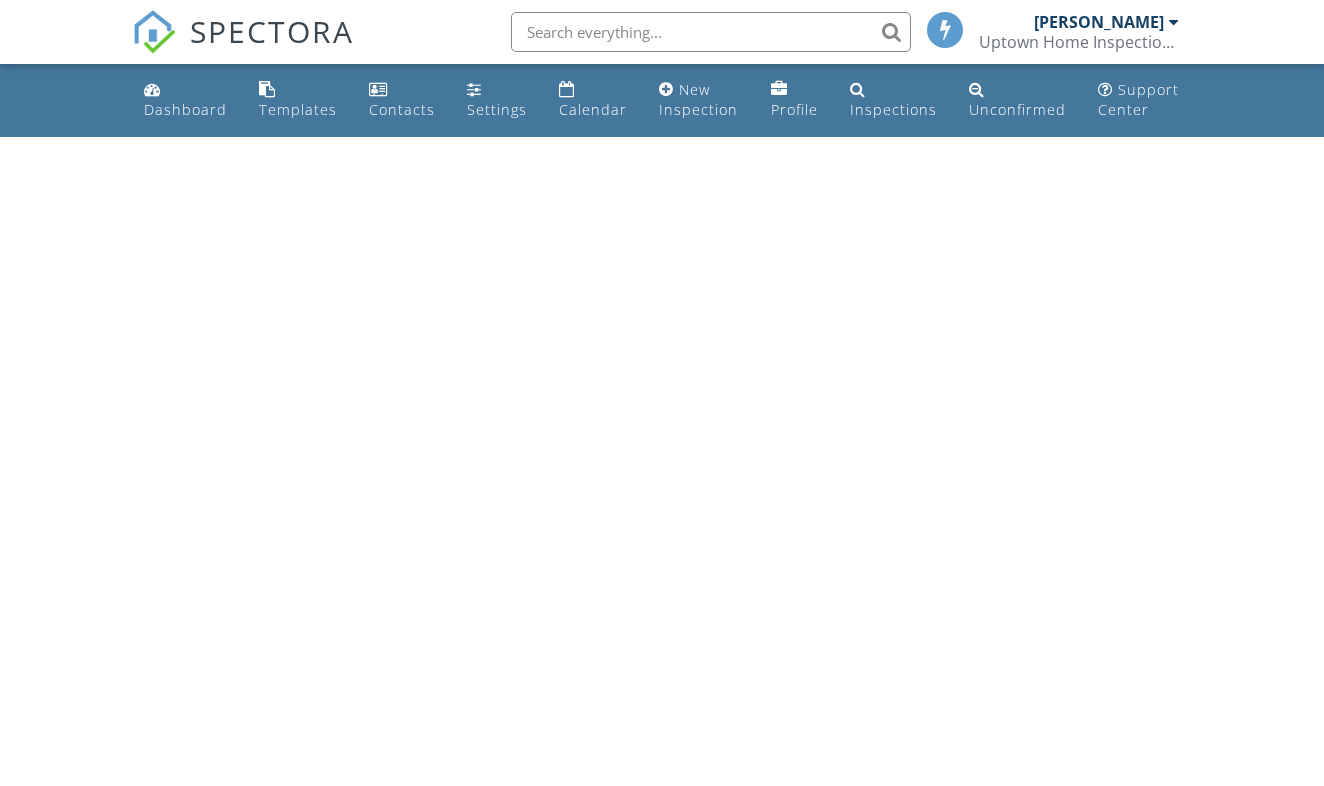 scroll, scrollTop: 0, scrollLeft: 0, axis: both 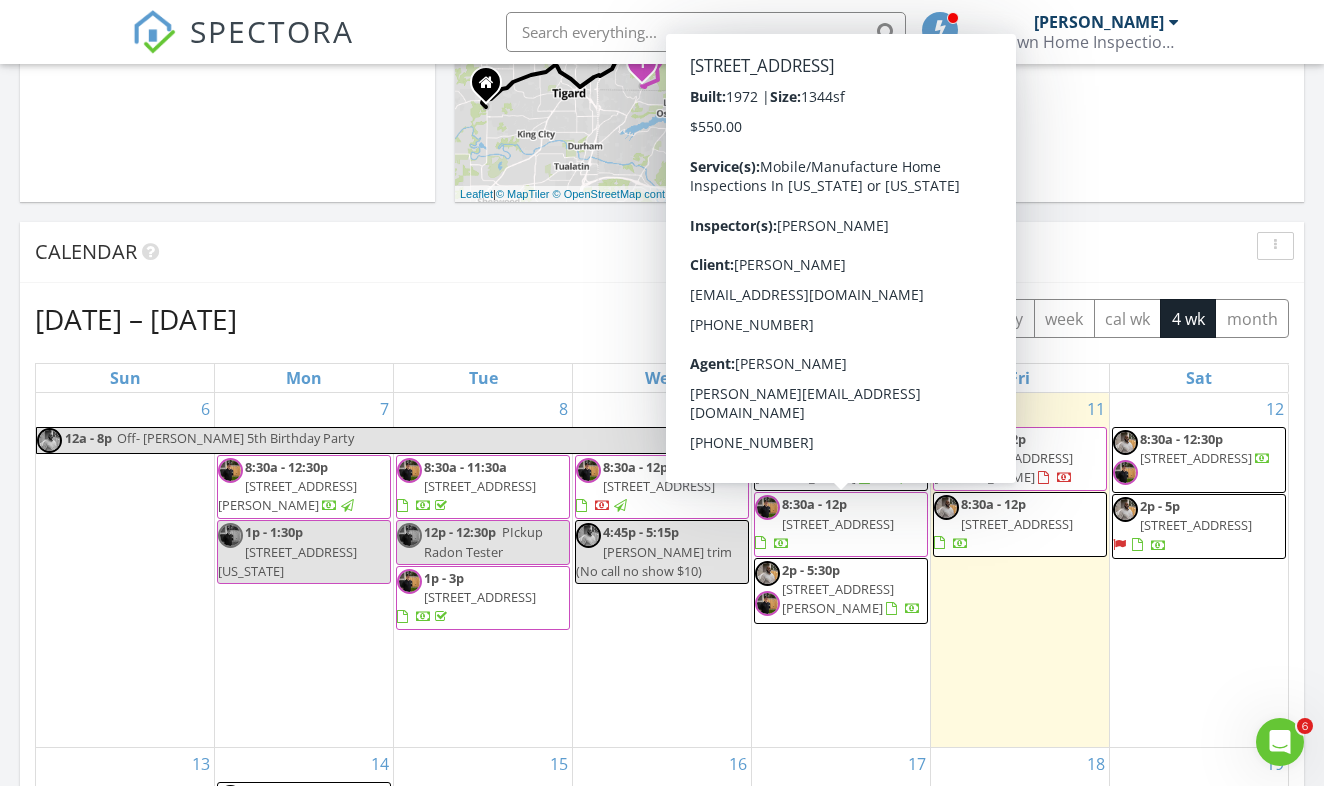 click on "[STREET_ADDRESS]" at bounding box center (838, 524) 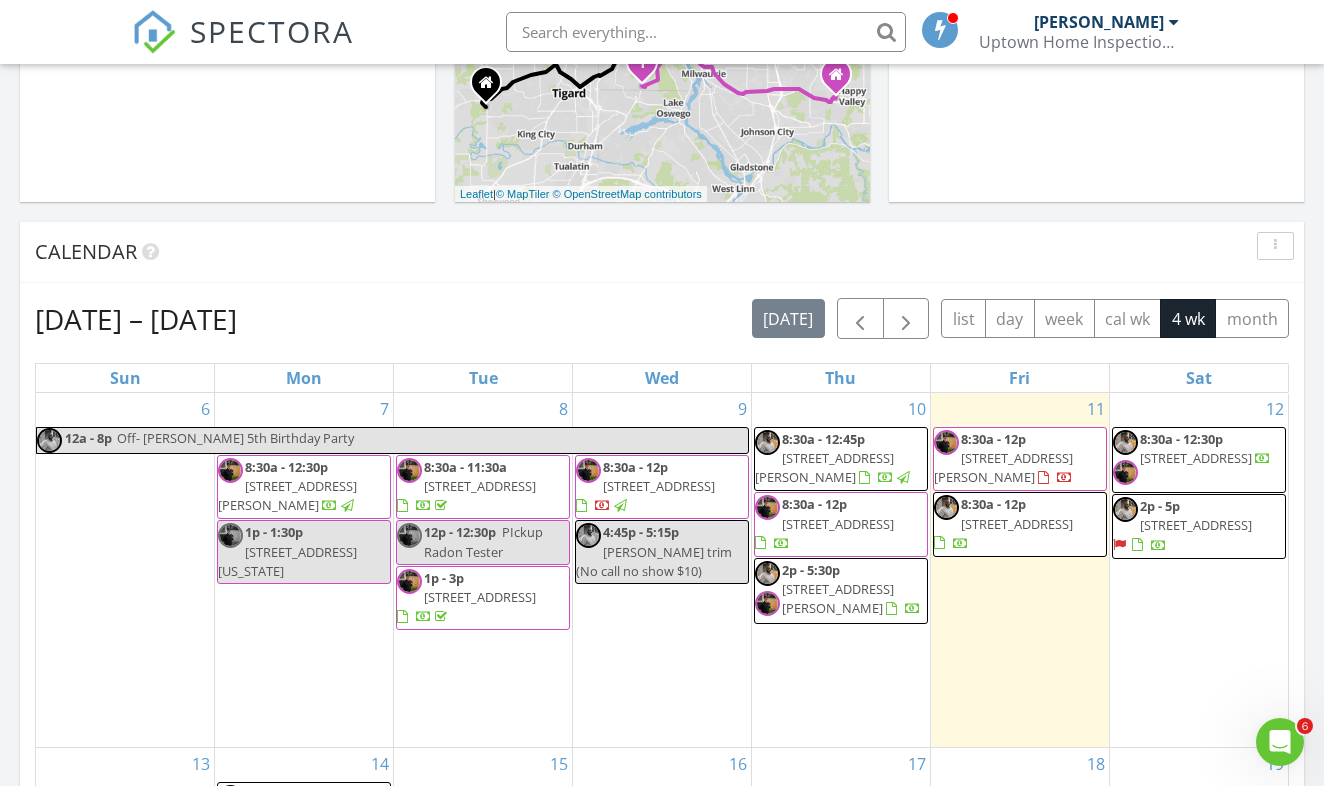 click on "11602 SW Royal Villa Dr 44, Tigard 97224" at bounding box center (659, 486) 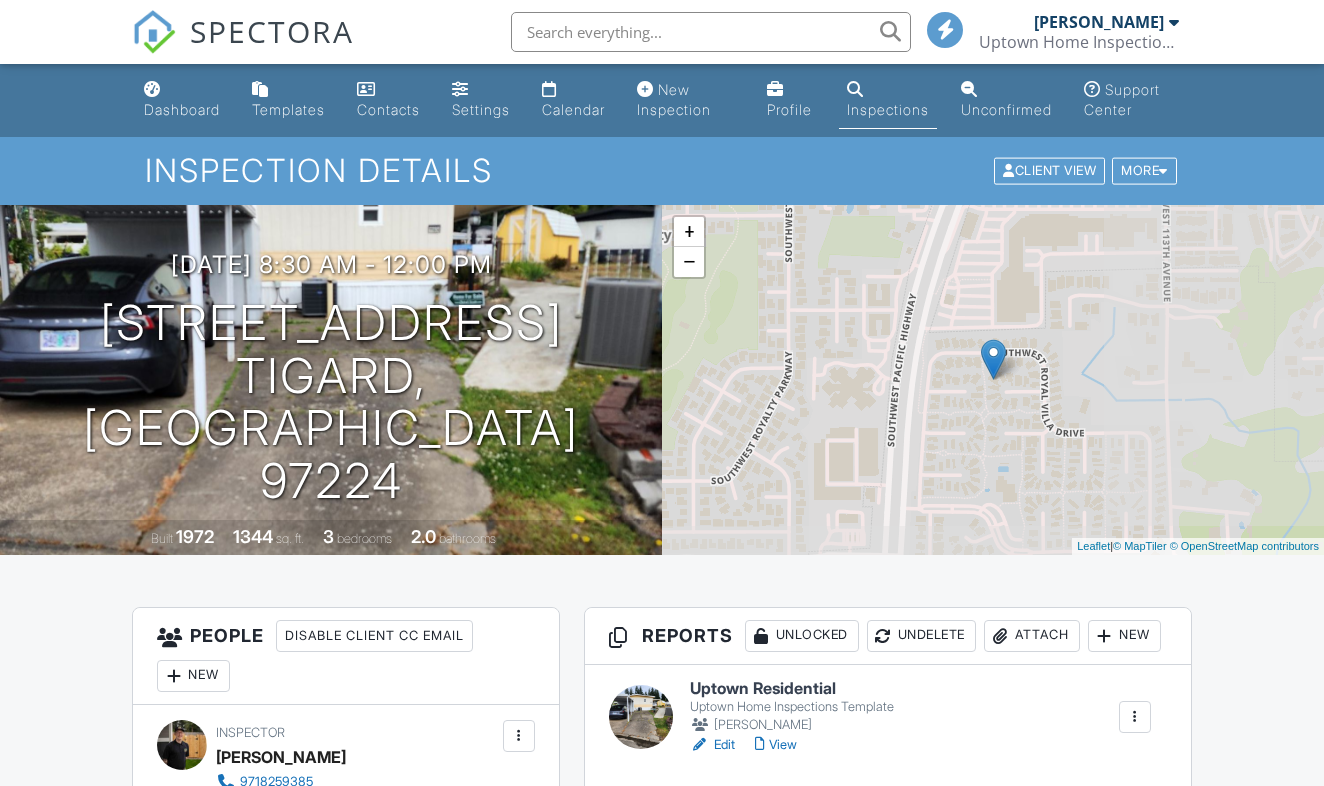 scroll, scrollTop: 0, scrollLeft: 0, axis: both 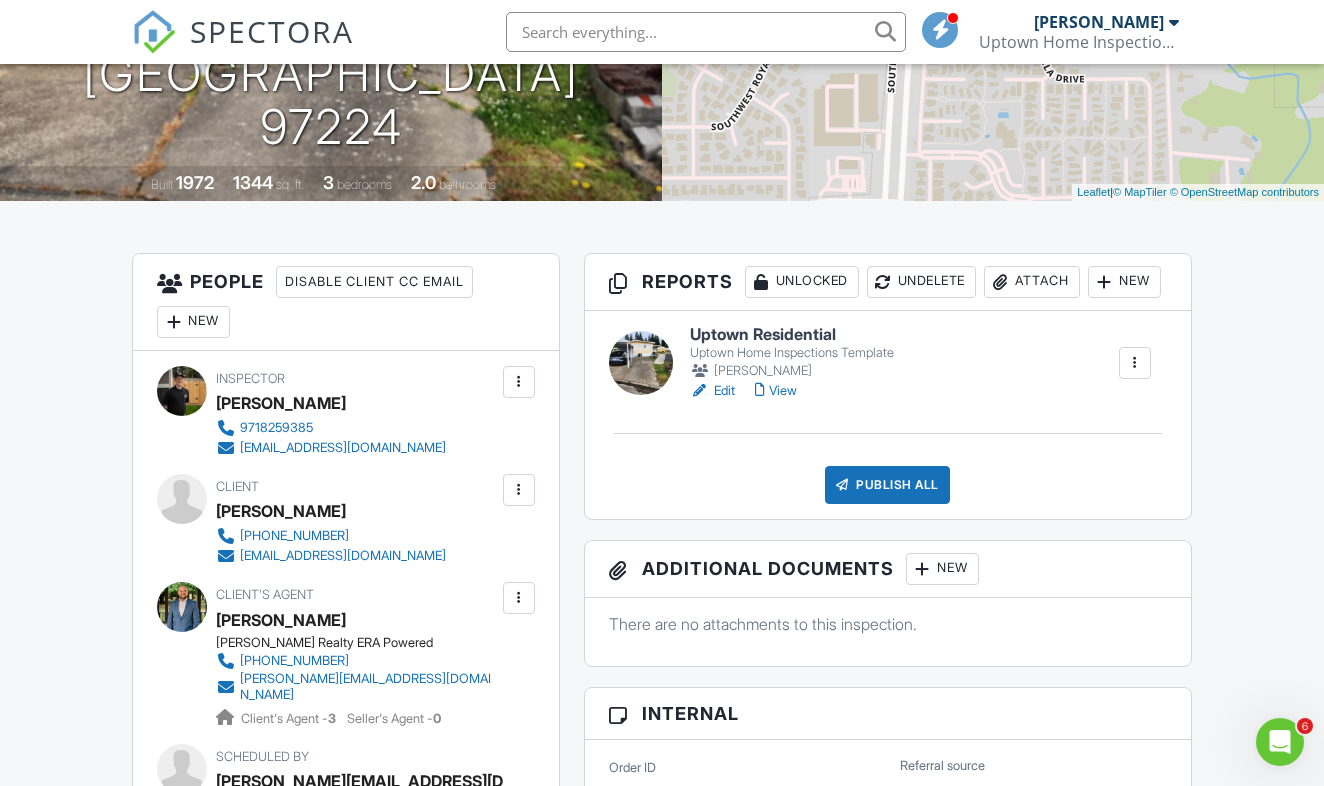 click on "View" at bounding box center (776, 391) 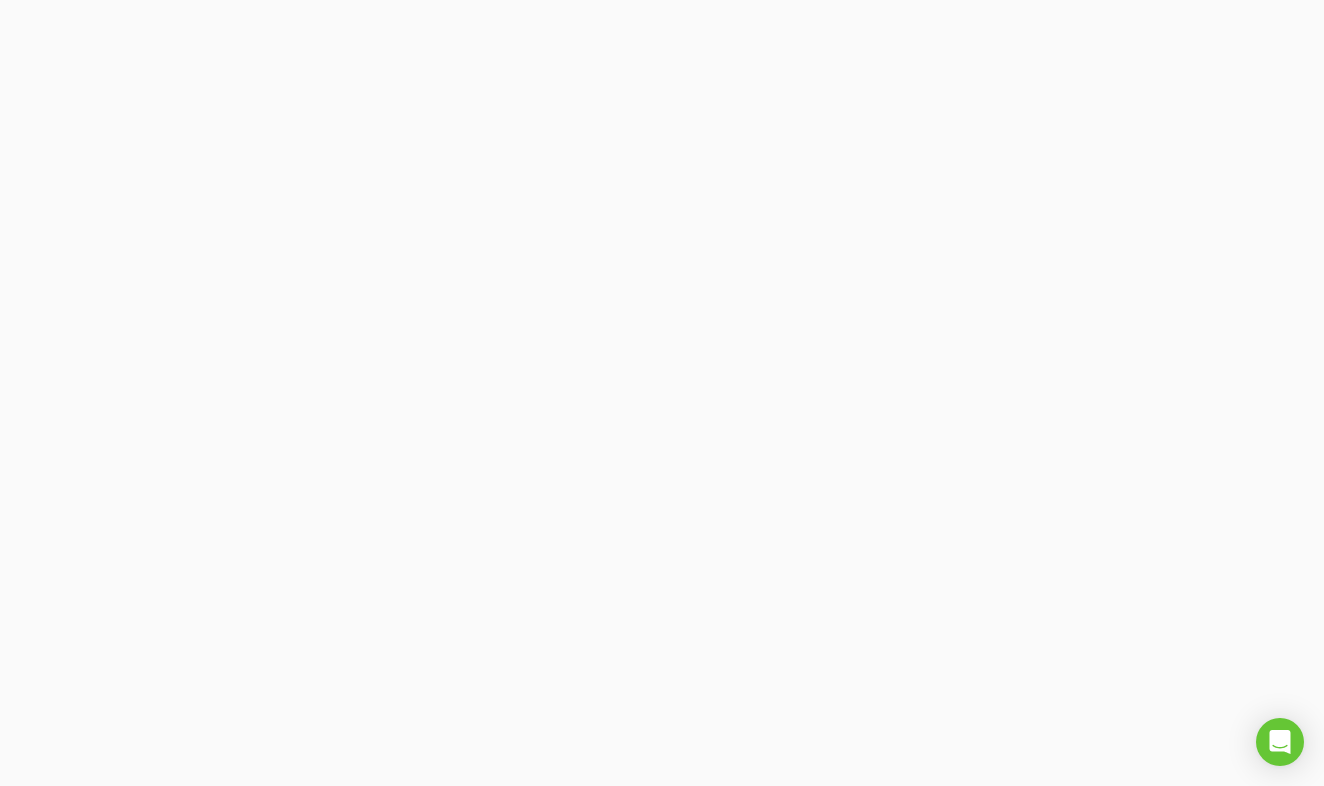 scroll, scrollTop: 0, scrollLeft: 0, axis: both 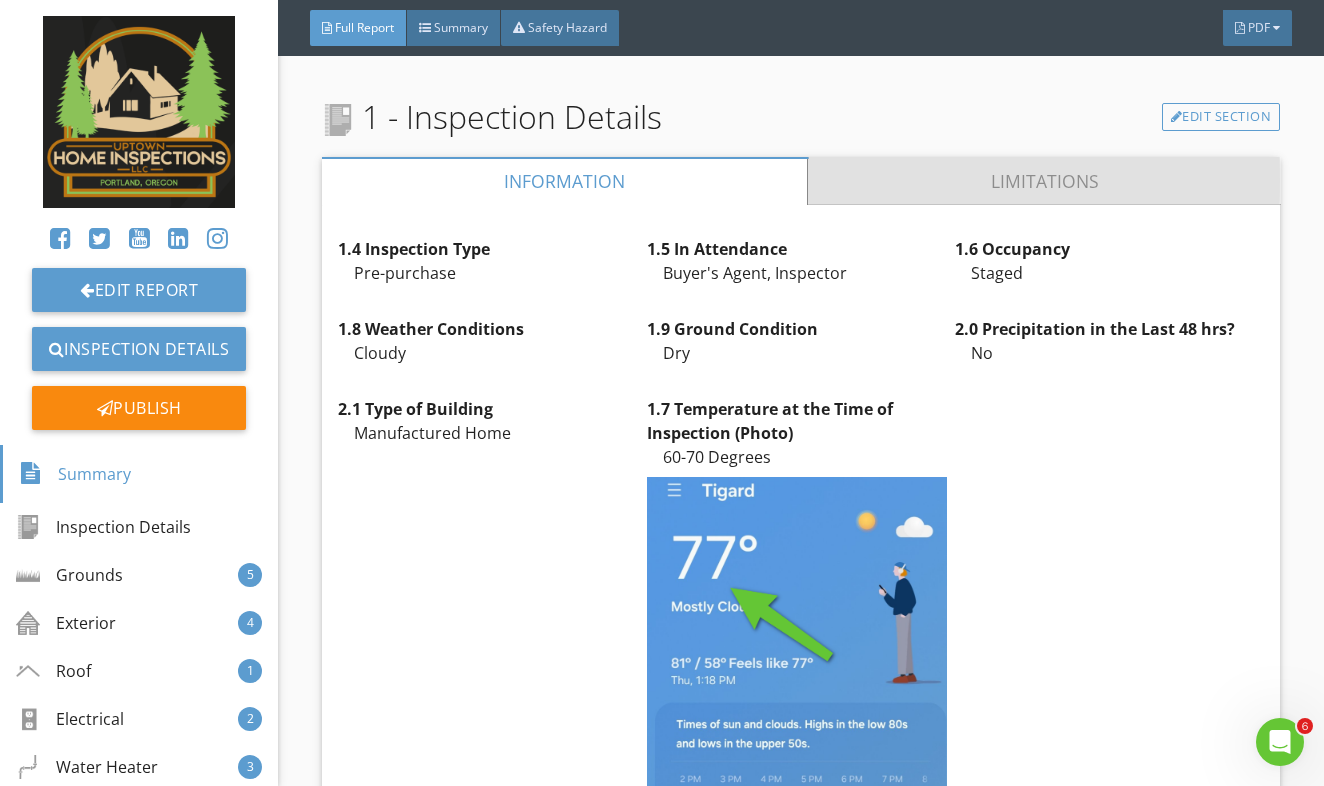 click on "Limitations" at bounding box center [1044, 181] 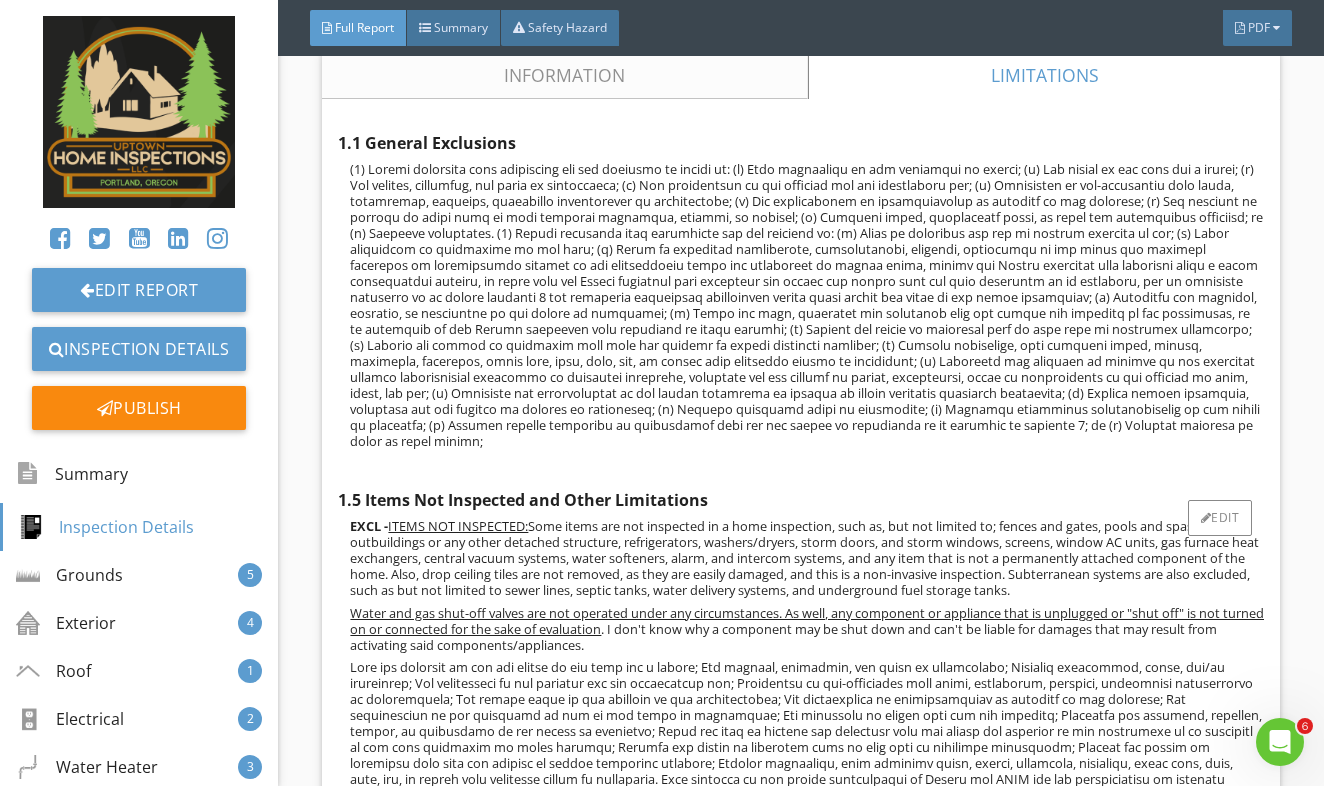 scroll, scrollTop: 738, scrollLeft: 0, axis: vertical 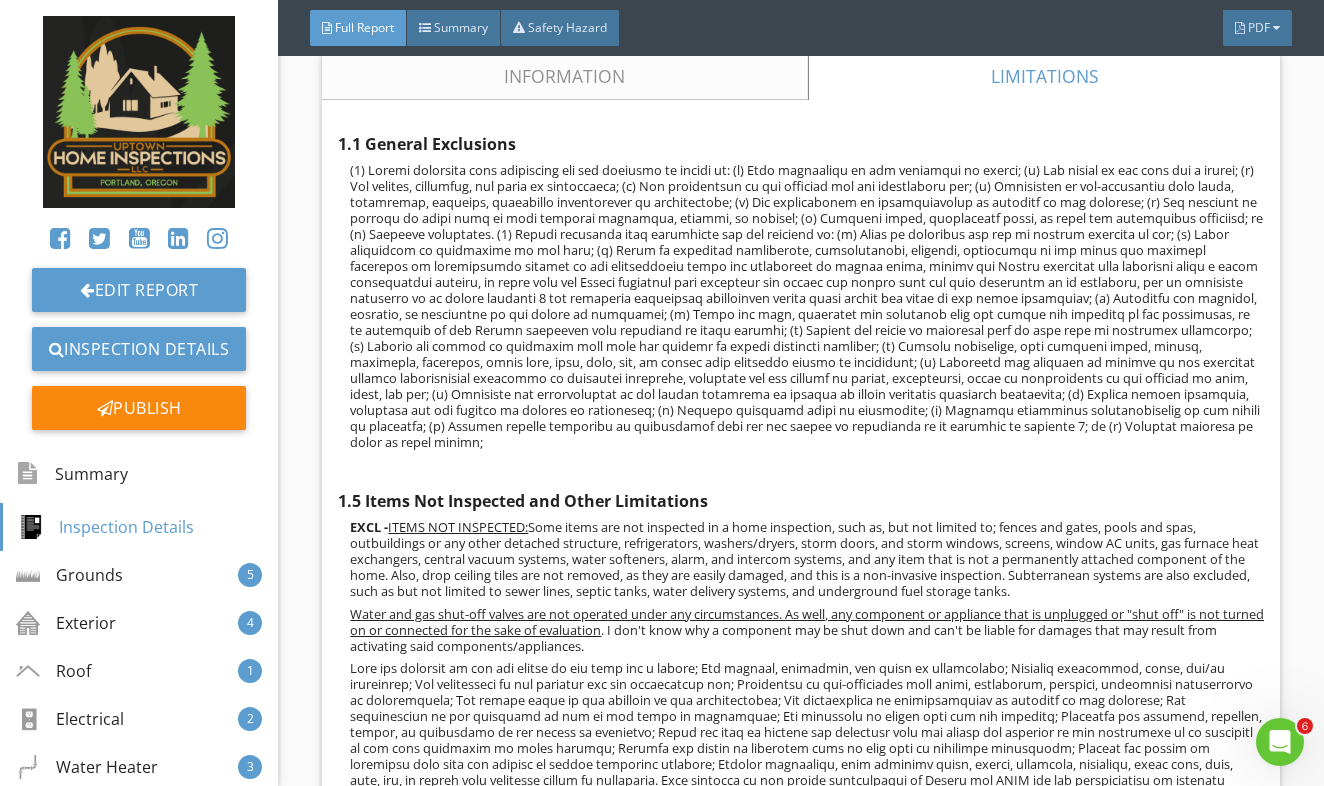 click on "Information" at bounding box center (565, 76) 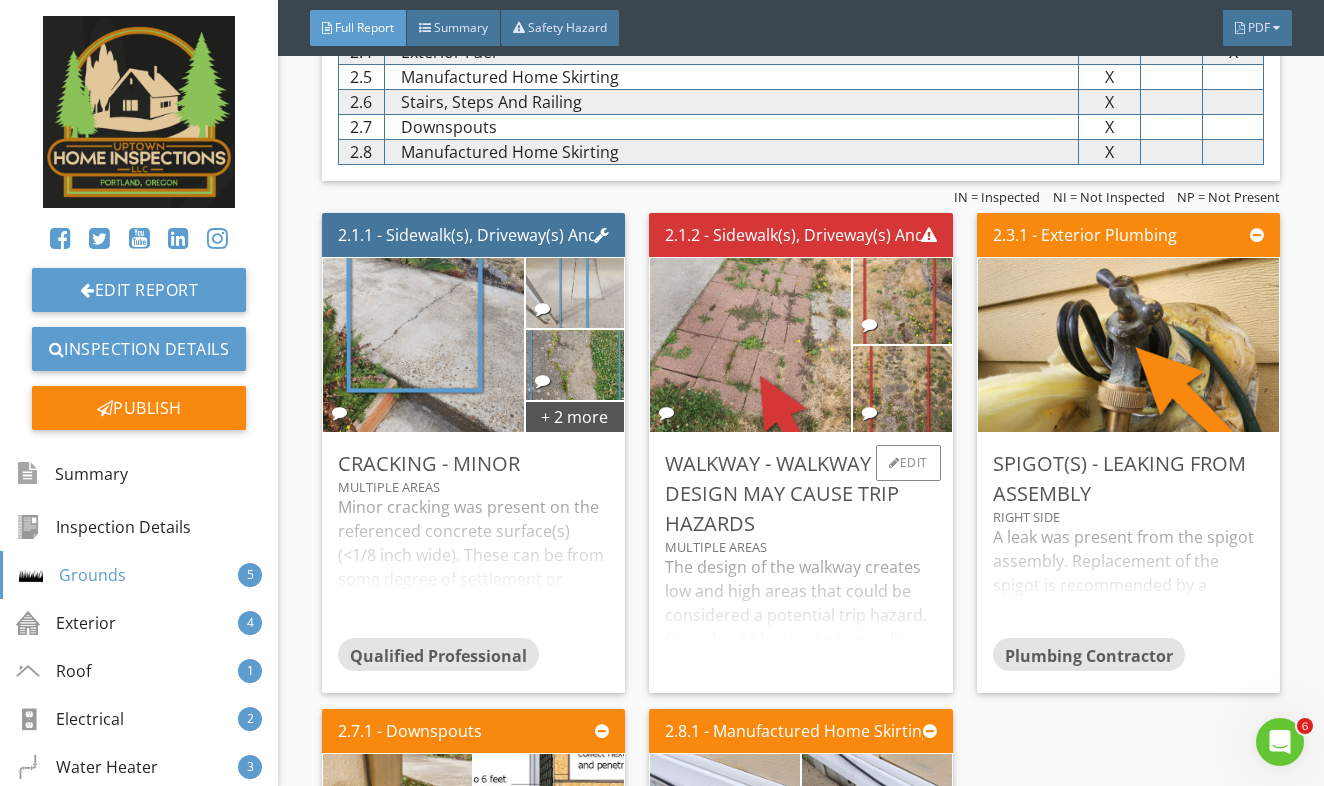 scroll, scrollTop: 7450, scrollLeft: 0, axis: vertical 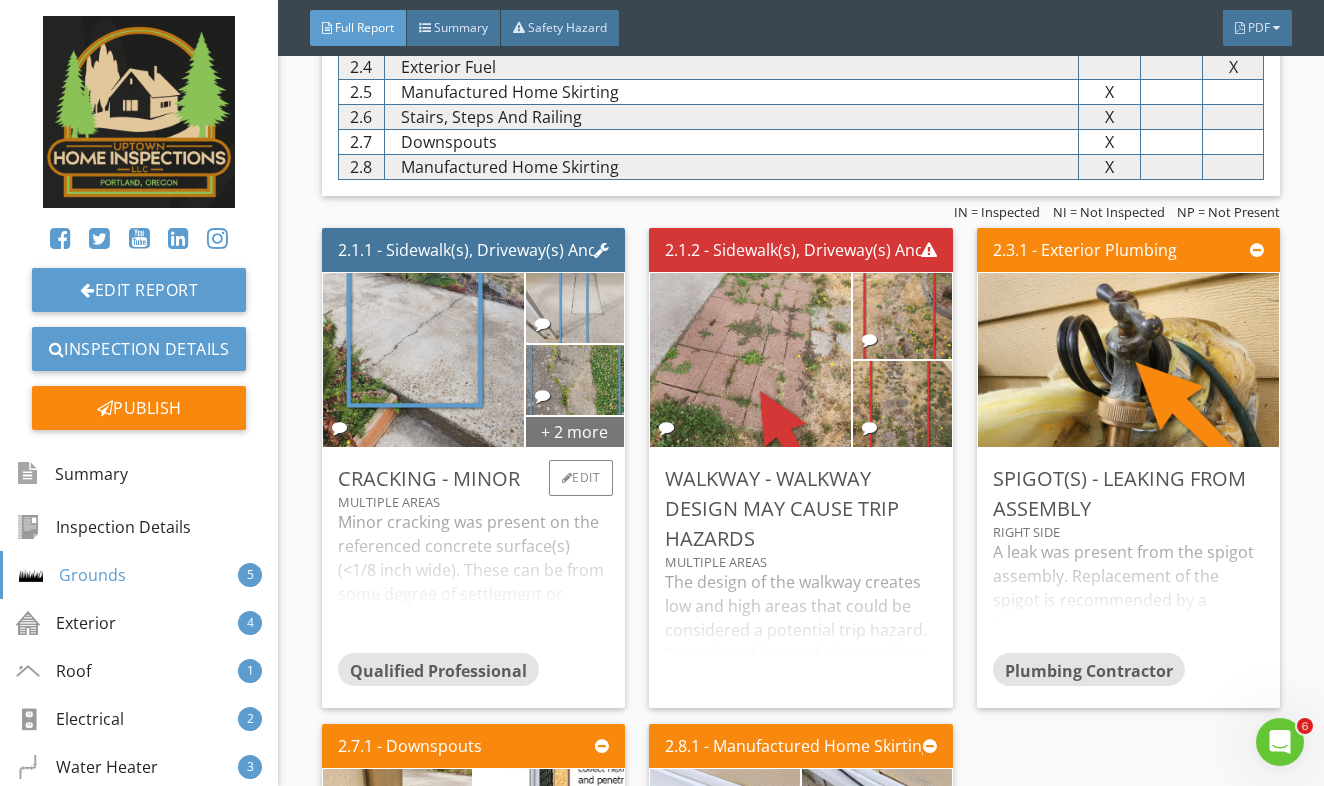 click on "+ 2 more" at bounding box center (575, 431) 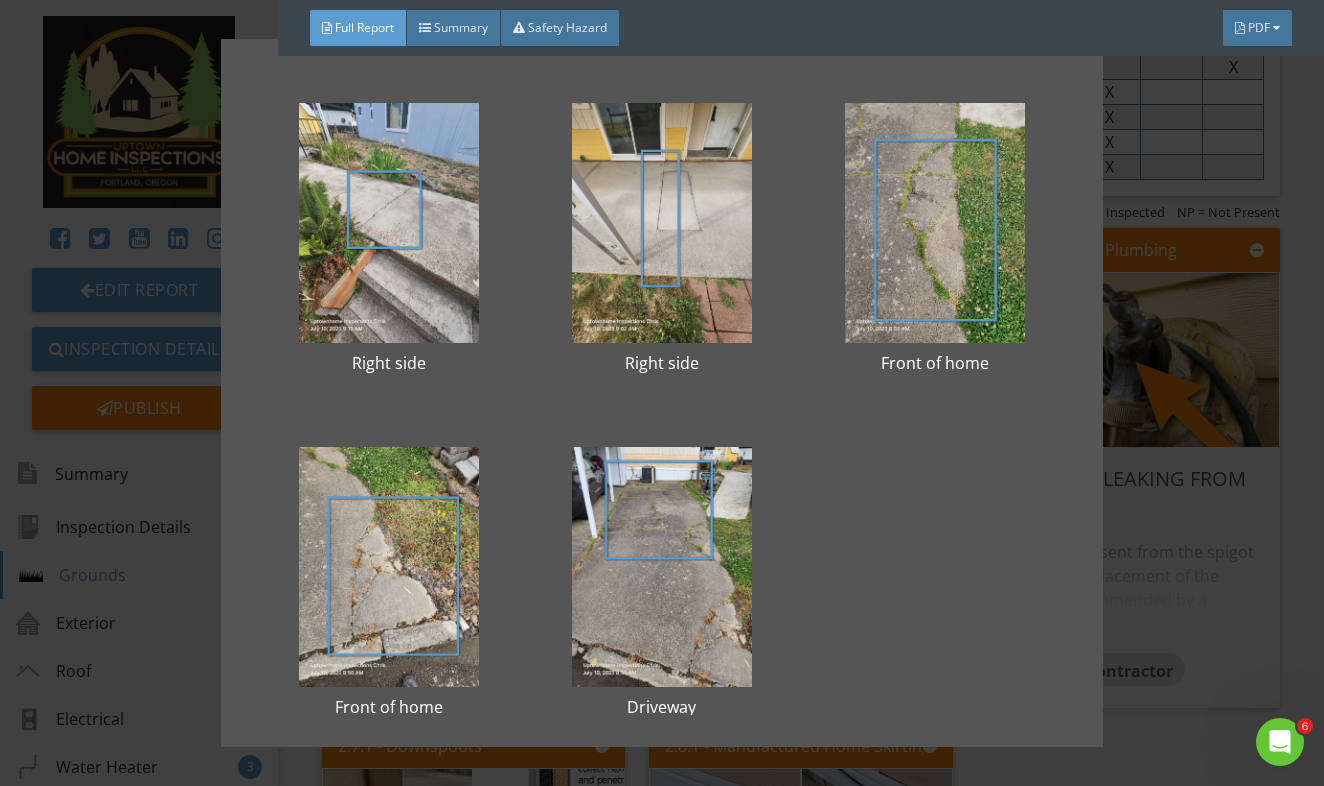 click on "Right side
Right side
Front of home
Front of home
Driveway" at bounding box center [662, 392] 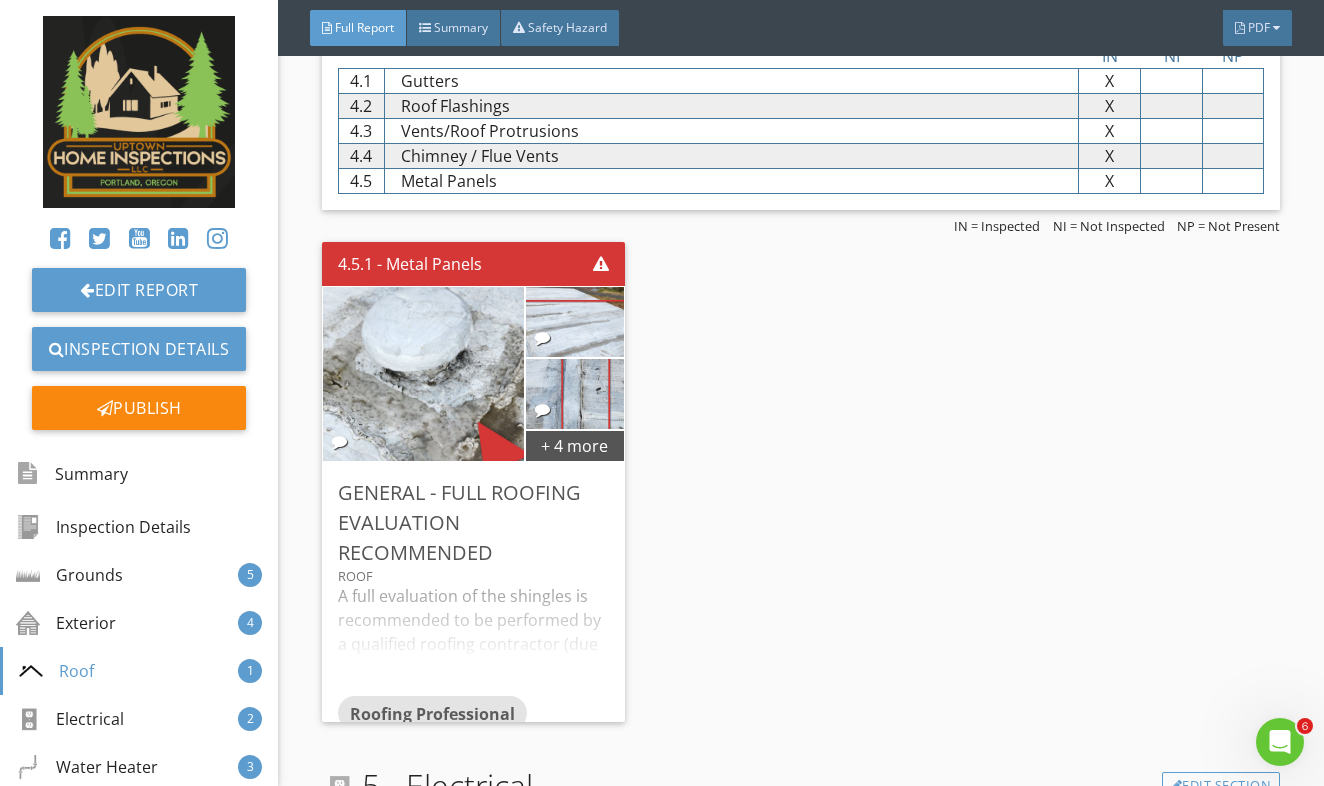 scroll, scrollTop: 10117, scrollLeft: 0, axis: vertical 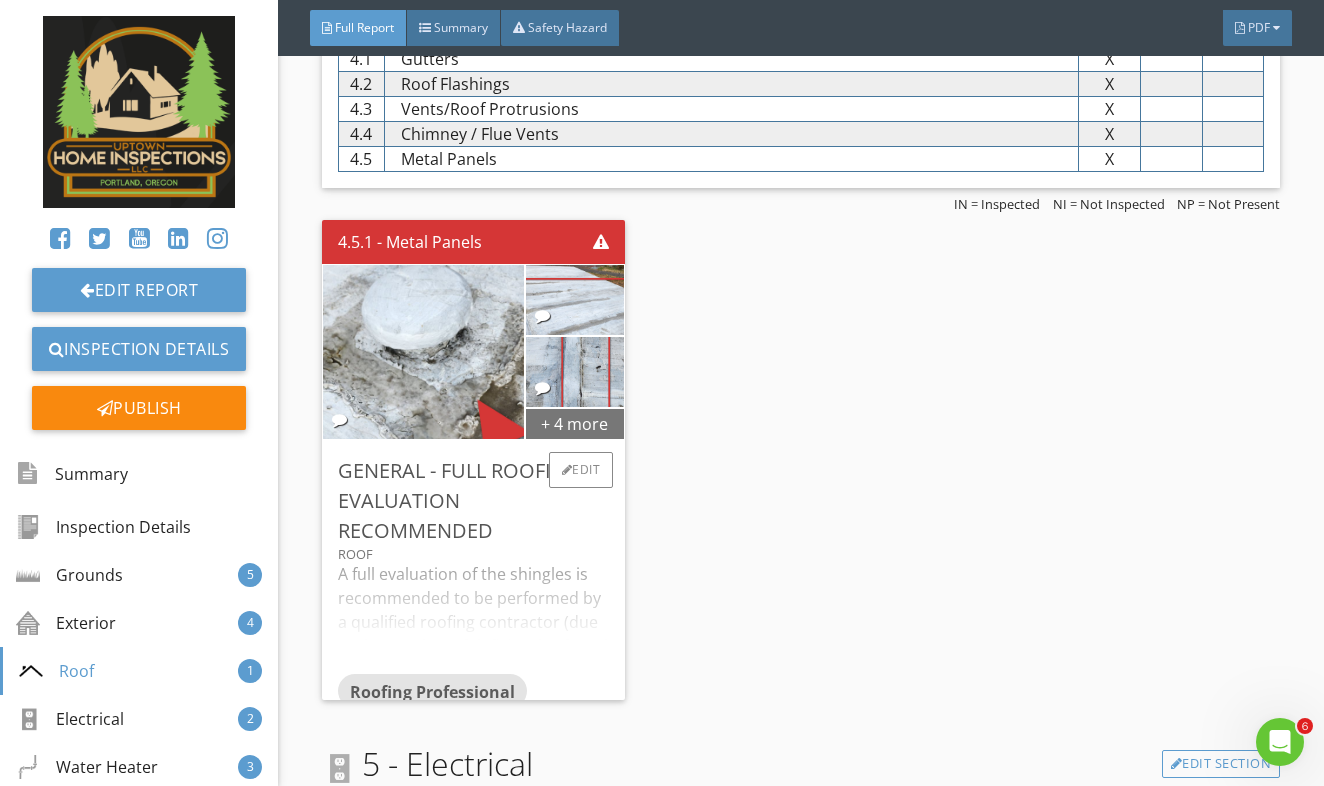 click on "+ 4 more" at bounding box center (575, 423) 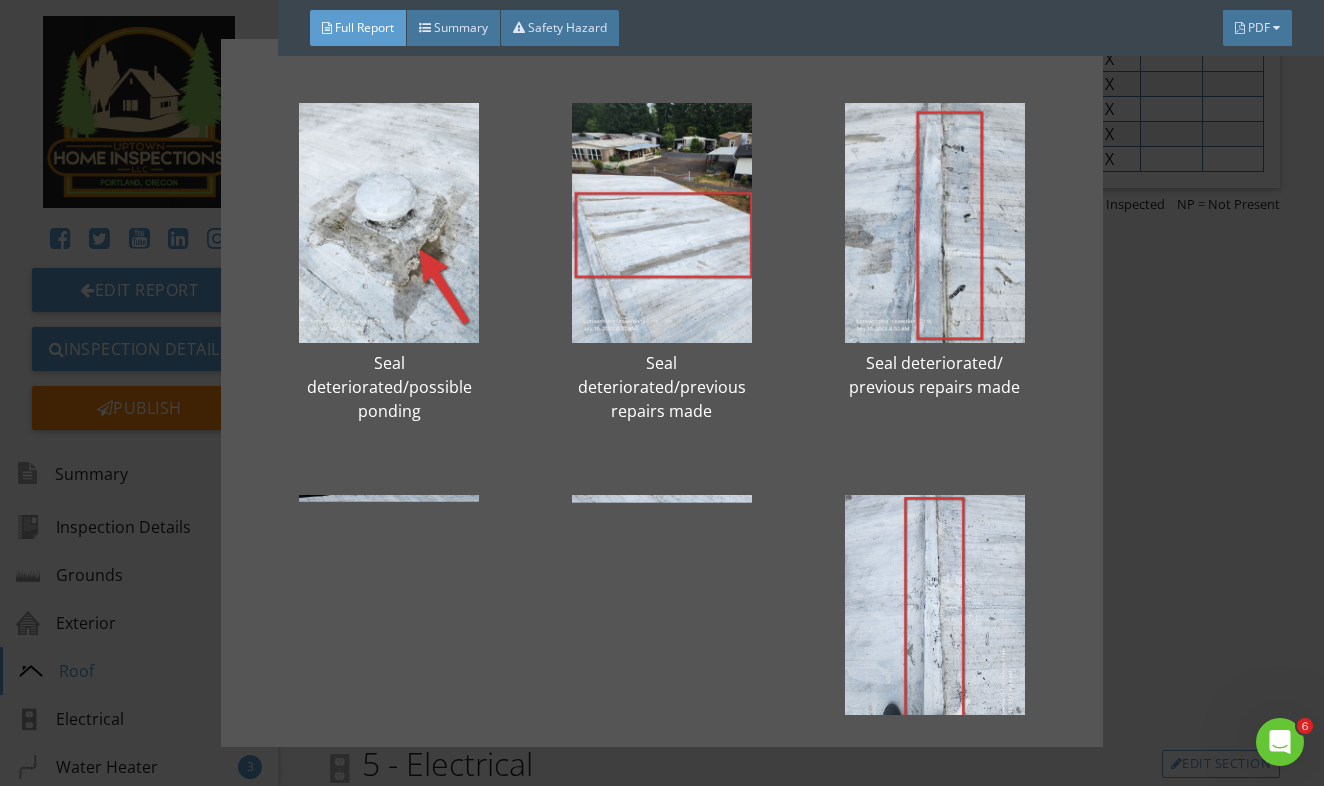 scroll, scrollTop: 0, scrollLeft: 0, axis: both 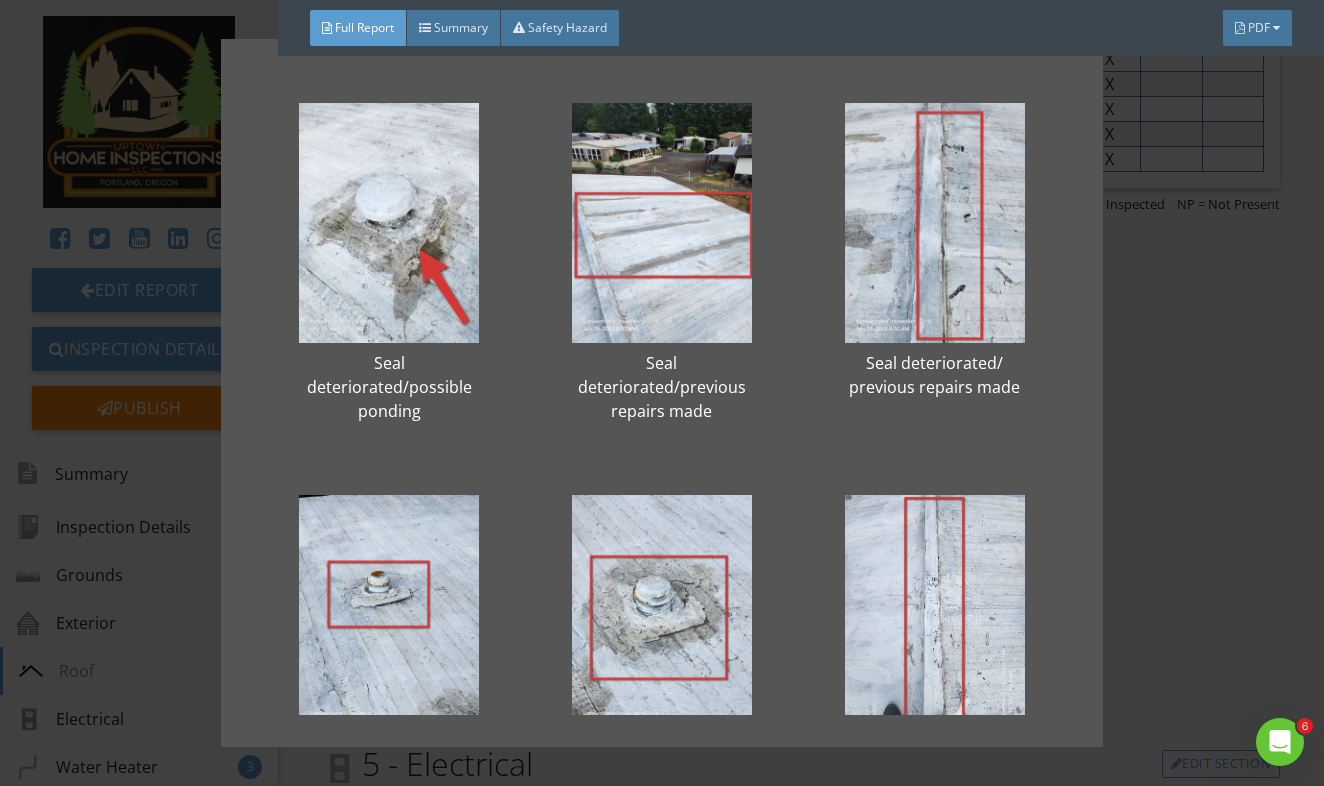 click on "Seal deteriorated/possible ponding
Seal deteriorated/previous repairs made
Seal deteriorated/ previous repairs made
Rusted vents/seal deteriorated
Rusted vent/seal deteriorated
Seal deteriorated
Seal deteriorated/previous repairs made" at bounding box center (662, 393) 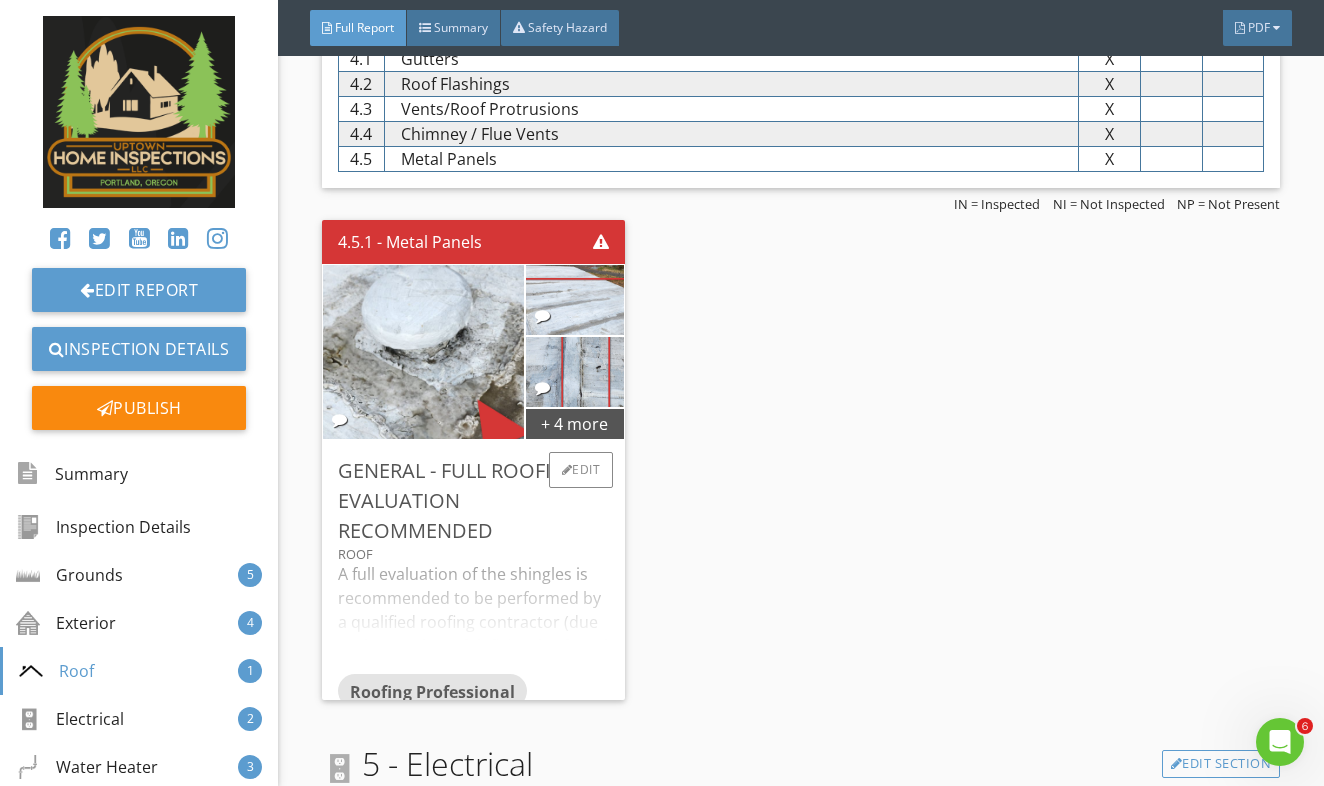 click on "A full evaluation of the shingles is recommended to be performed by a qualified roofing contractor (due to the number of deficiencies found with the roof covering) with repairs or replacement performed as needed. The listing of deficiencies found in this report should not be viewed as an all-inclusive listing due to the call for further evaluation." at bounding box center (474, 618) 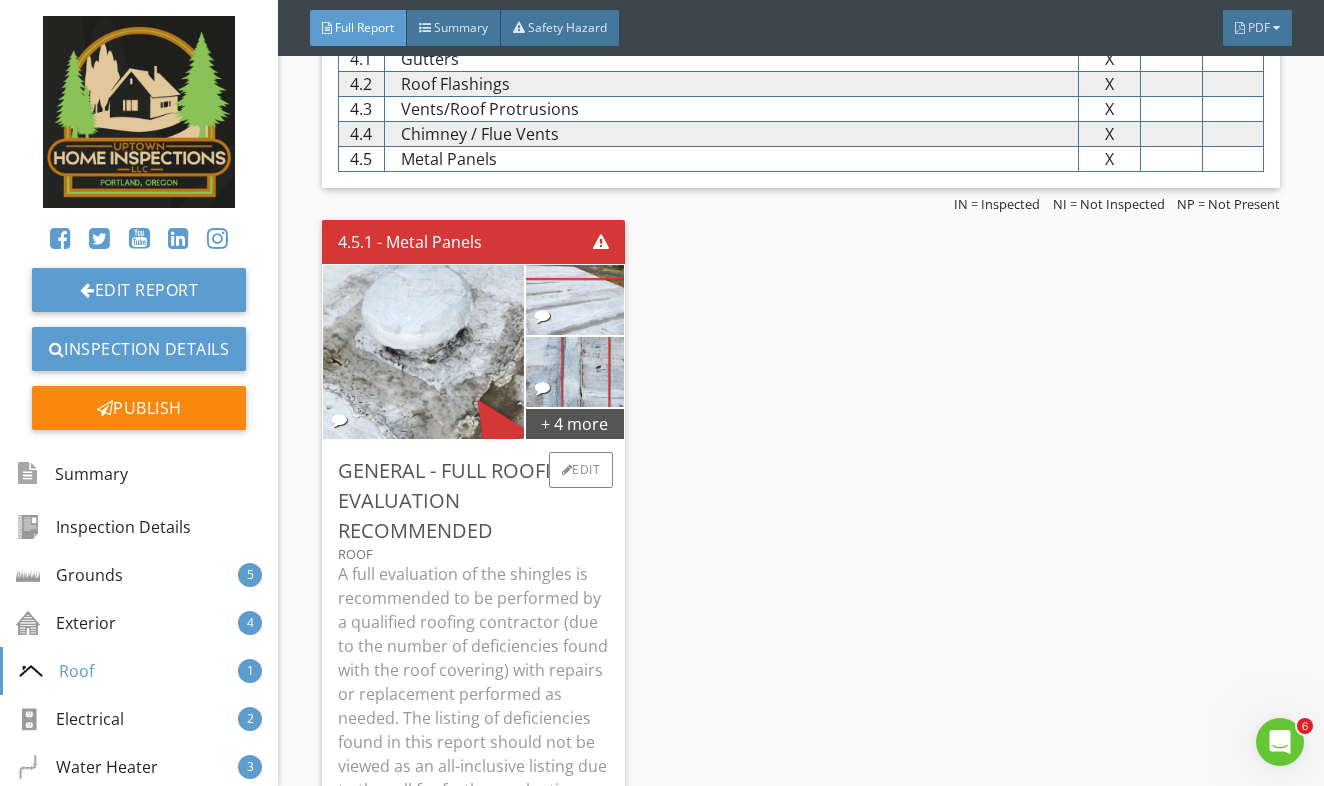 click on "A full evaluation of the shingles is recommended to be performed by a qualified roofing contractor (due to the number of deficiencies found with the roof covering) with repairs or replacement performed as needed. The listing of deficiencies found in this report should not be viewed as an all-inclusive listing due to the call for further evaluation." at bounding box center (474, 682) 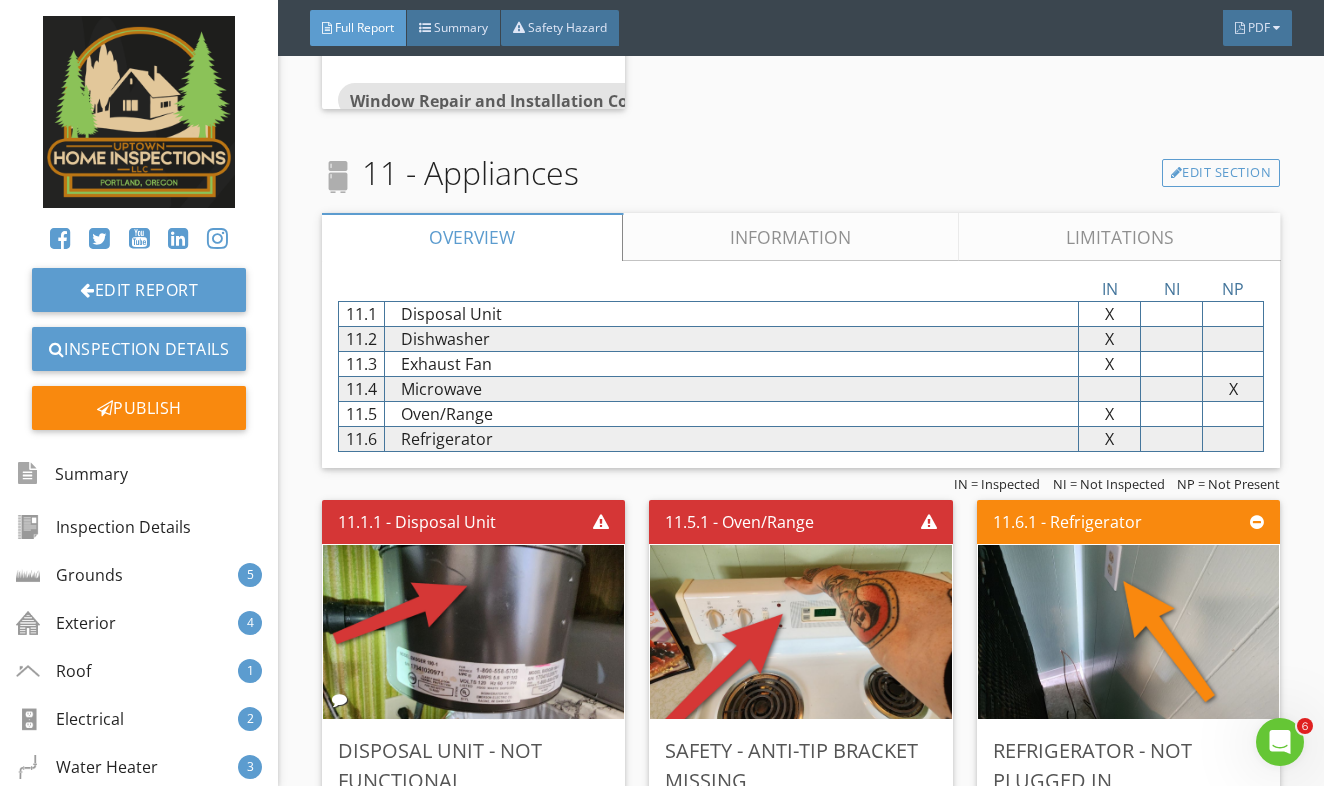 scroll, scrollTop: 14041, scrollLeft: 0, axis: vertical 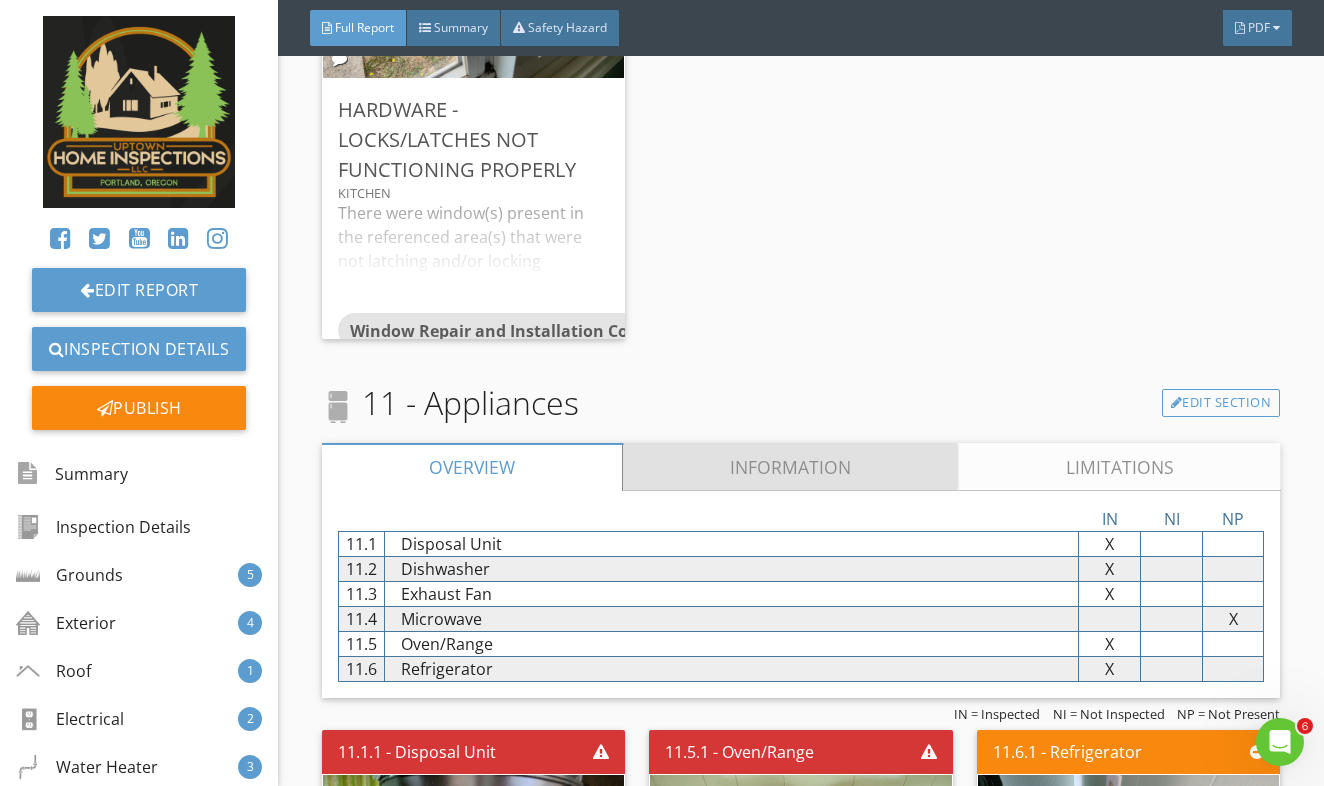 click on "Information" at bounding box center [791, 467] 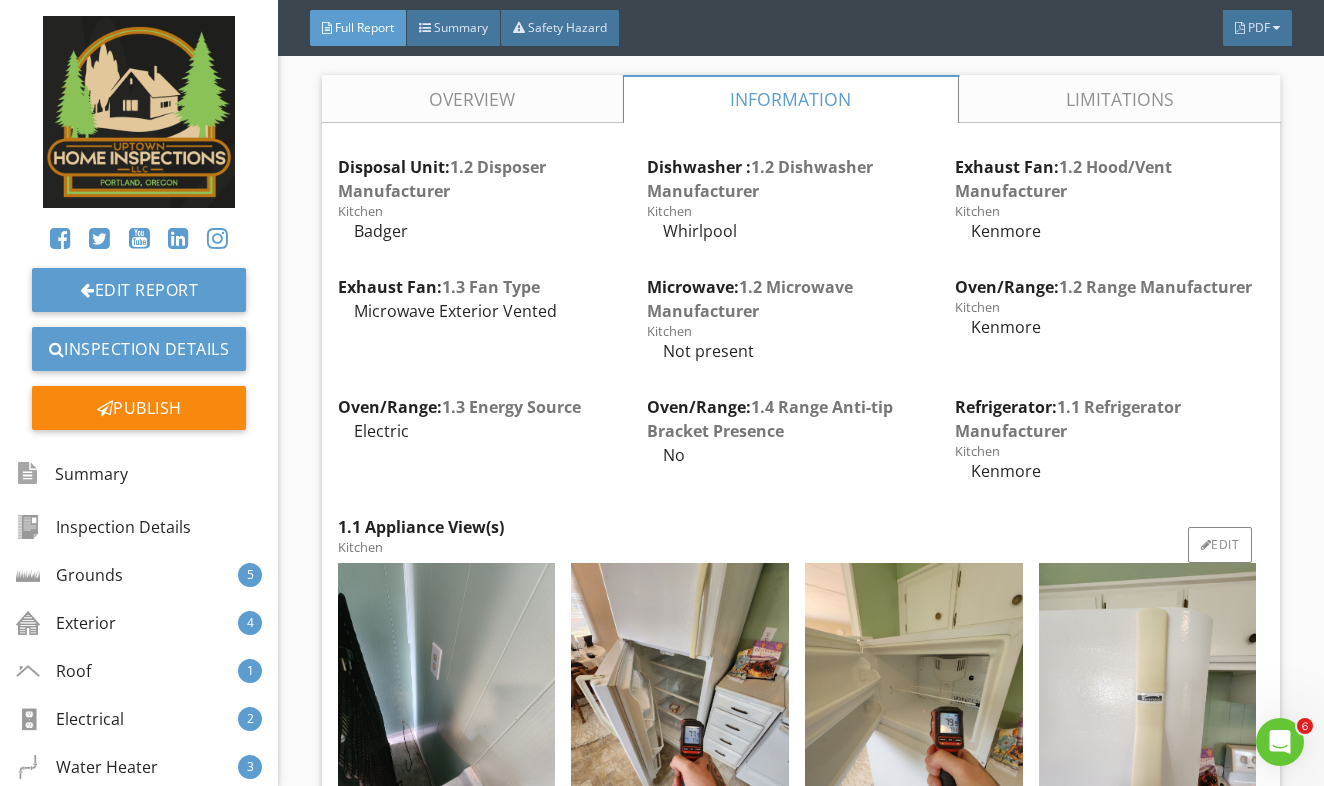 scroll, scrollTop: 14406, scrollLeft: 0, axis: vertical 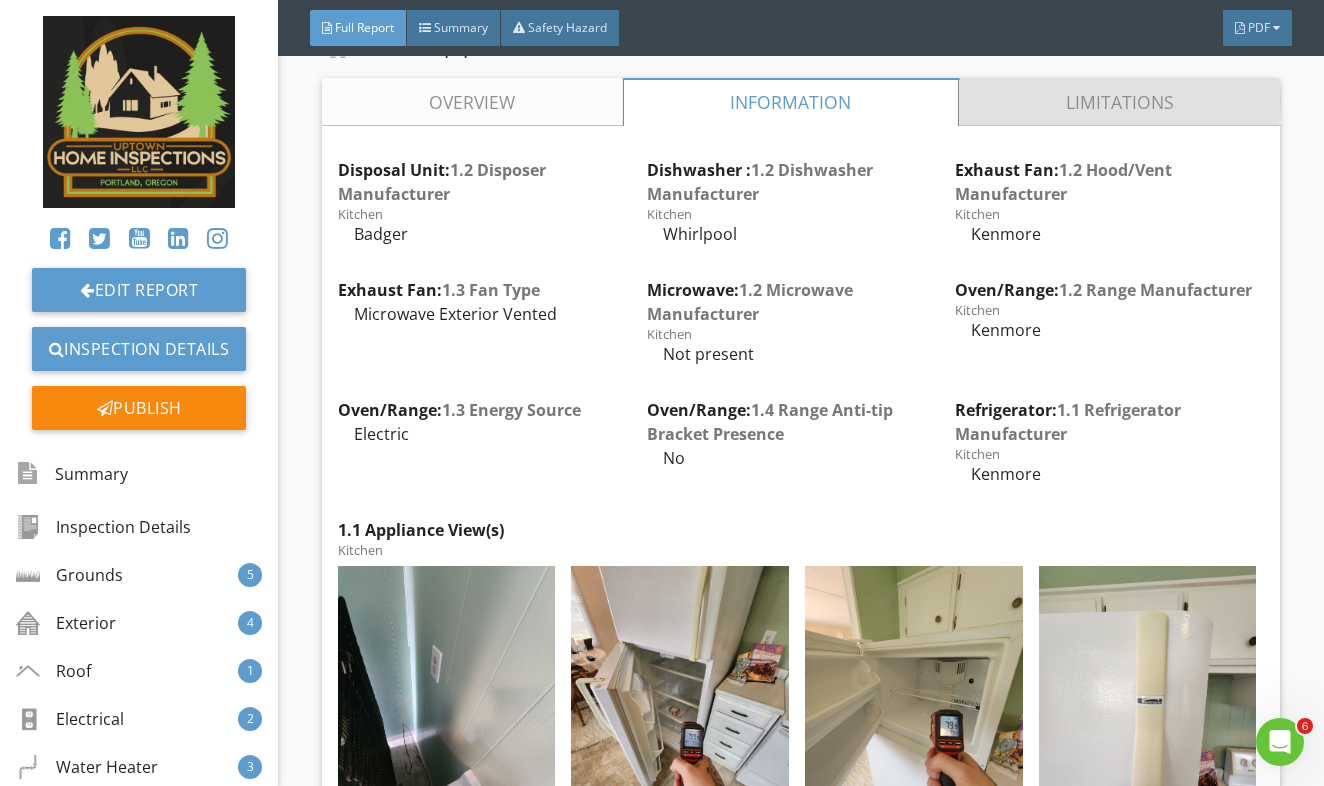 click on "Limitations" at bounding box center (1120, 102) 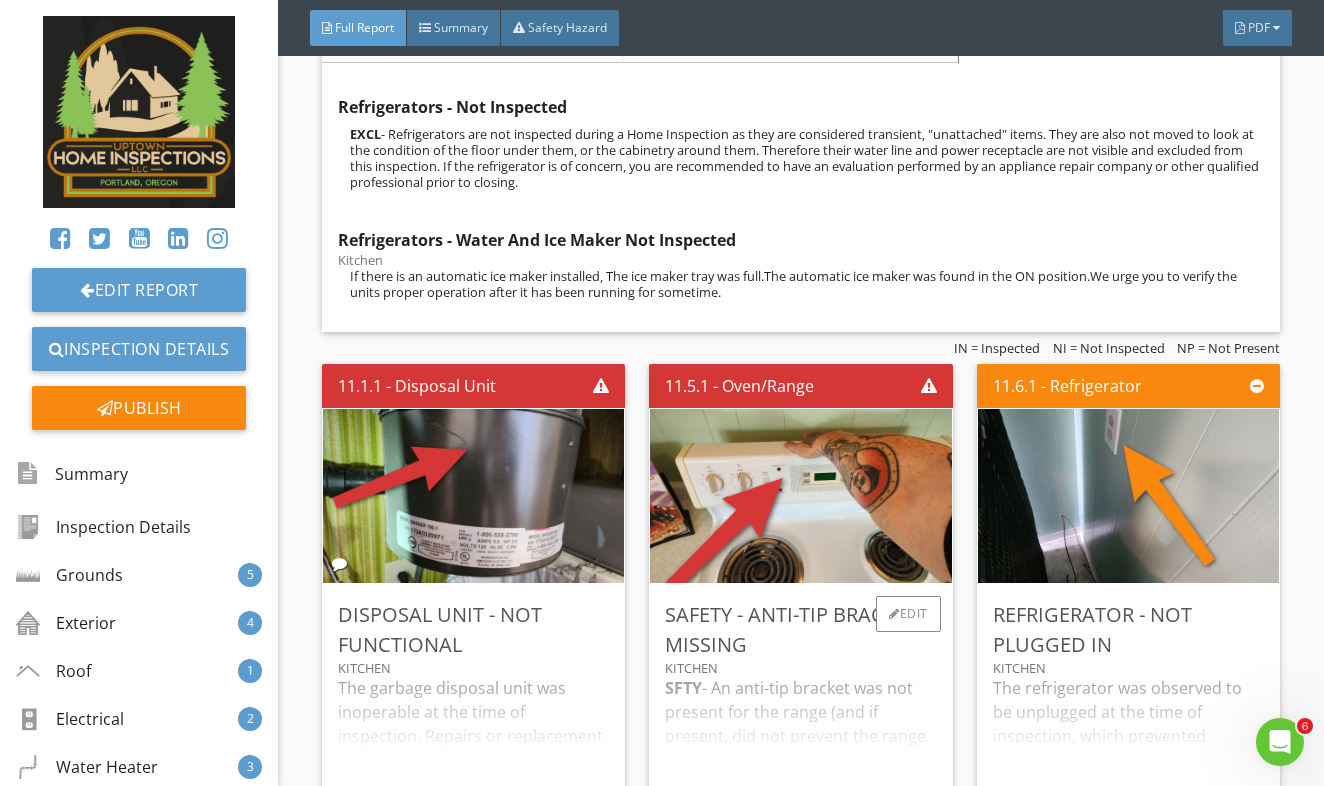 scroll, scrollTop: 14390, scrollLeft: 0, axis: vertical 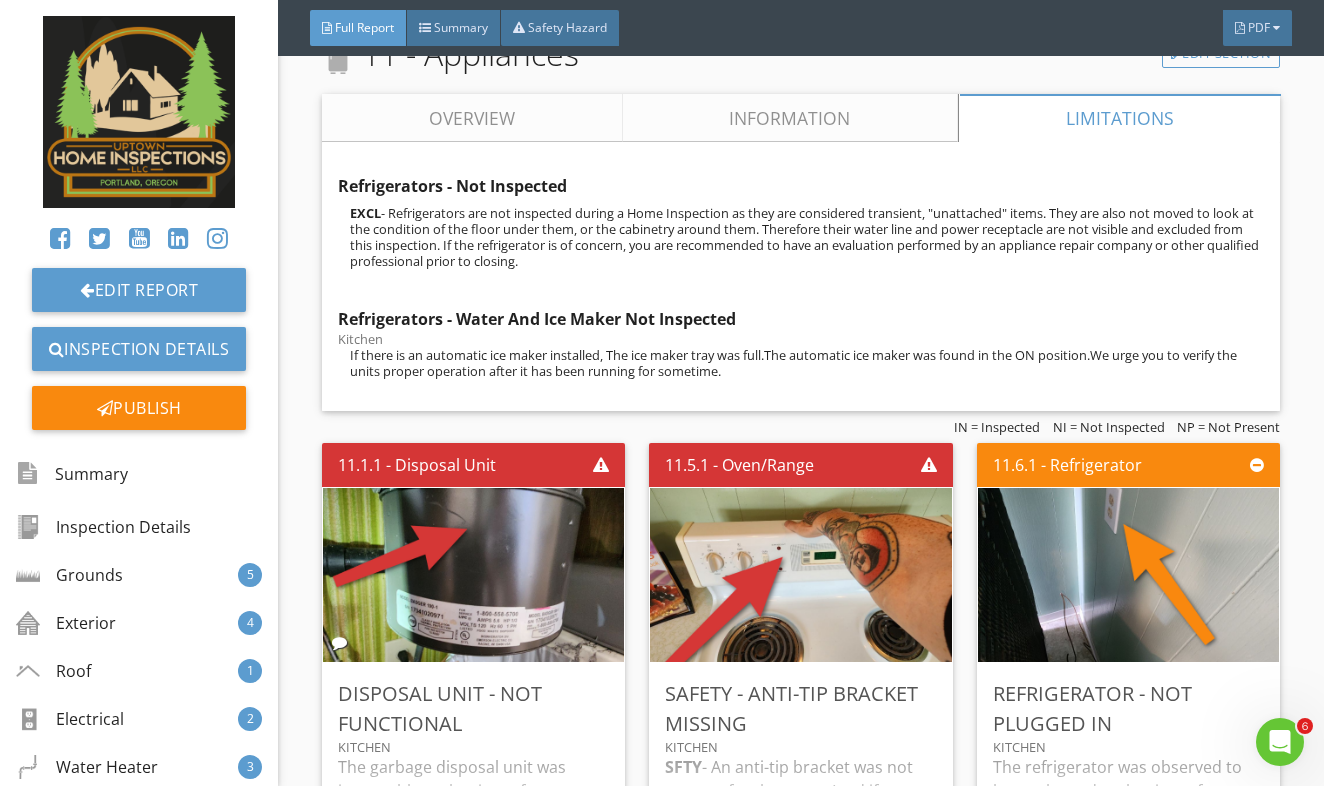 click on "Overview" at bounding box center [472, 118] 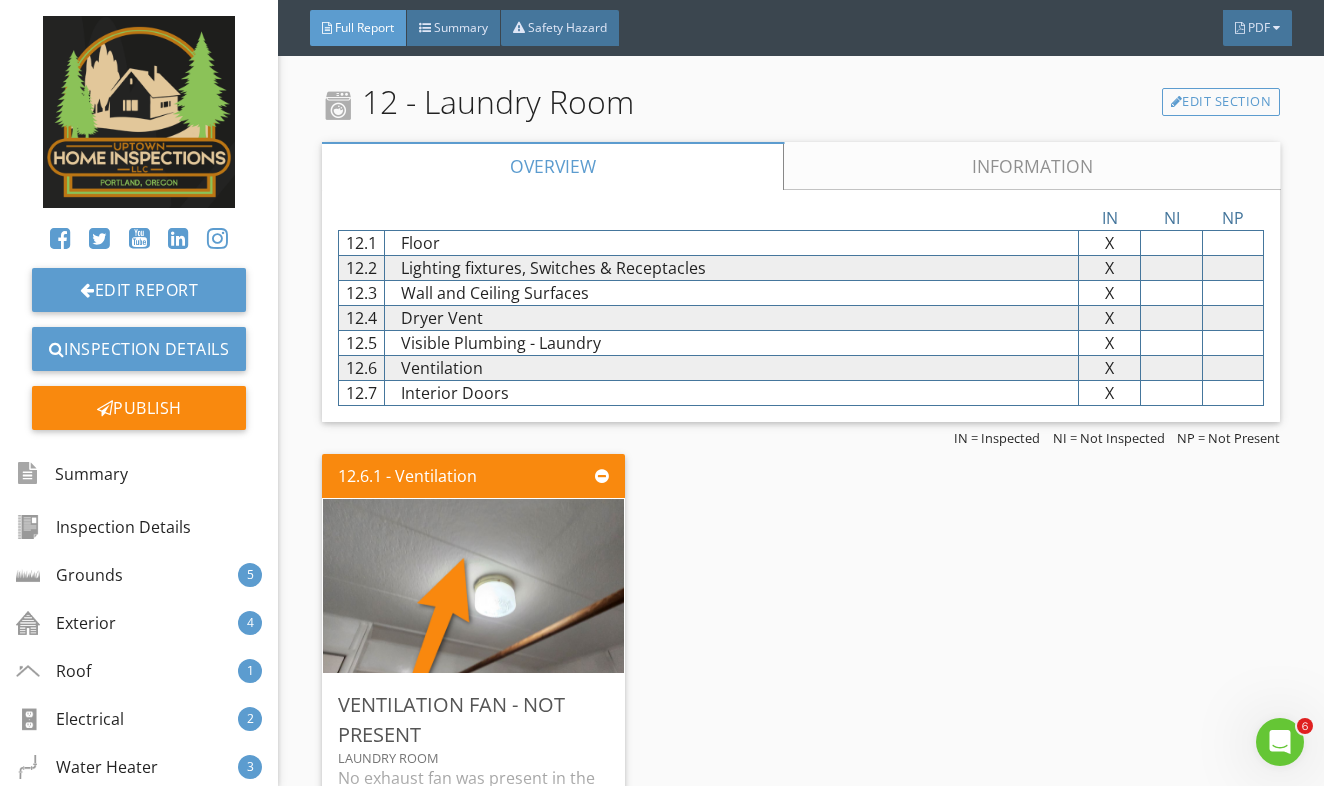 scroll, scrollTop: 15217, scrollLeft: 0, axis: vertical 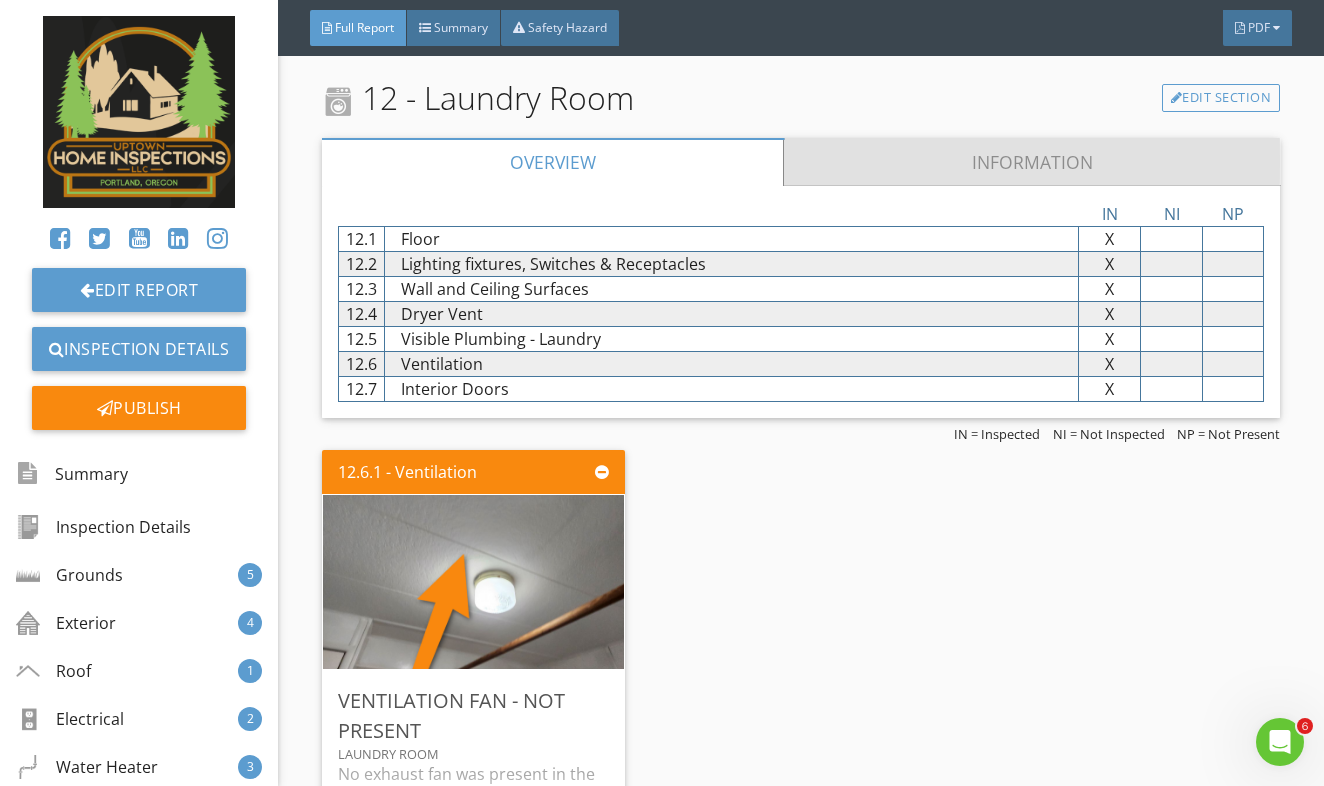 click on "Information" at bounding box center [1032, 162] 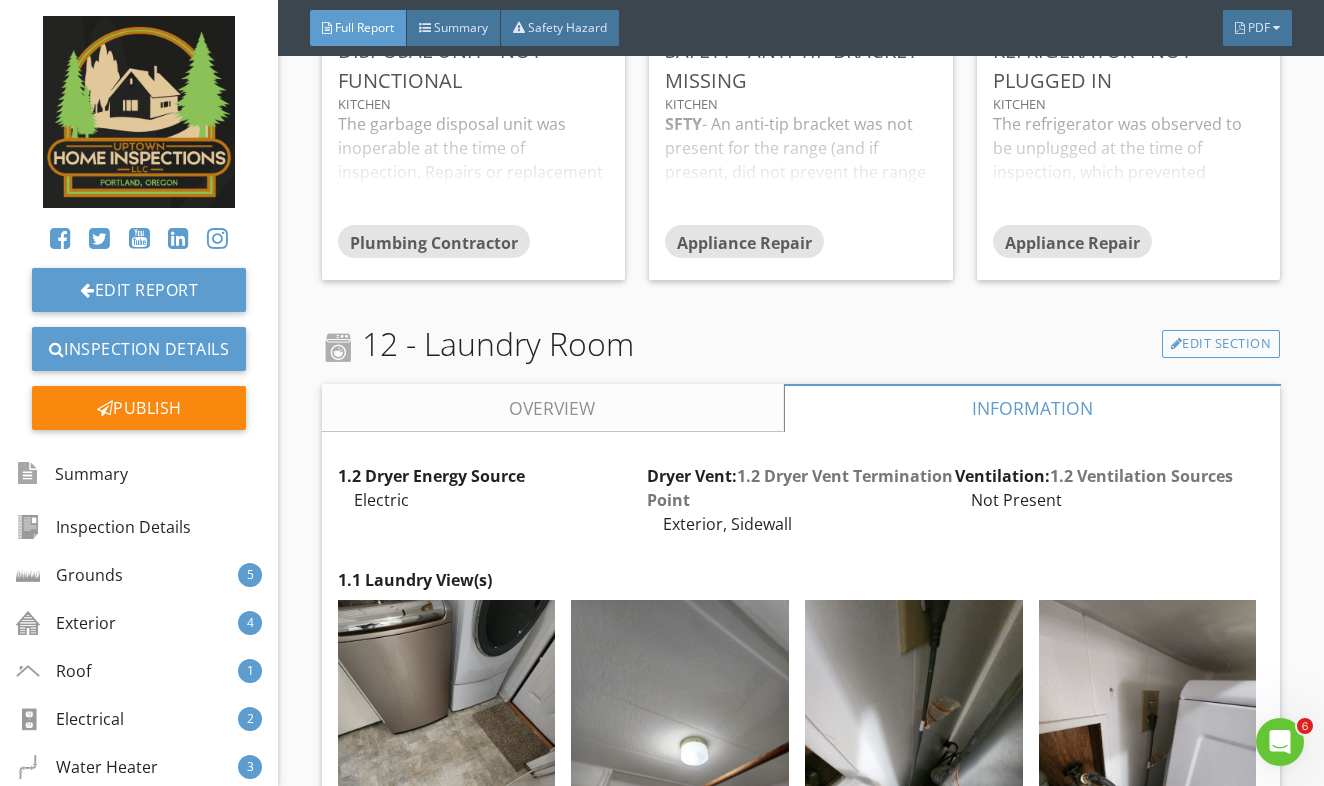scroll, scrollTop: 14946, scrollLeft: 0, axis: vertical 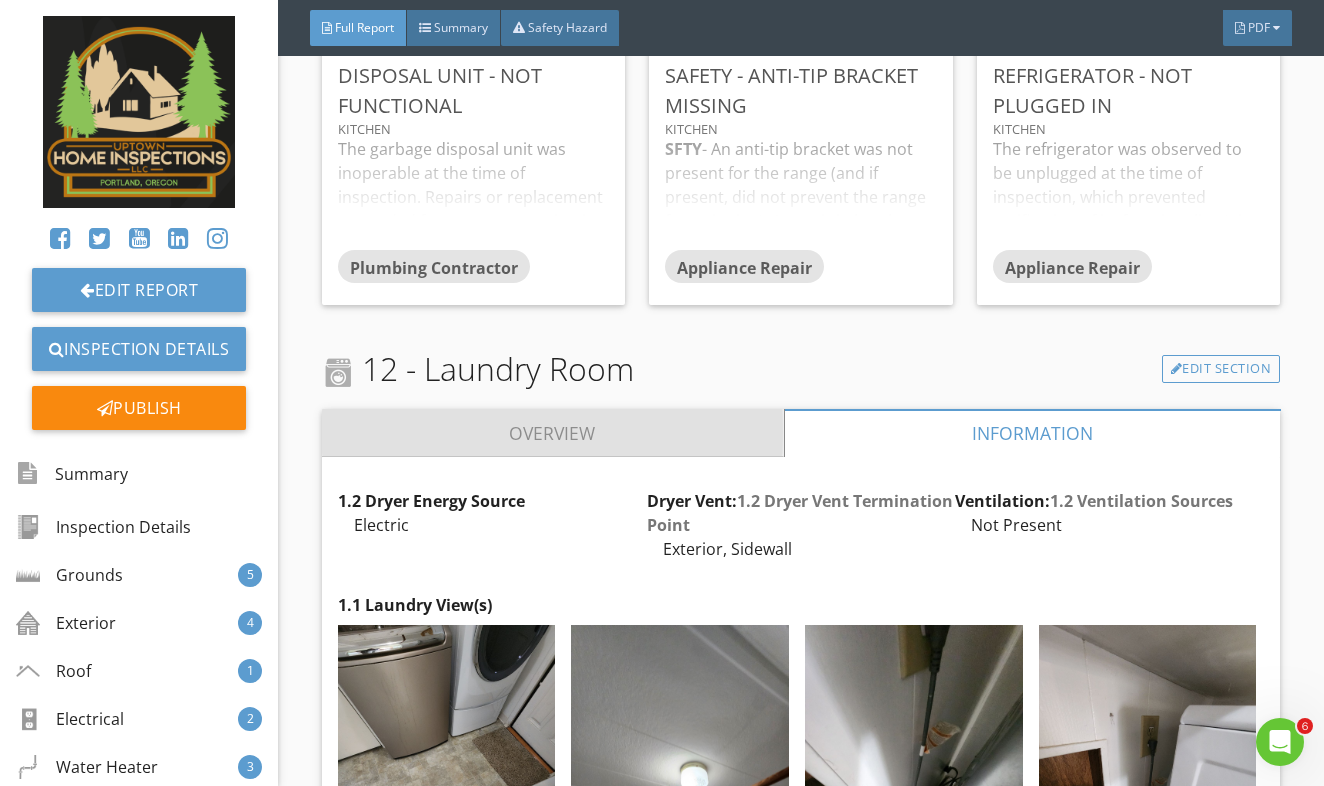 click on "Overview" at bounding box center (553, 433) 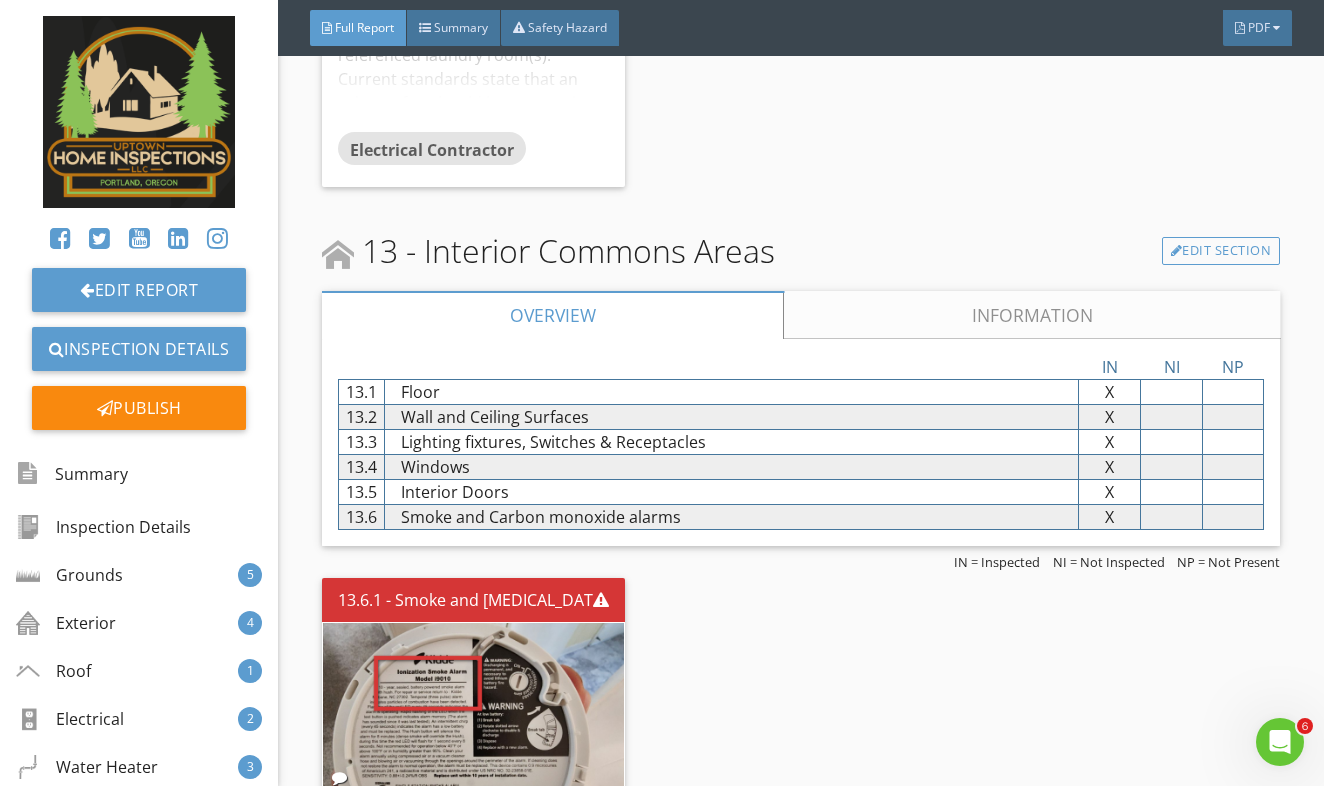 scroll, scrollTop: 15939, scrollLeft: 0, axis: vertical 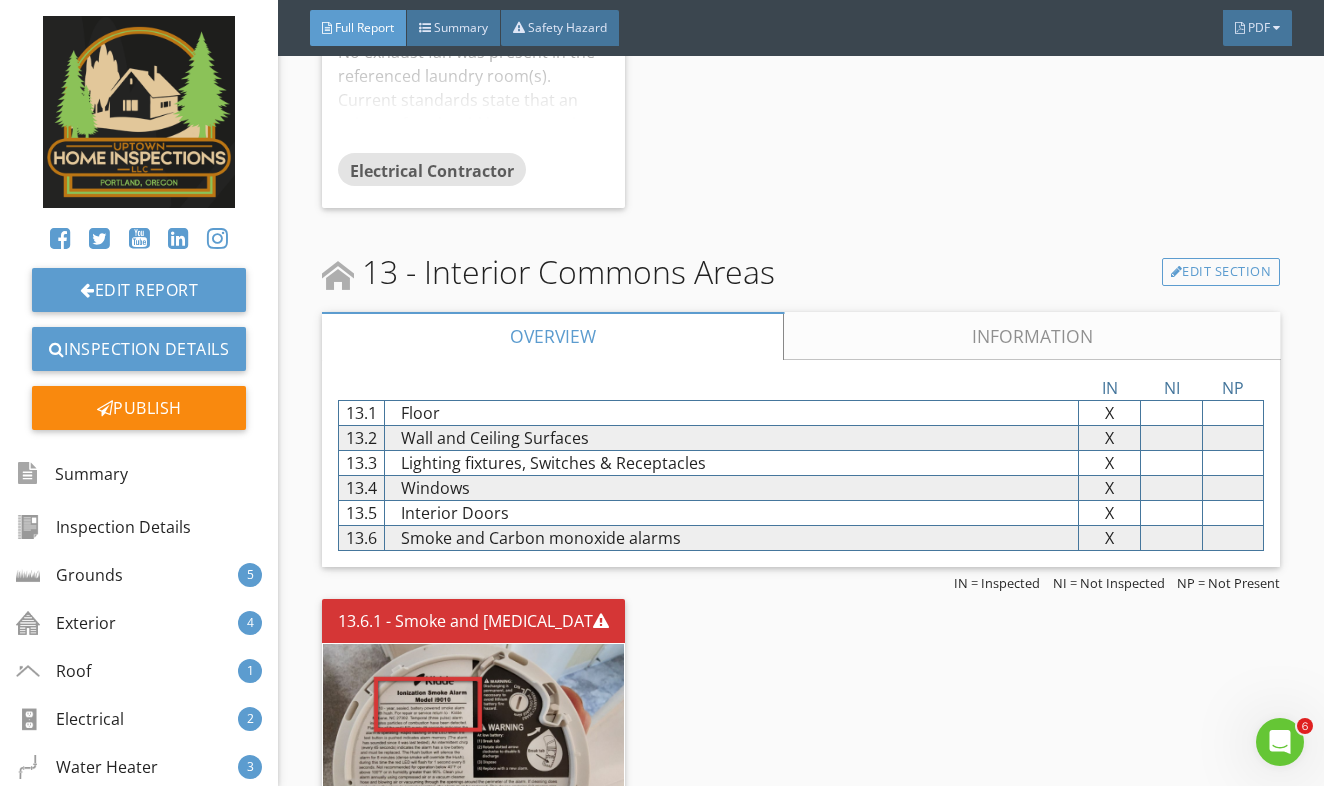 click on "Information" at bounding box center [1032, 336] 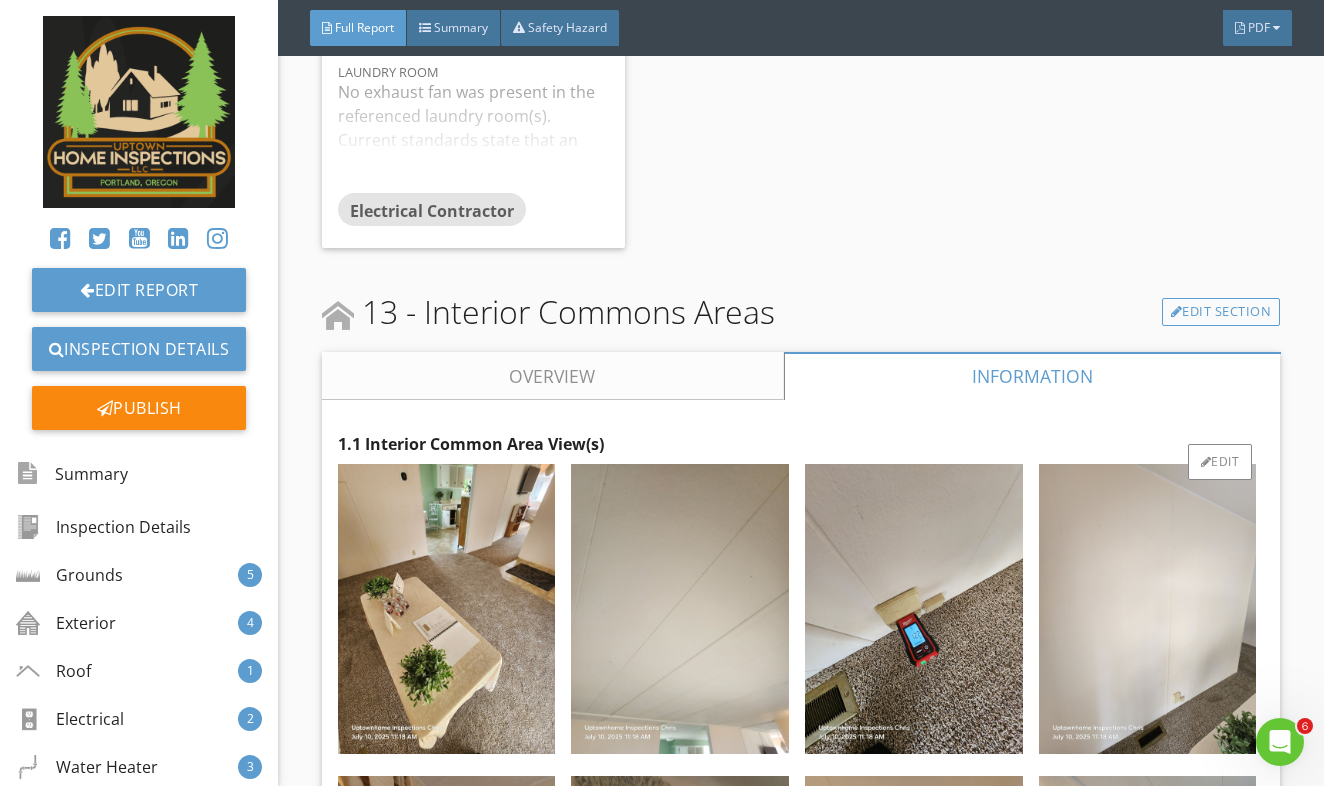 scroll, scrollTop: 15897, scrollLeft: 0, axis: vertical 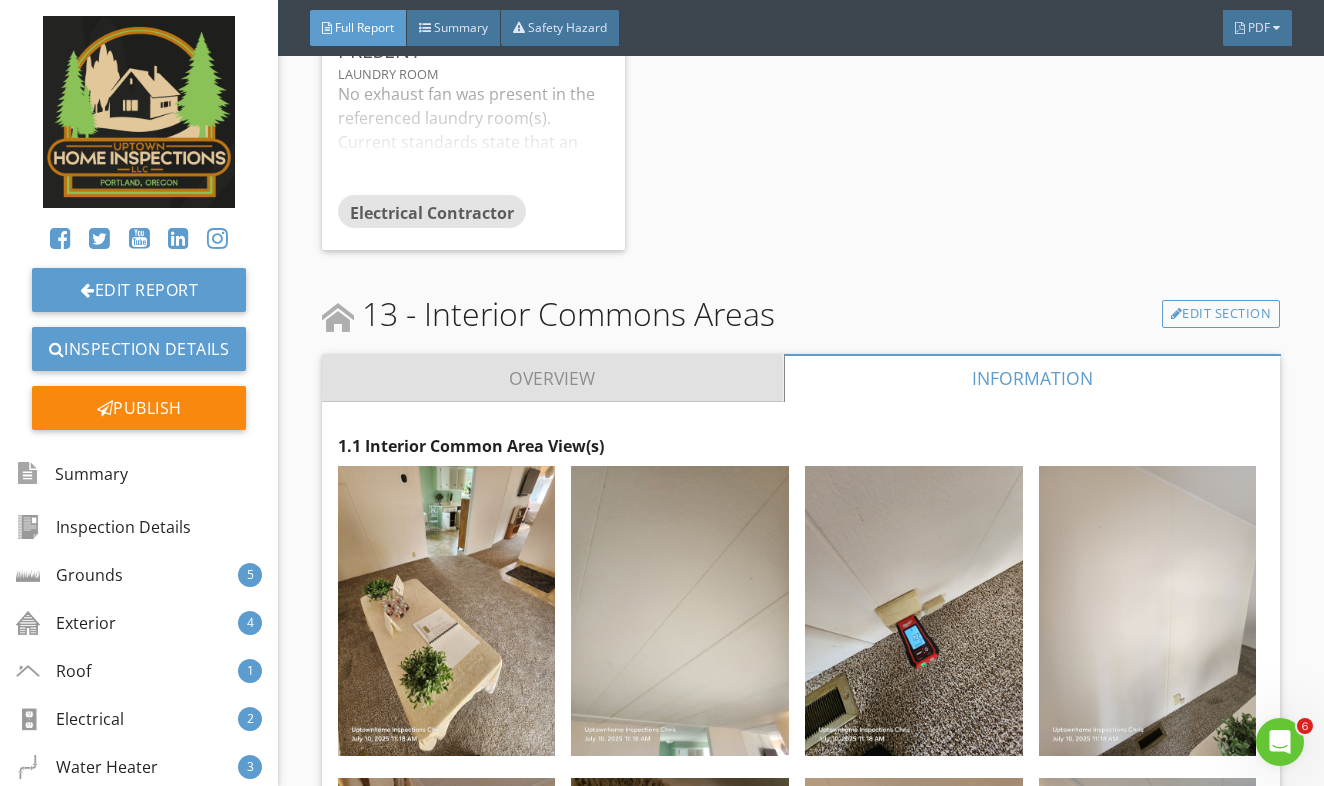 click on "Overview" at bounding box center (553, 378) 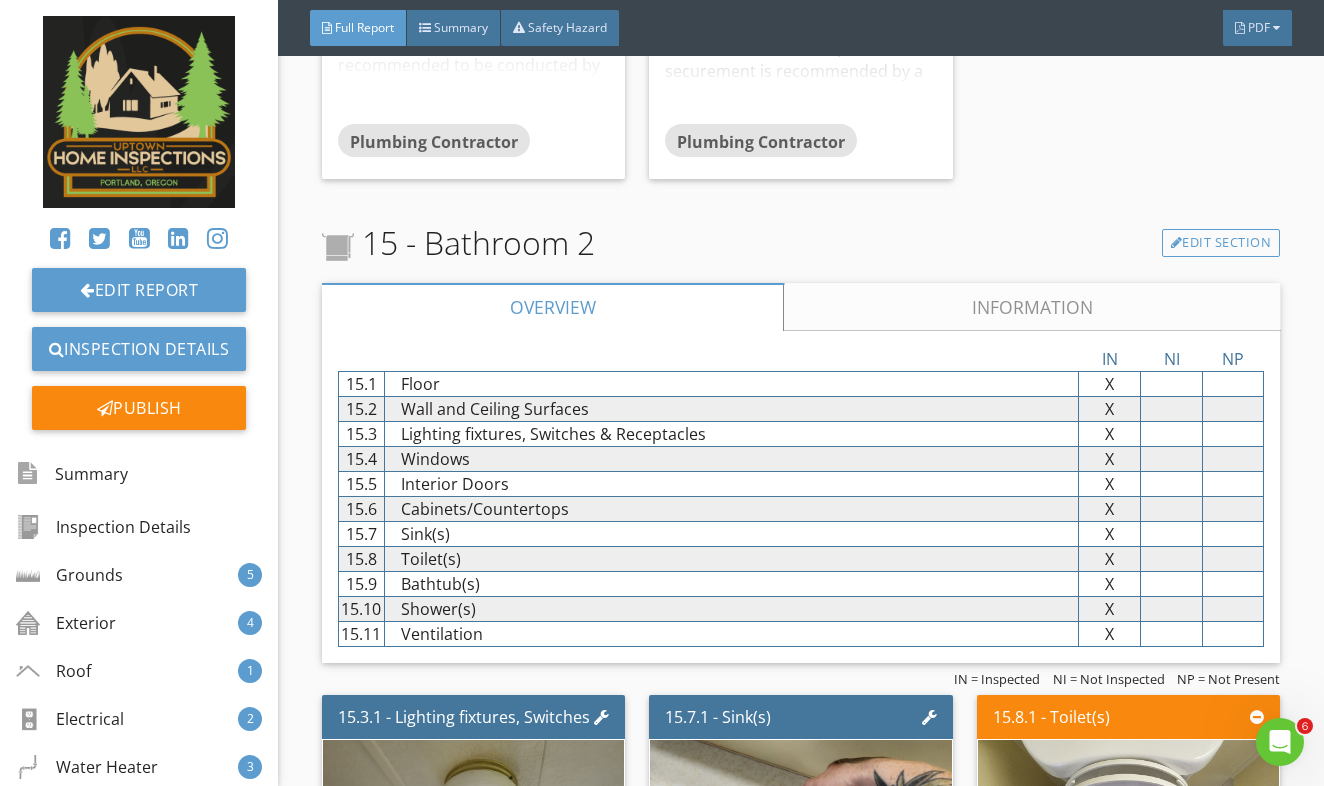 scroll, scrollTop: 18335, scrollLeft: 0, axis: vertical 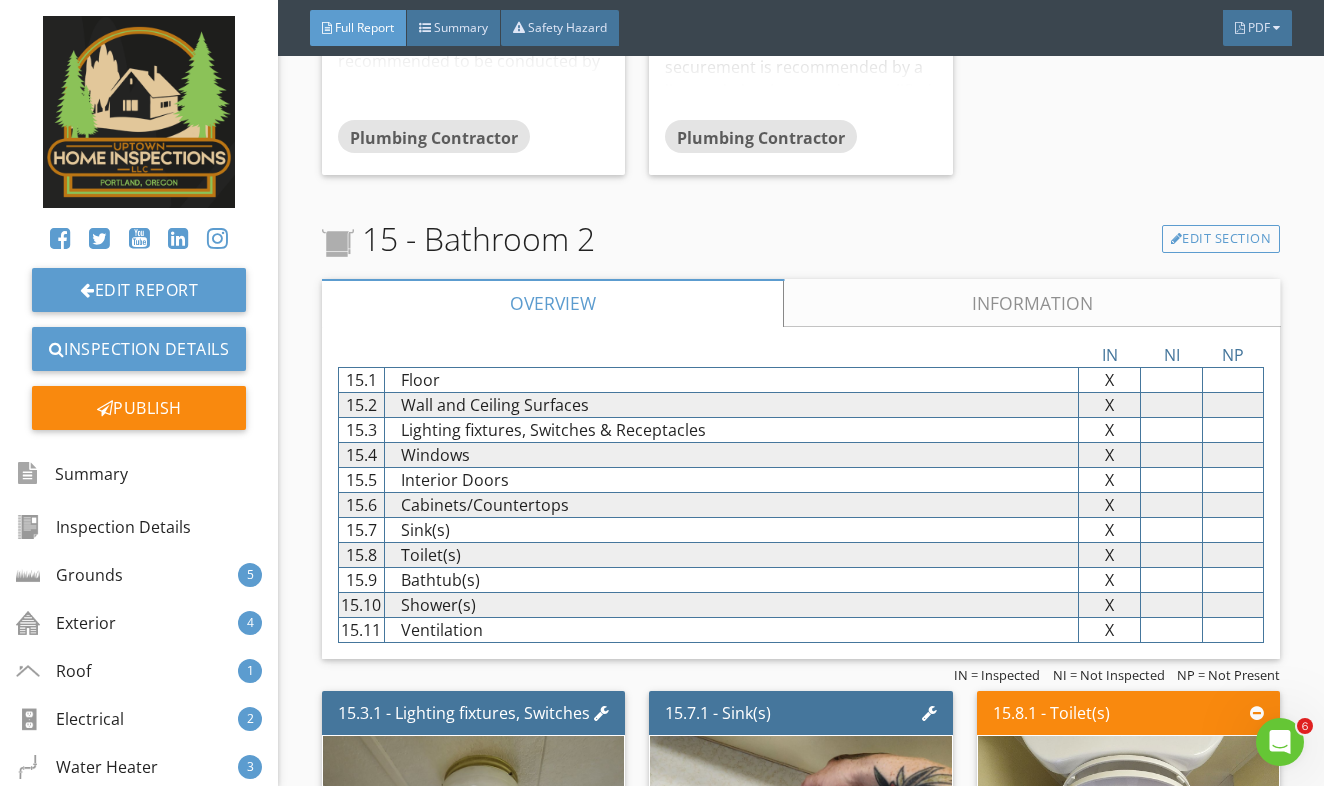 click on "Information" at bounding box center [1032, 303] 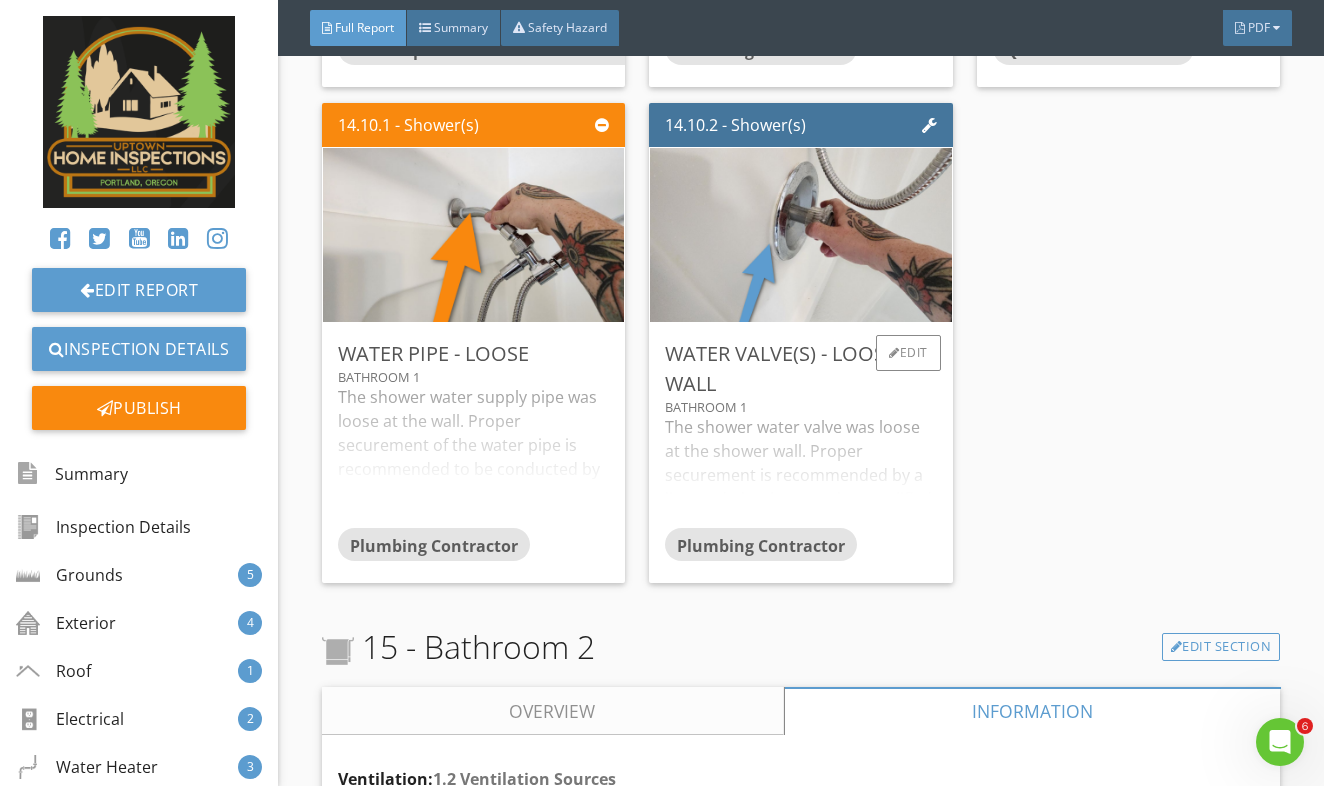 scroll, scrollTop: 17925, scrollLeft: 0, axis: vertical 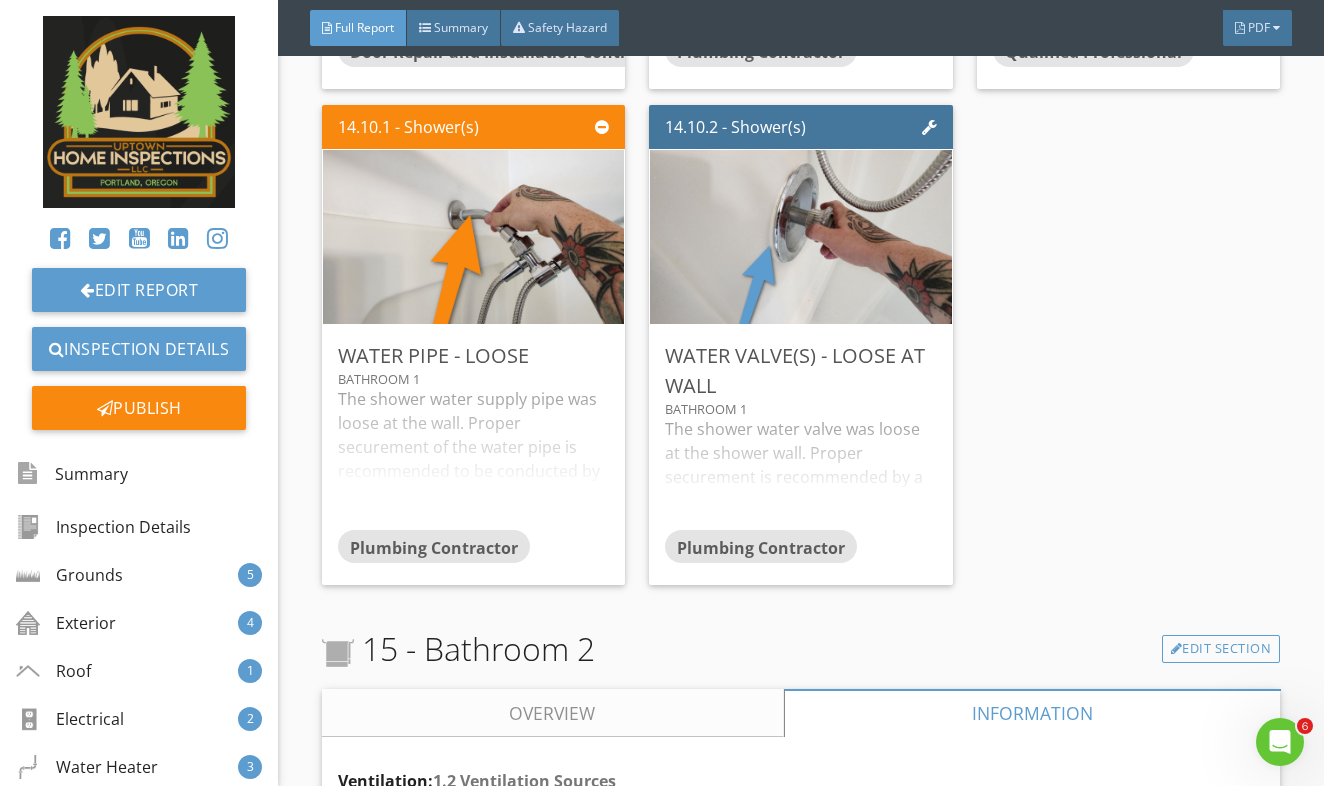 click on "Overview" at bounding box center (553, 713) 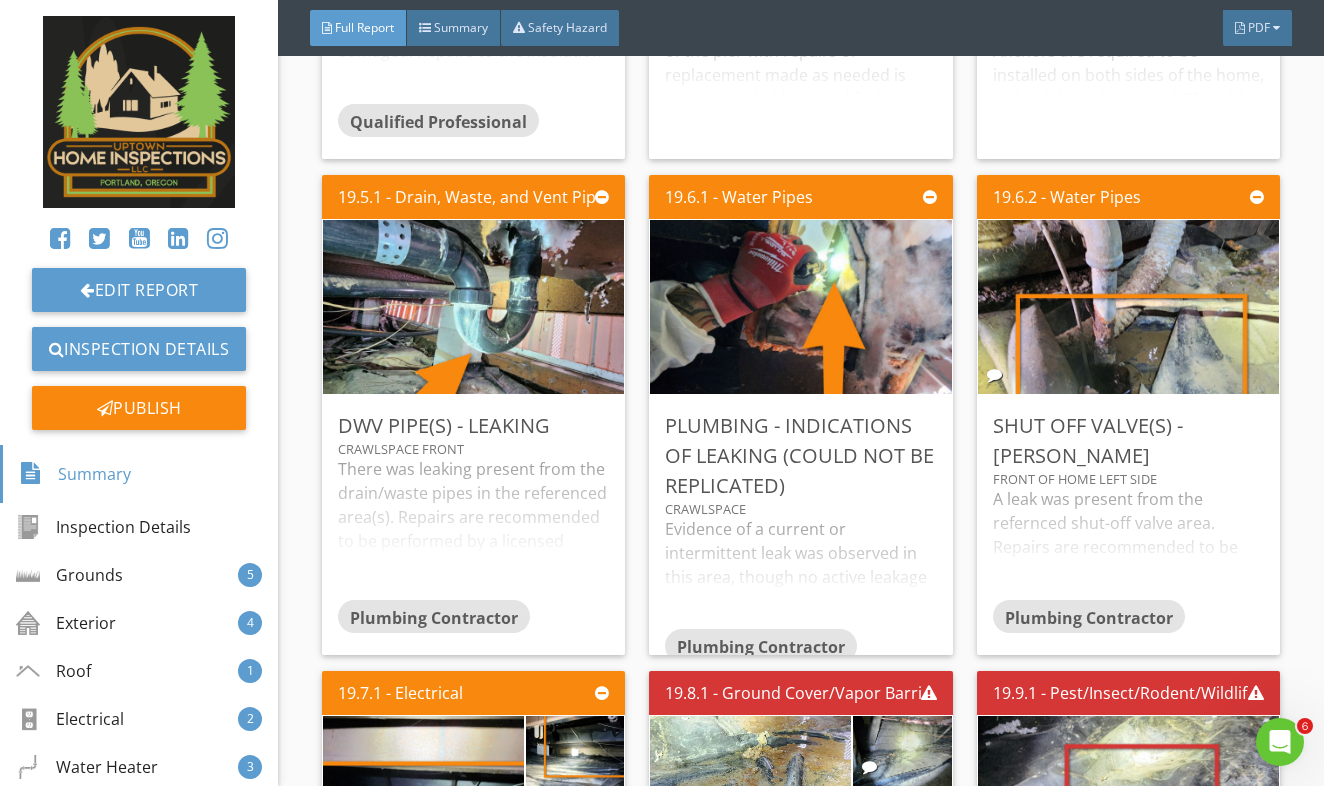 scroll, scrollTop: 23404, scrollLeft: 0, axis: vertical 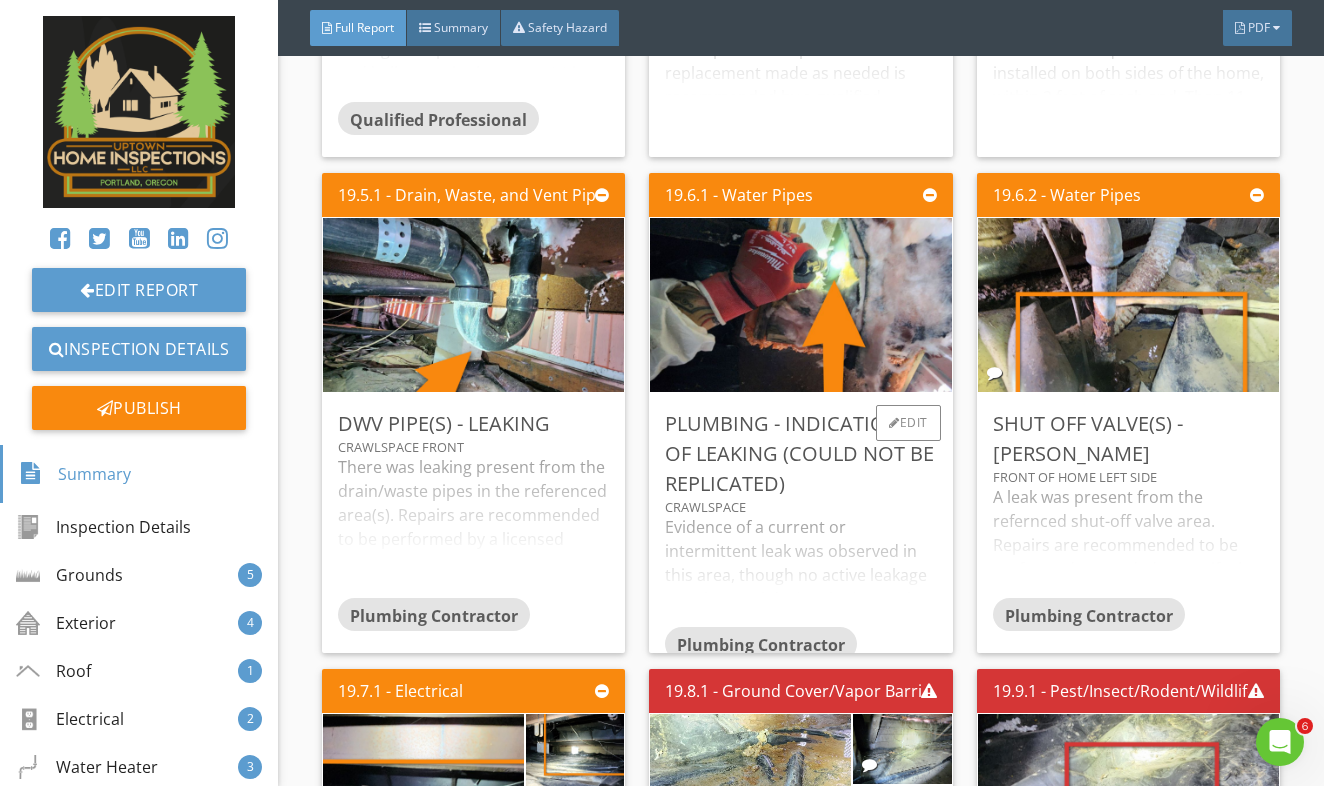 click on "Evidence of a current or intermittent leak was observed in this area, though no active leakage was detected during the inspection. This may indicate a minor or seasonal issue, a plumbing fixture or pipe that only leaks under certain conditions, or a past problem that has not been fully resolved. The extent of any underlying damage or potential for future leakage is unknown. It is strongly recommended that a licensed plumbing contractor further evaluate the area to determine the exact cause of the issue and perform any necessary repairs to prevent future water damage." at bounding box center [801, 571] 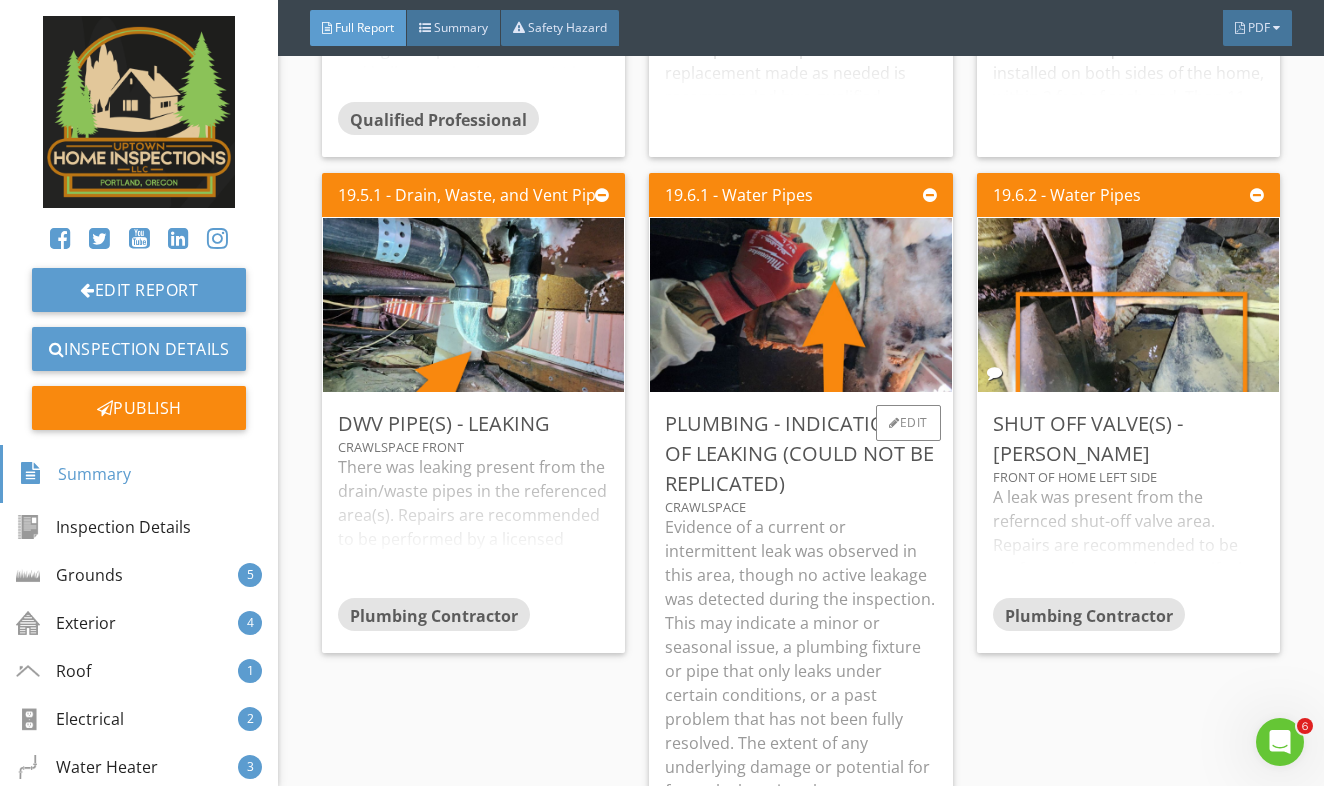 click on "Evidence of a current or intermittent leak was observed in this area, though no active leakage was detected during the inspection. This may indicate a minor or seasonal issue, a plumbing fixture or pipe that only leaks under certain conditions, or a past problem that has not been fully resolved. The extent of any underlying damage or potential for future leakage is unknown." at bounding box center (801, 659) 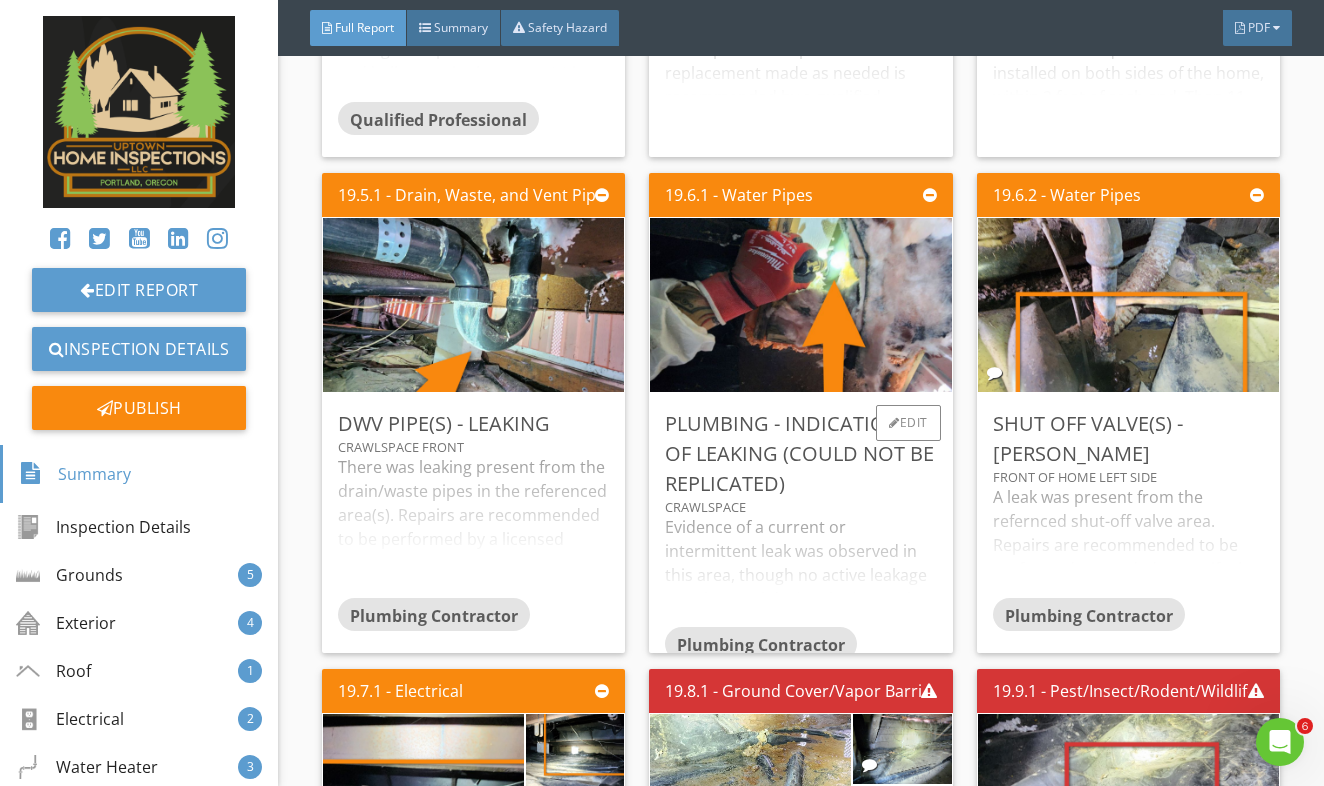 click on "Crawlspace" at bounding box center [801, 507] 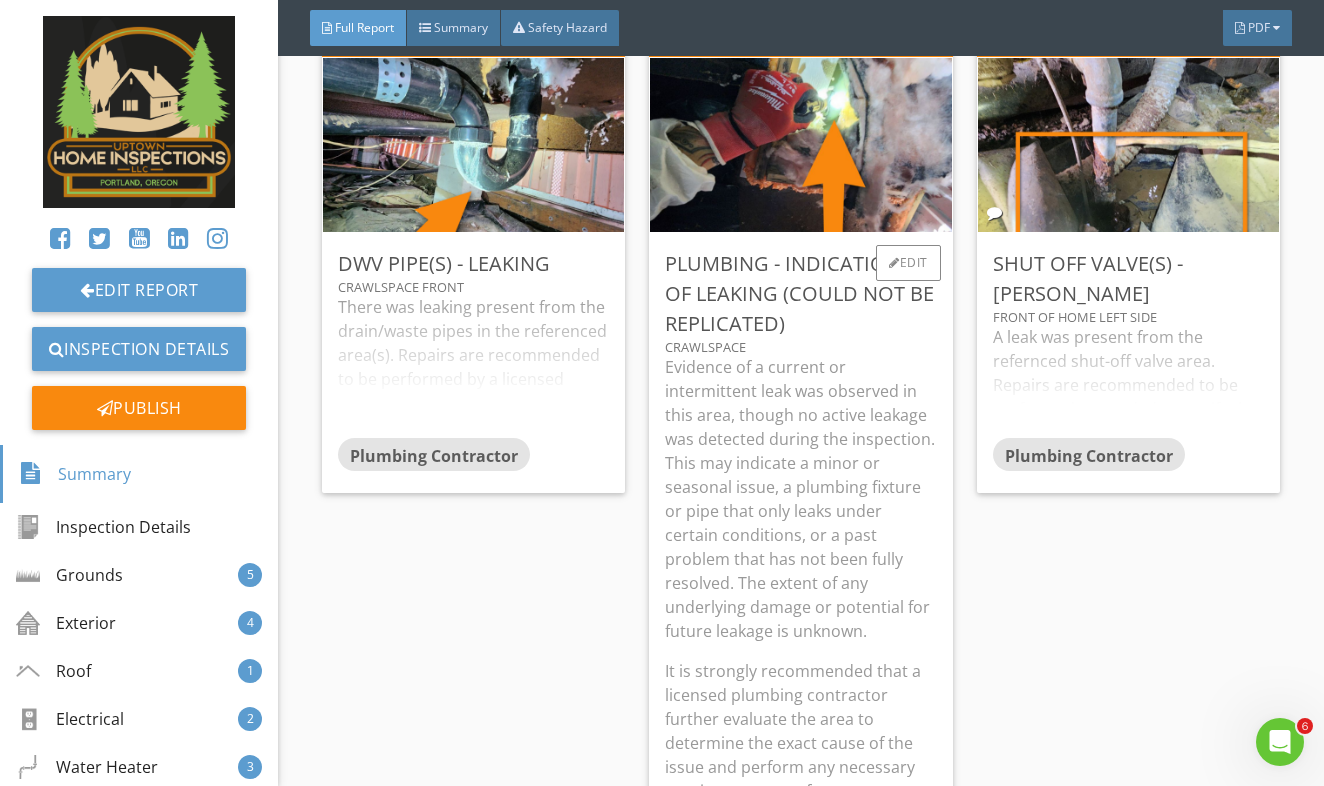 scroll, scrollTop: 23433, scrollLeft: 0, axis: vertical 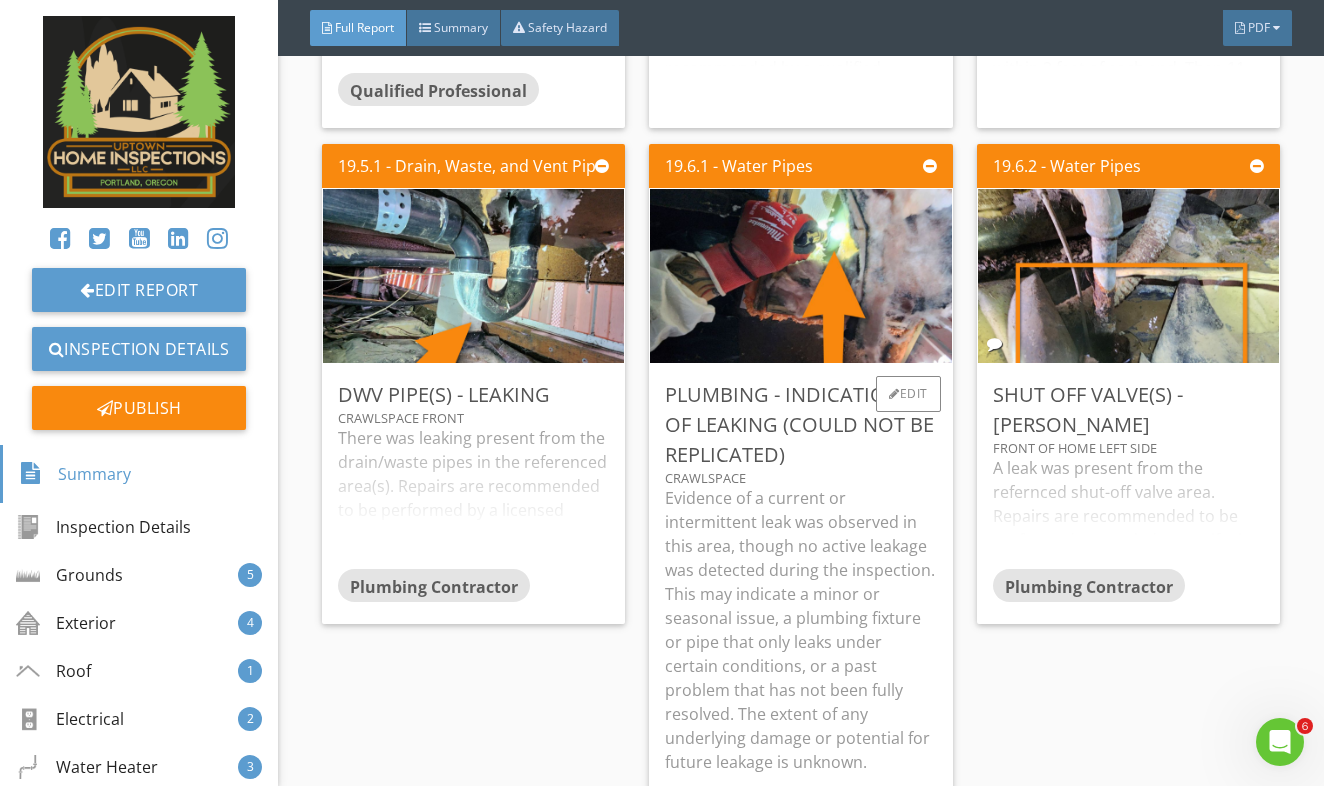 click on "Evidence of a current or intermittent leak was observed in this area, though no active leakage was detected during the inspection. This may indicate a minor or seasonal issue, a plumbing fixture or pipe that only leaks under certain conditions, or a past problem that has not been fully resolved. The extent of any underlying damage or potential for future leakage is unknown." at bounding box center [801, 630] 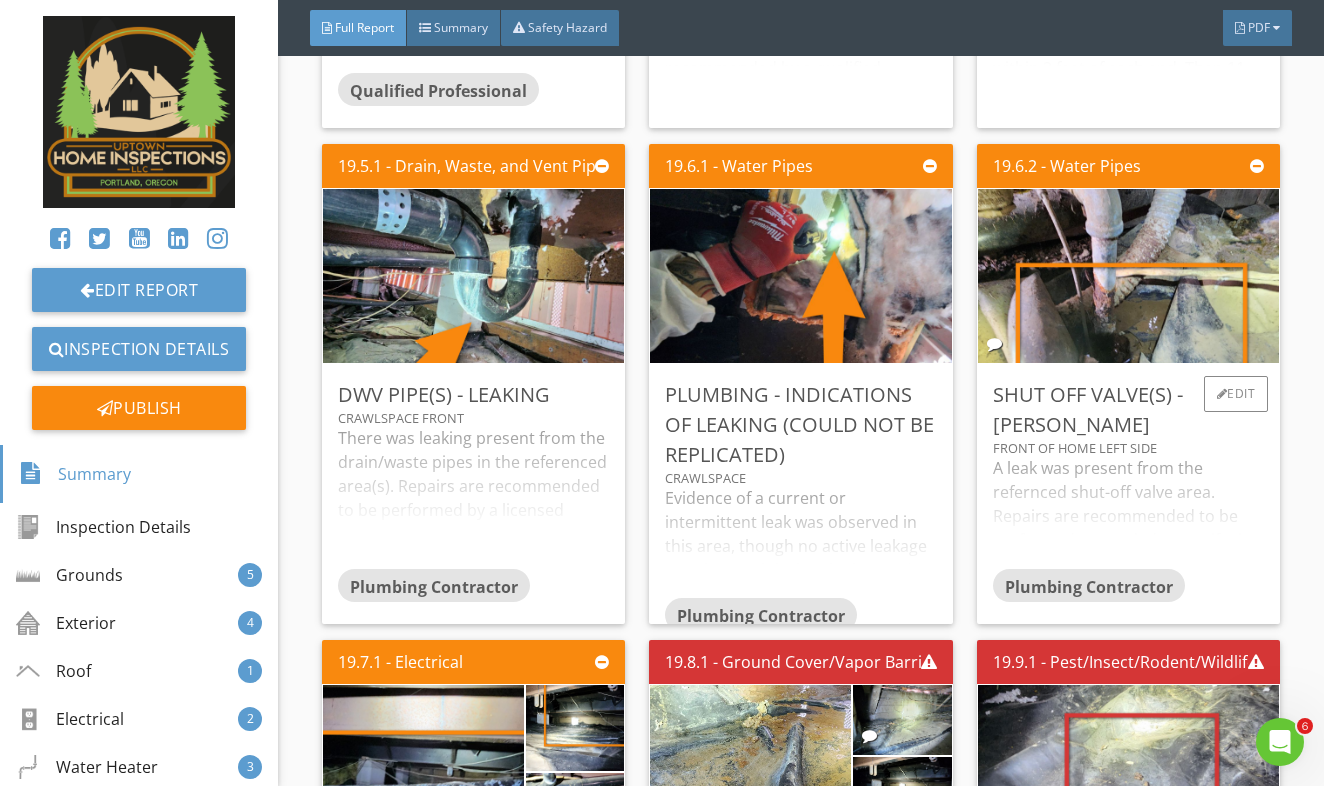 click on "A leak was present from the refernced shut-off valve area. Repairs are recommended to be performed as needed to rectify the leak by a licensed plumber." at bounding box center [1129, 512] 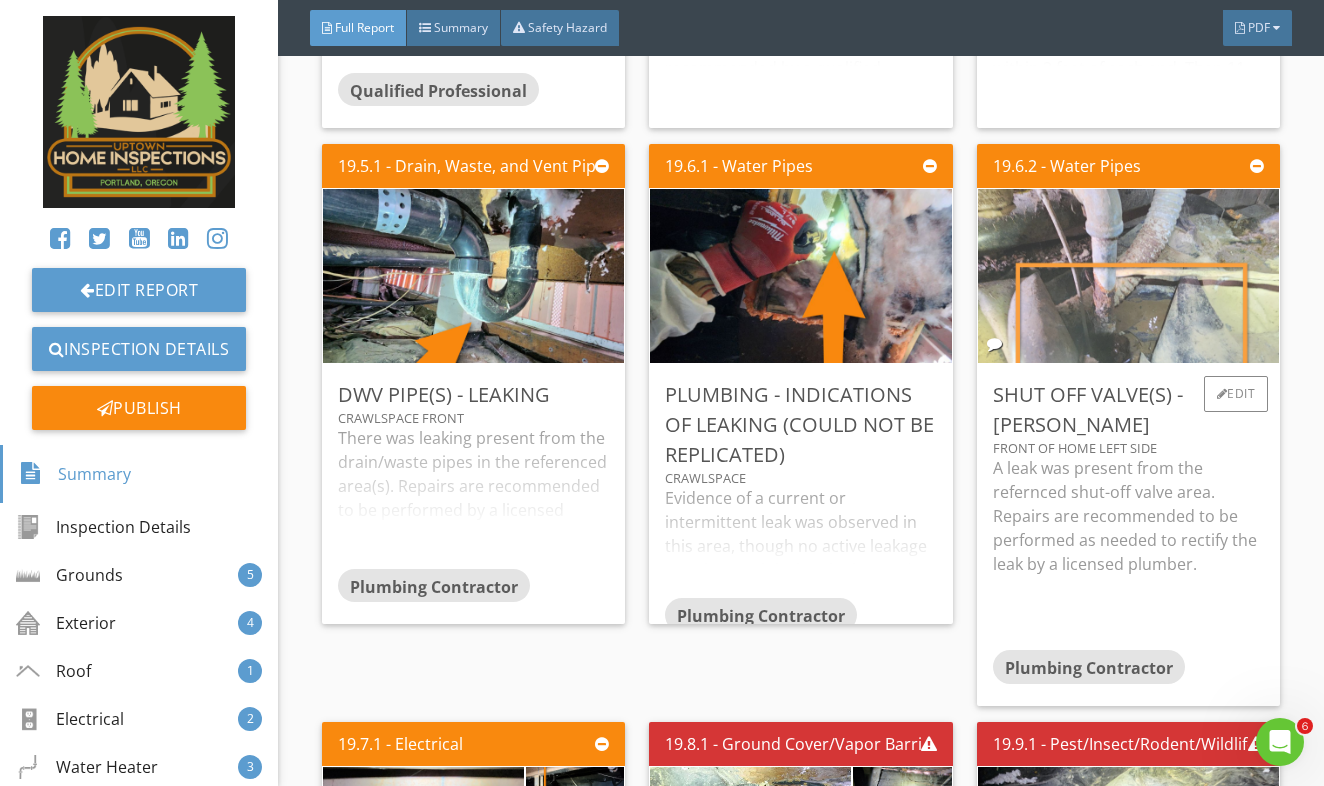 click at bounding box center [1128, 276] 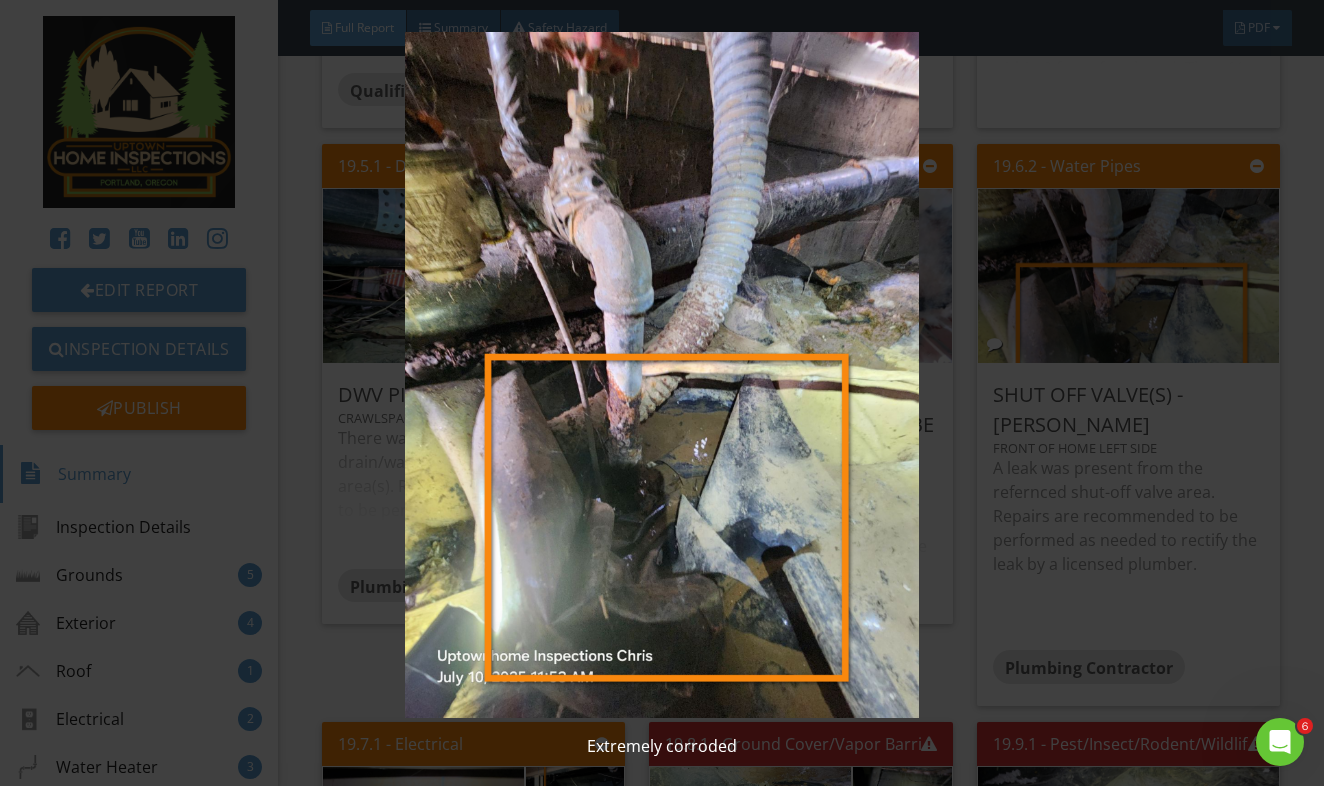 click at bounding box center (662, 375) 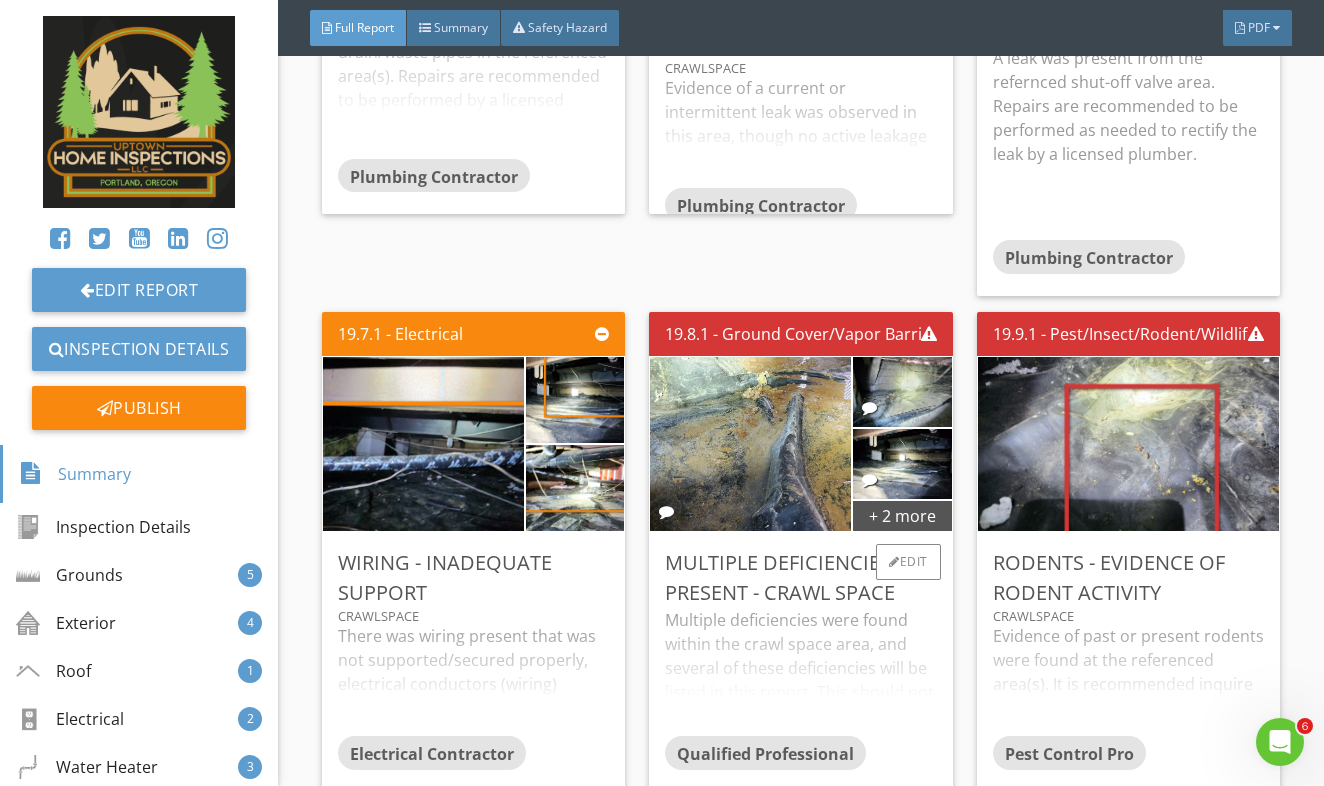 scroll, scrollTop: 23833, scrollLeft: 0, axis: vertical 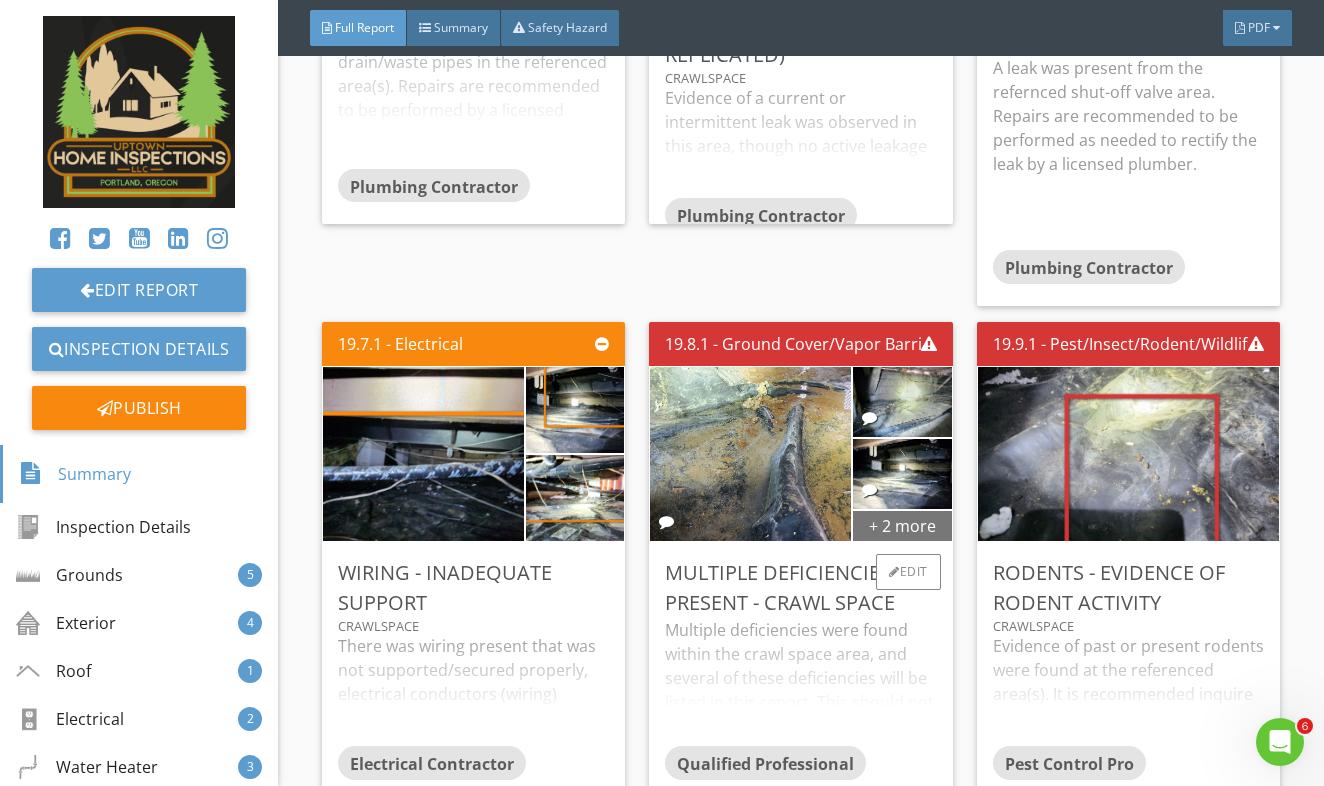 click on "+ 2 more" at bounding box center (902, 525) 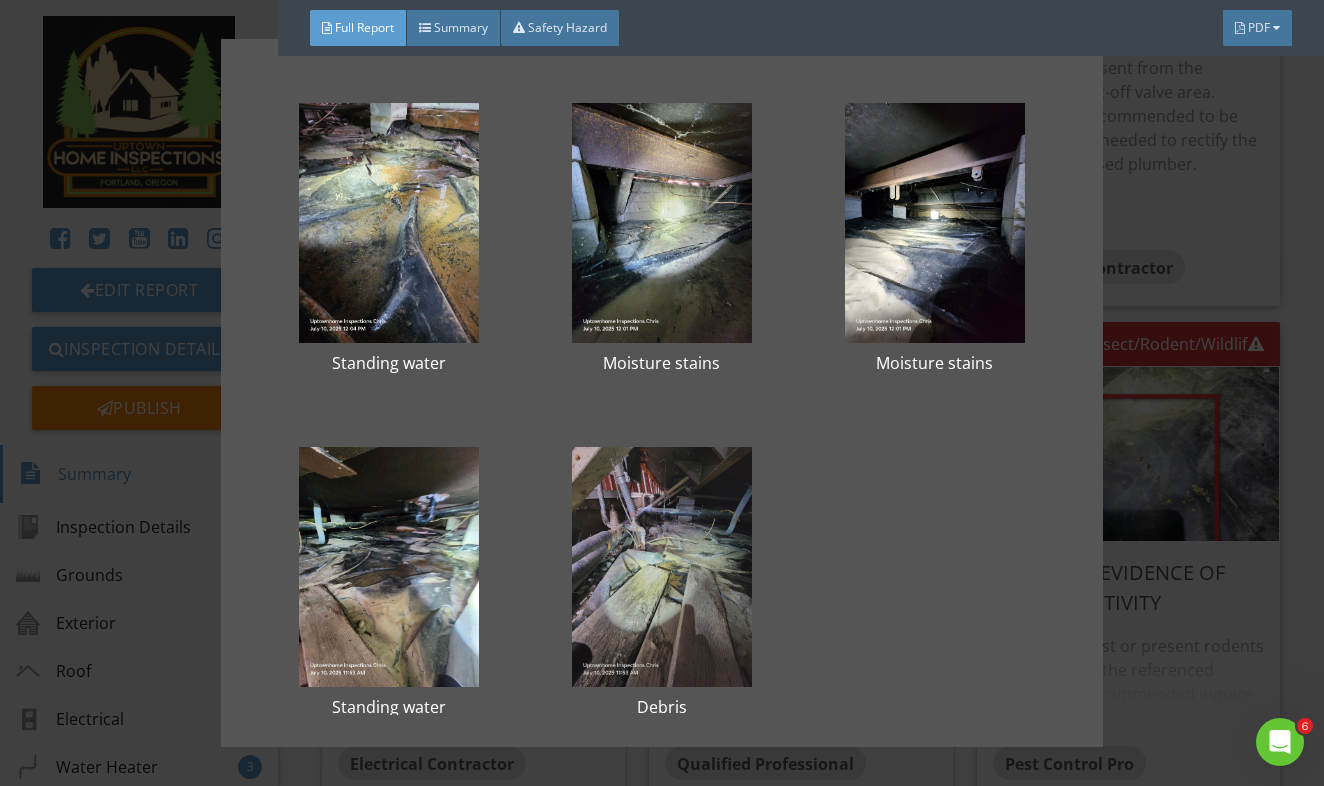 scroll, scrollTop: 0, scrollLeft: 0, axis: both 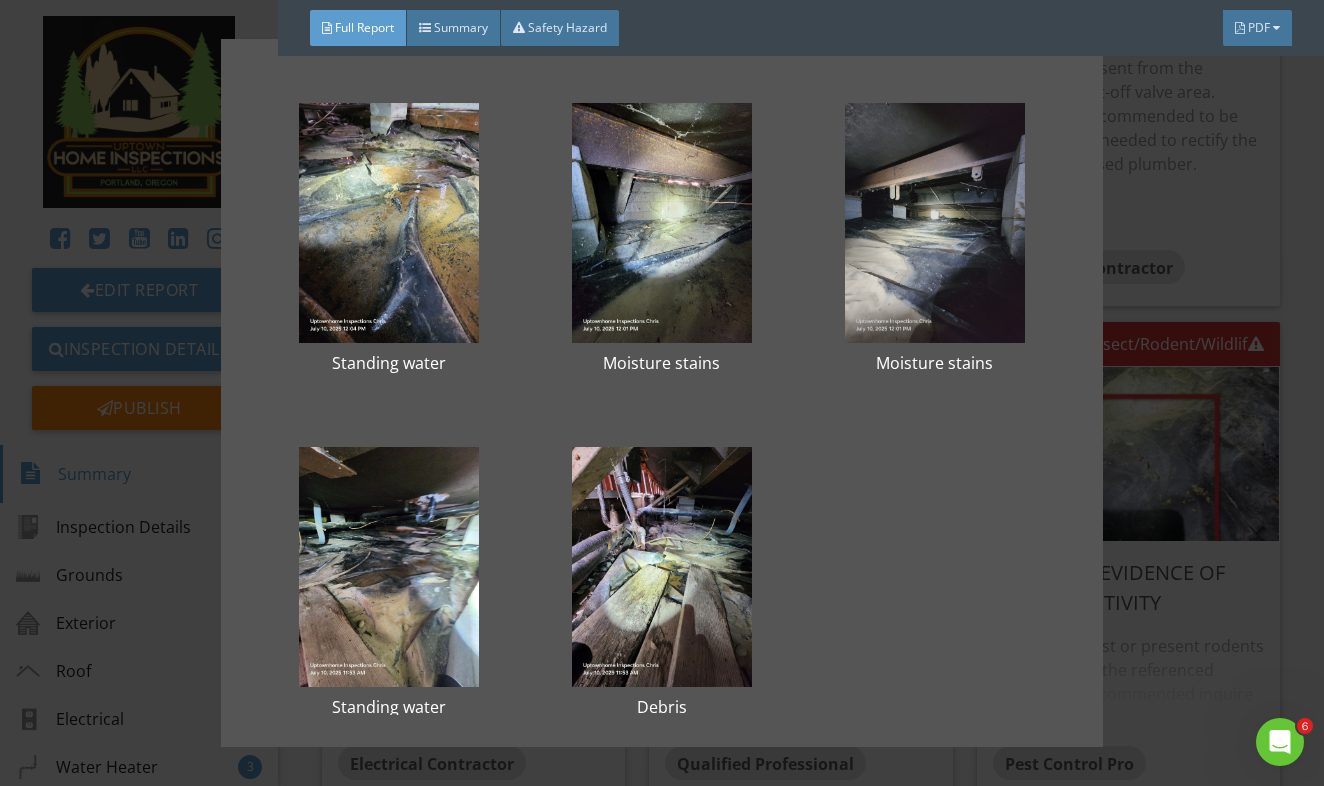 click at bounding box center (934, 223) 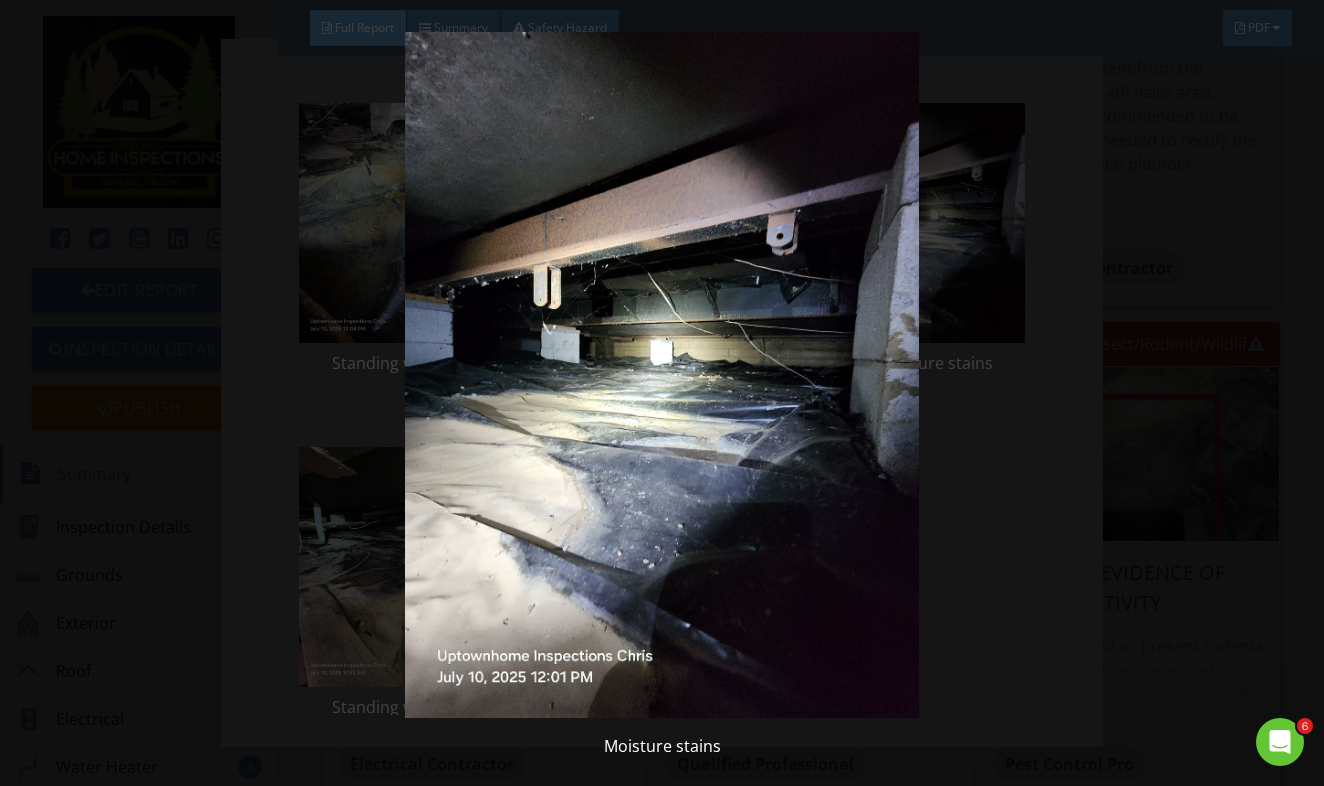 click at bounding box center [662, 375] 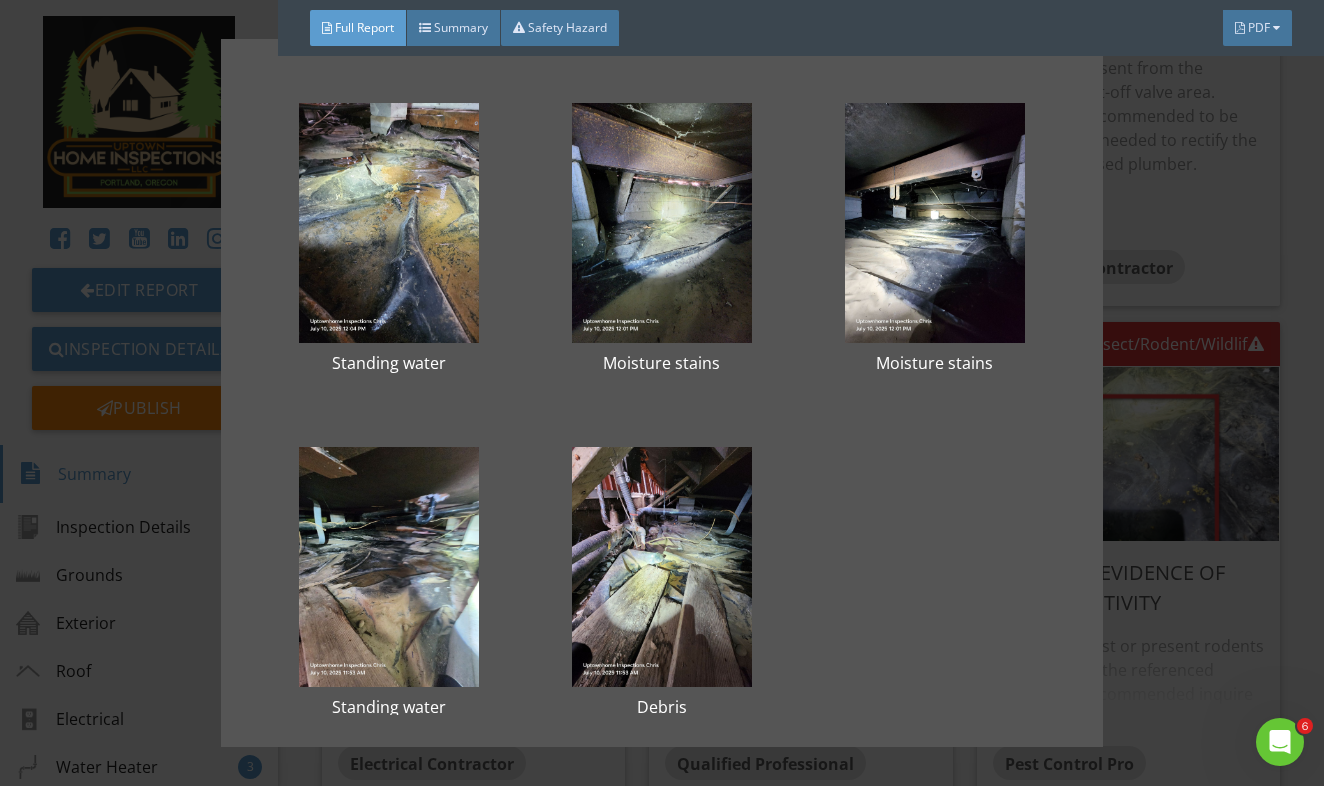 click on "Standing water
Moisture stains
Moisture stains
Standing water
Debris" at bounding box center [662, 393] 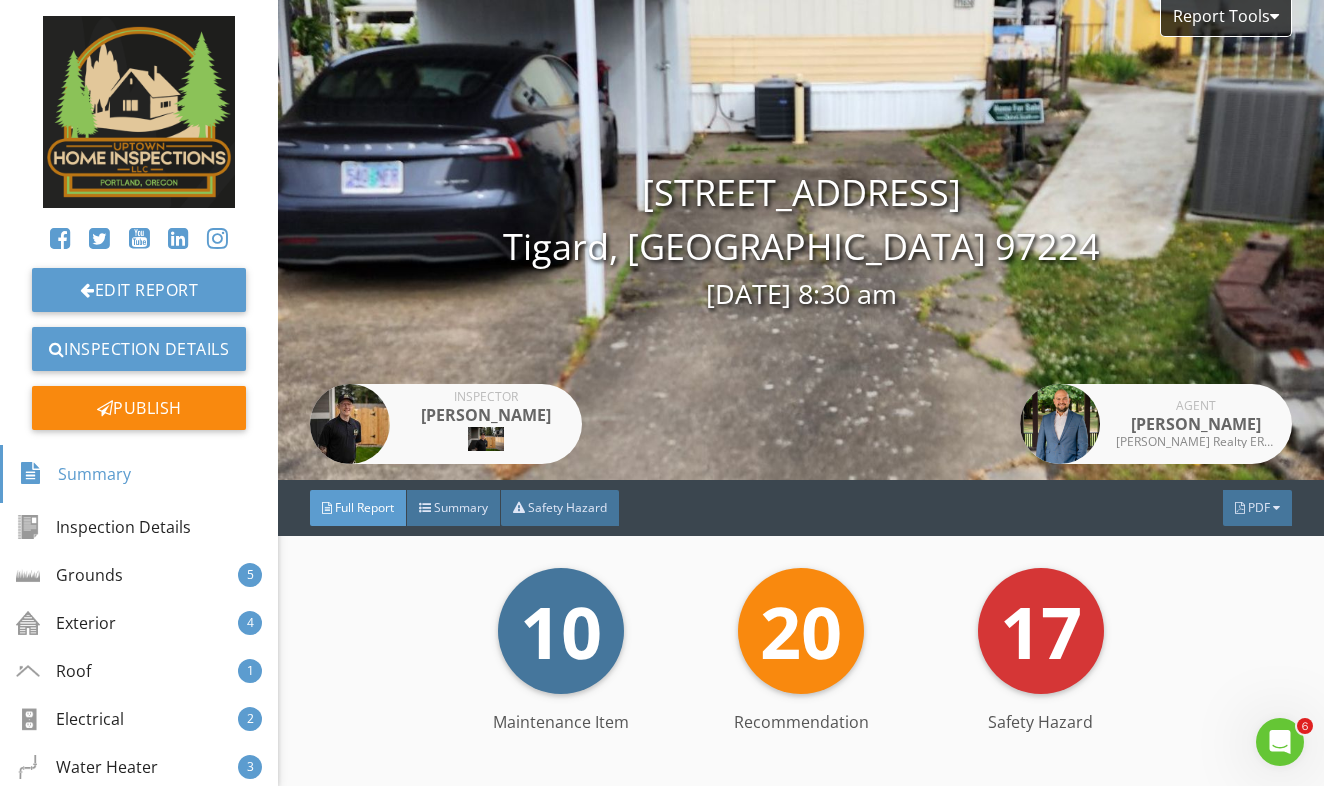 scroll, scrollTop: 0, scrollLeft: 0, axis: both 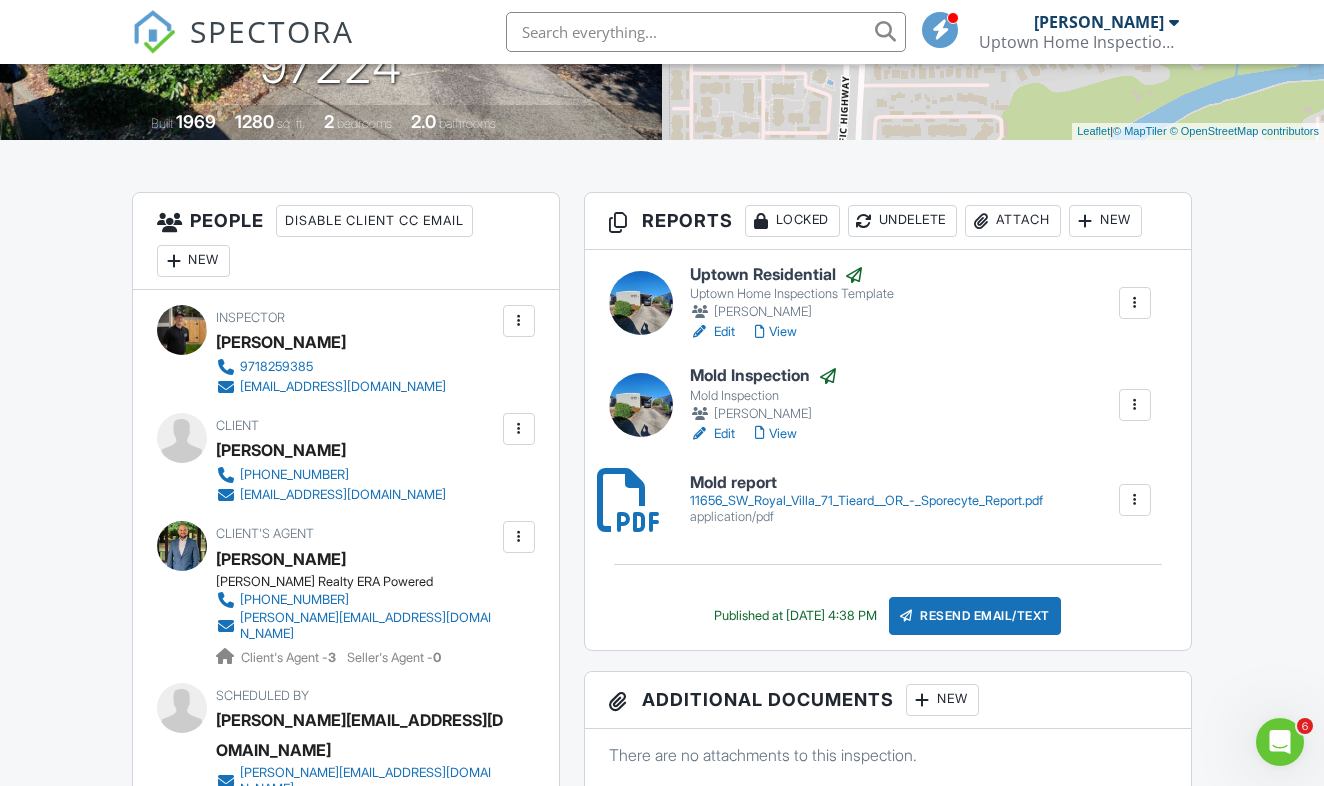 click on "View" at bounding box center (776, 332) 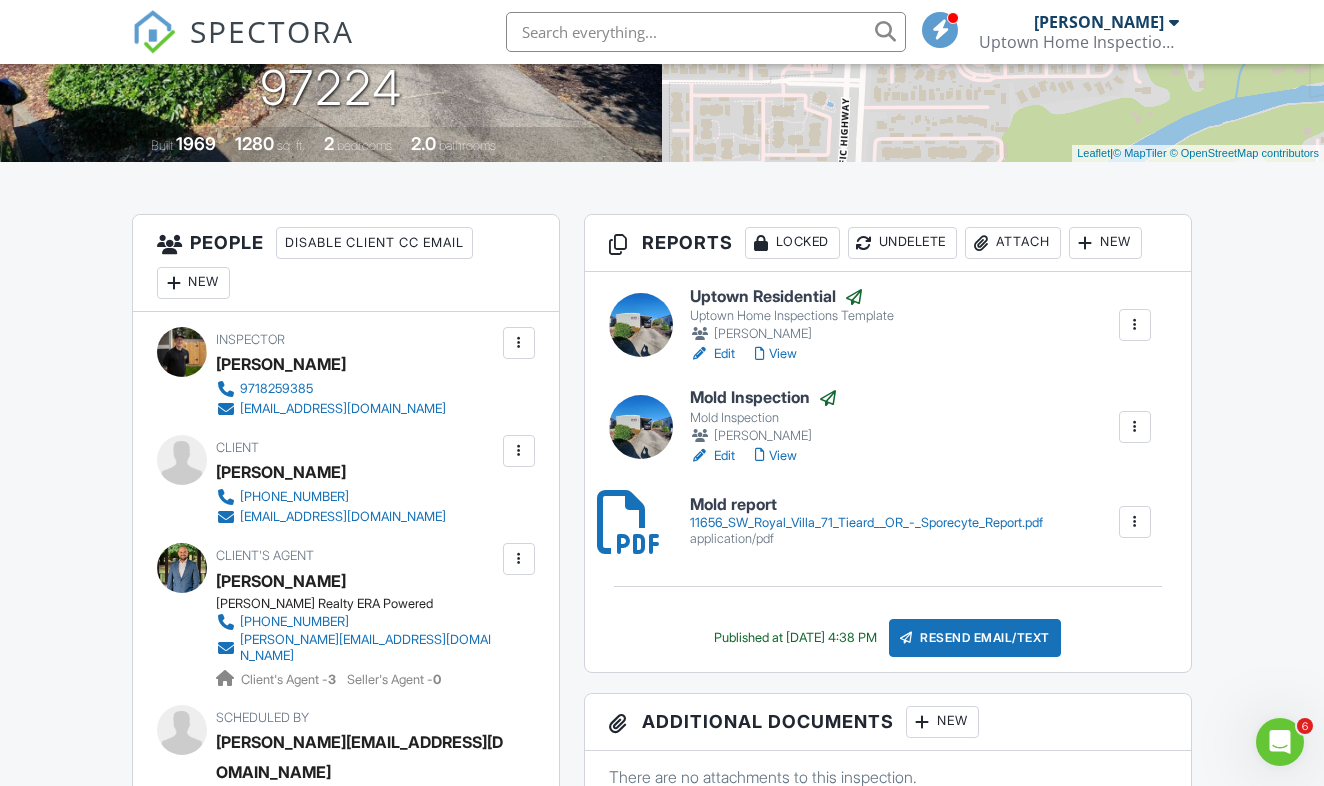 scroll, scrollTop: 401, scrollLeft: 0, axis: vertical 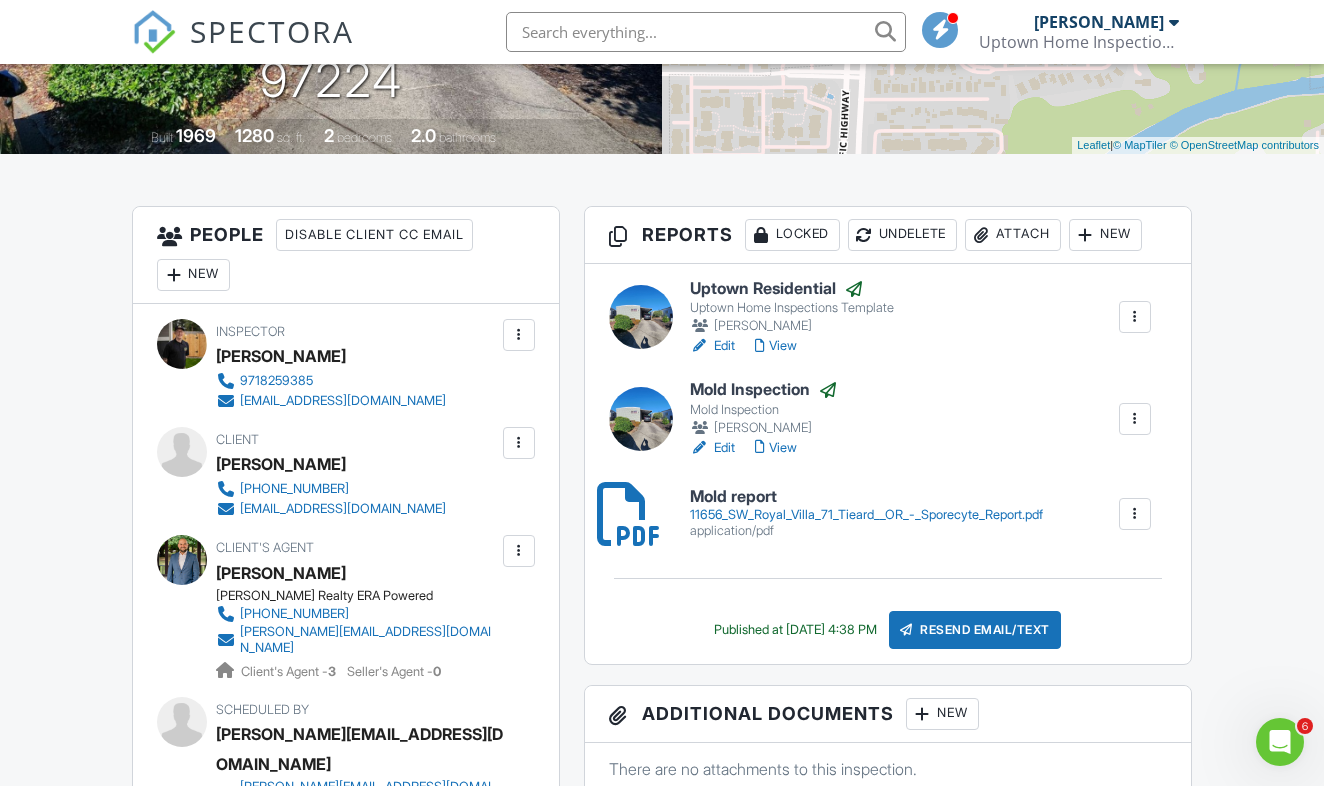 click on "View" at bounding box center [776, 346] 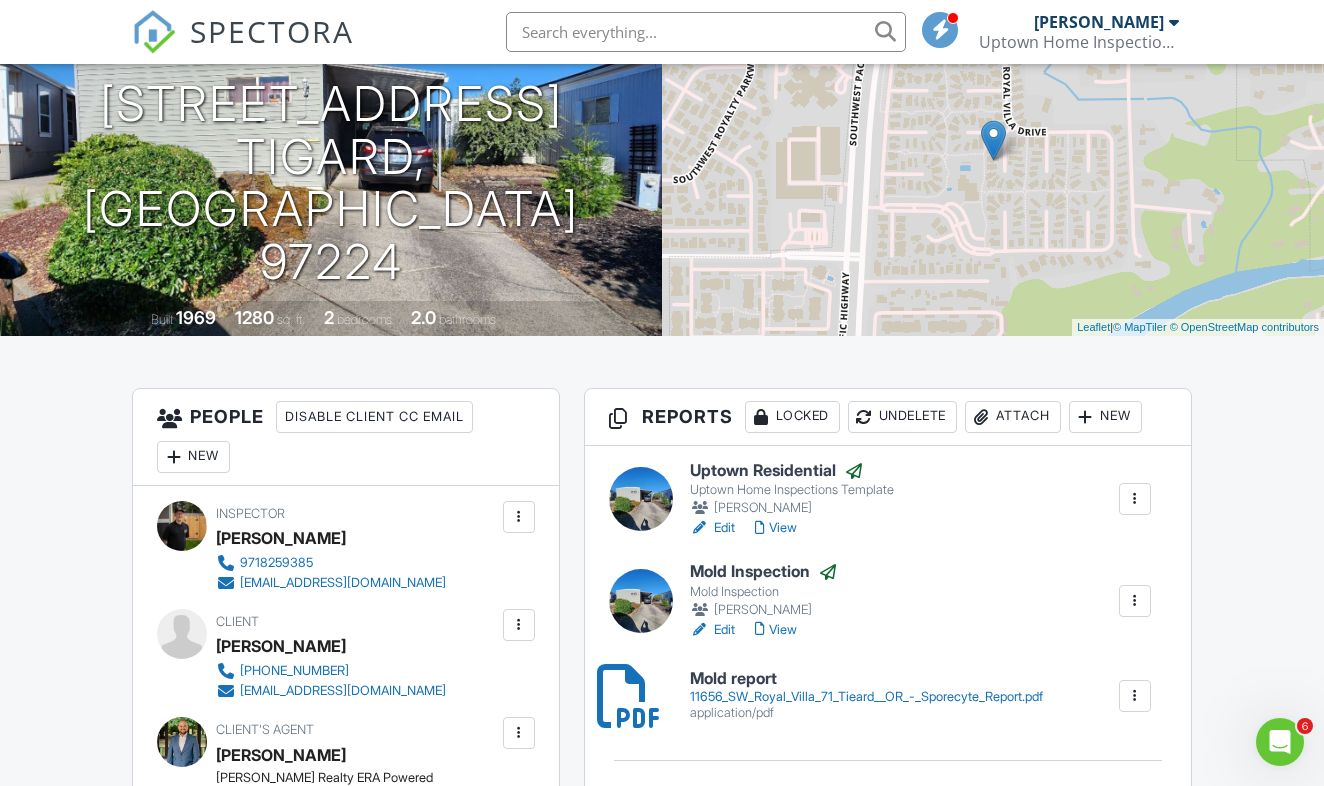 scroll, scrollTop: 207, scrollLeft: 0, axis: vertical 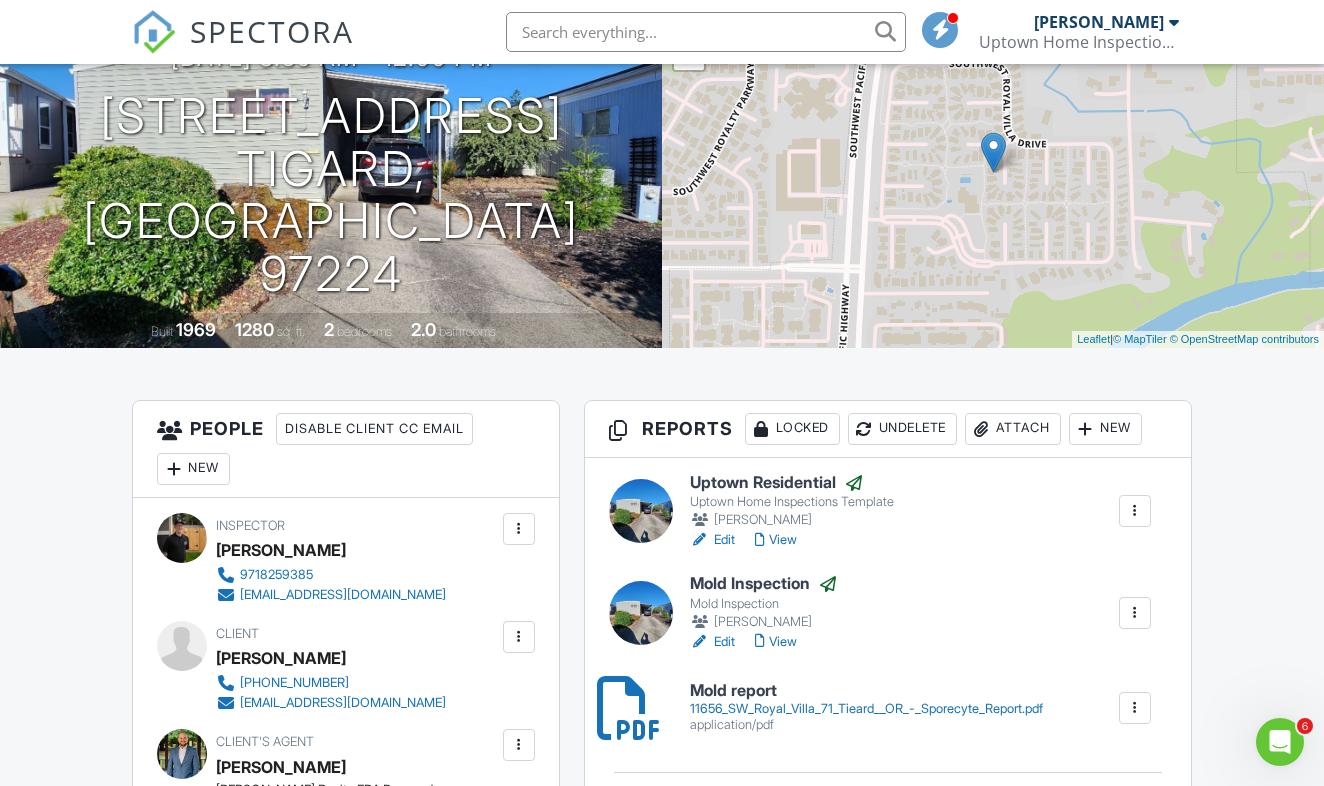 click at bounding box center (154, 32) 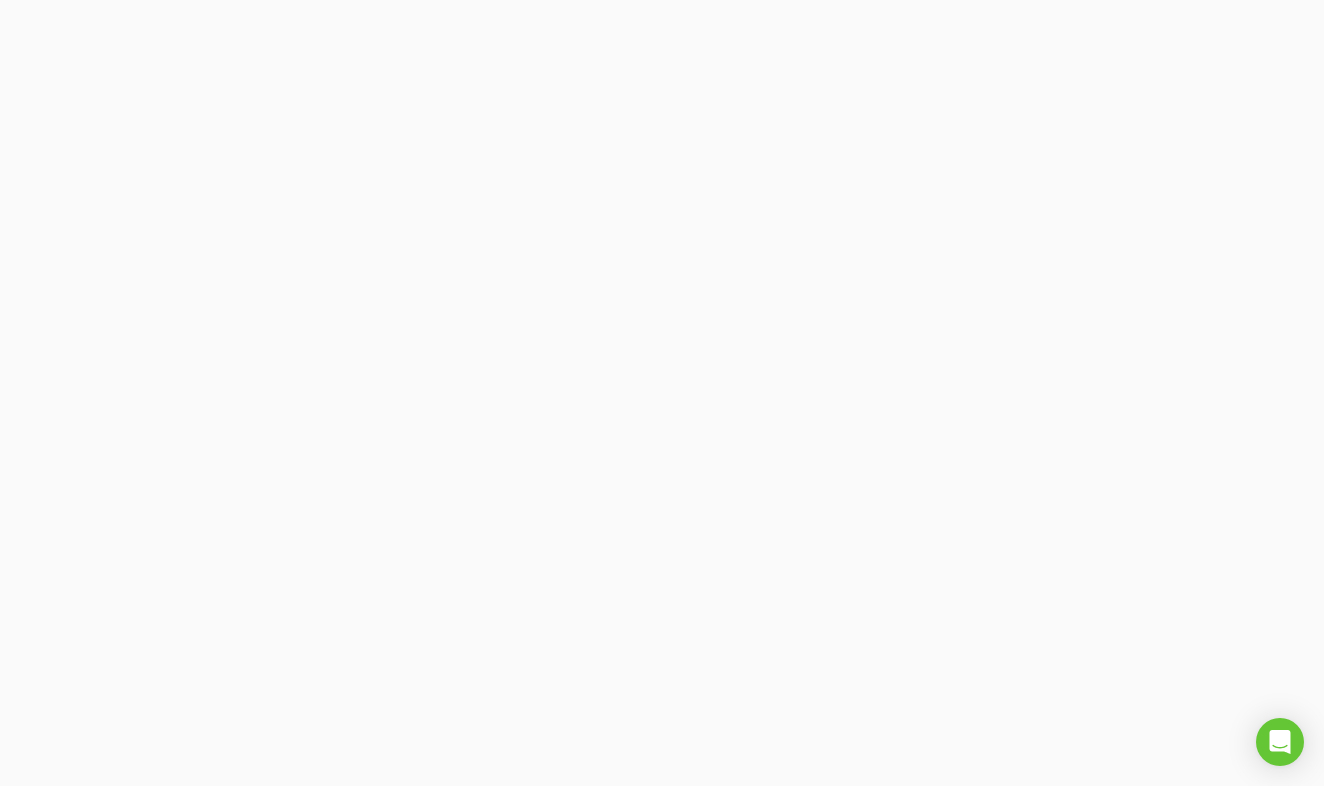scroll, scrollTop: 0, scrollLeft: 0, axis: both 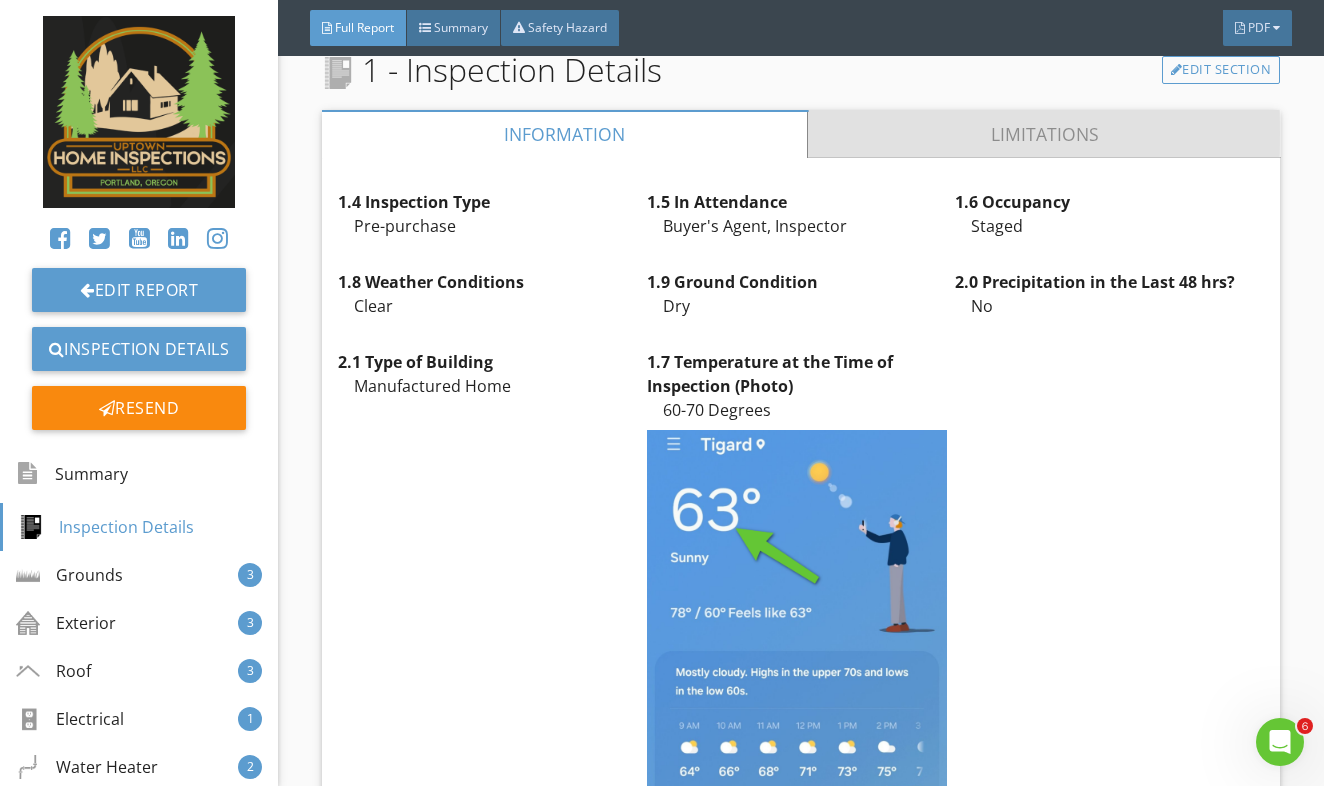 click on "Limitations" at bounding box center (1044, 134) 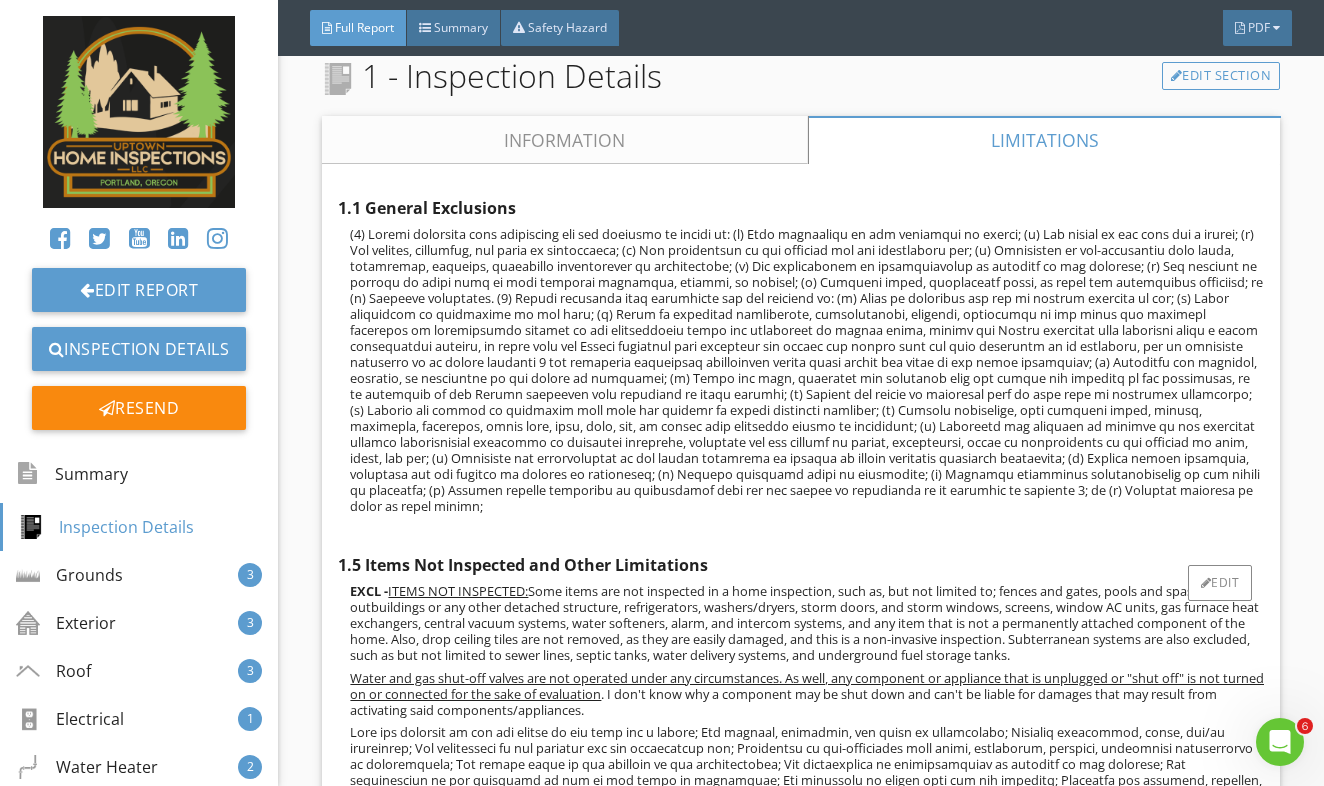 scroll, scrollTop: 655, scrollLeft: 0, axis: vertical 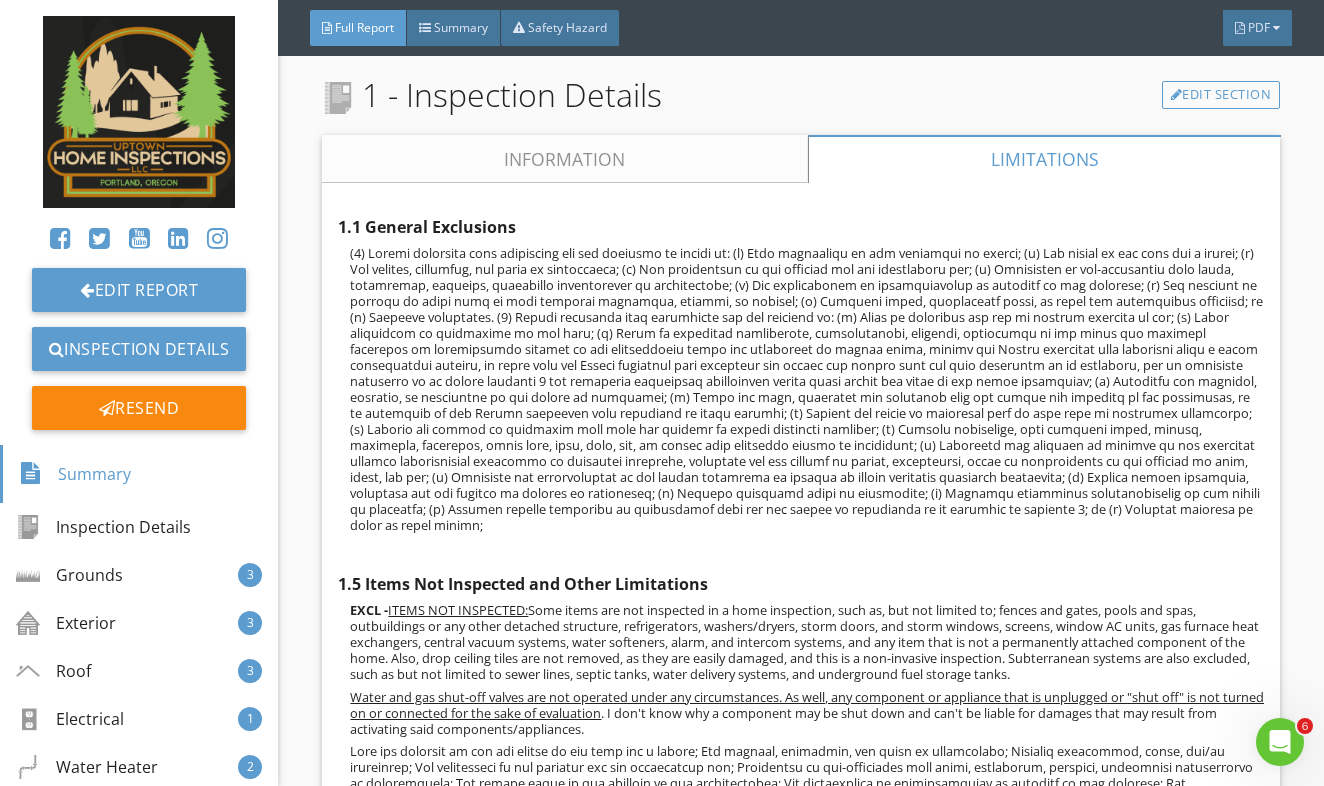 click on "Information" at bounding box center (565, 159) 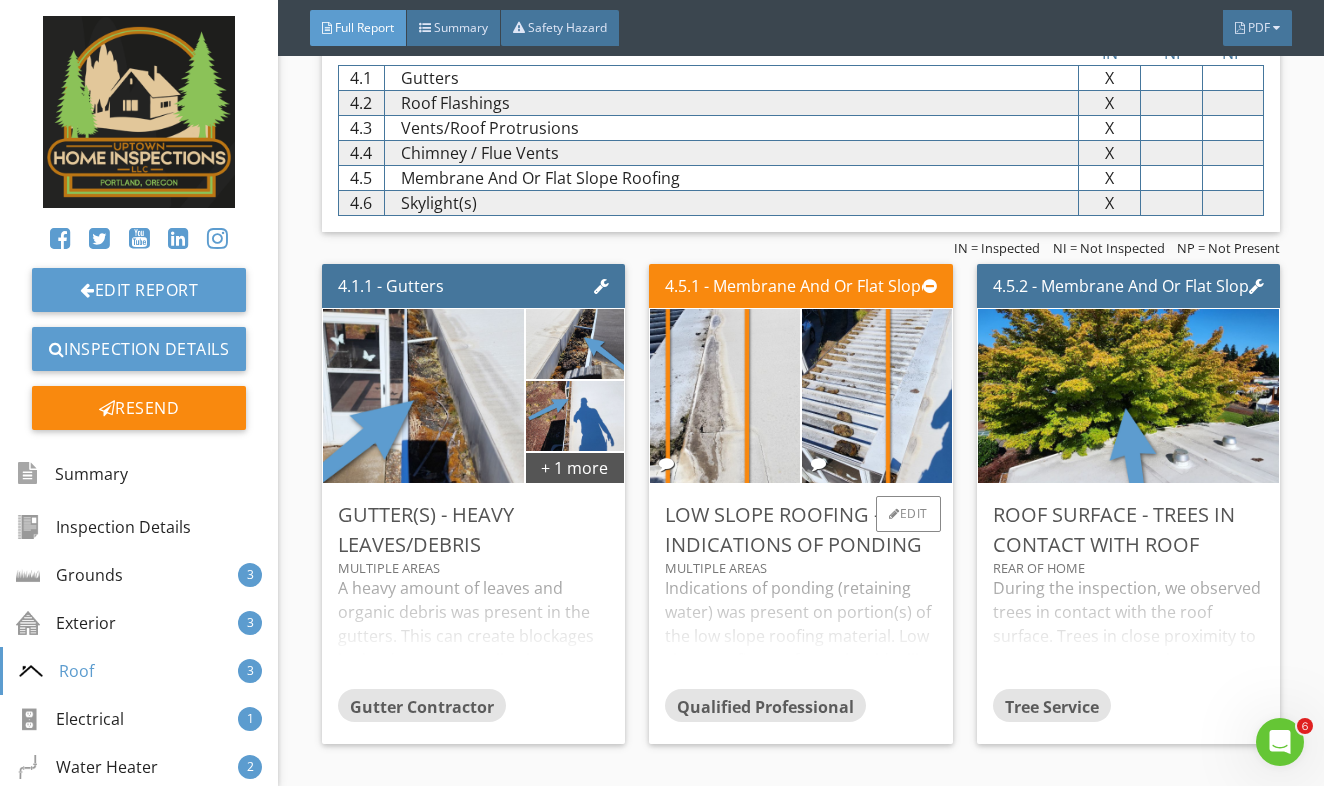 scroll, scrollTop: 9102, scrollLeft: 0, axis: vertical 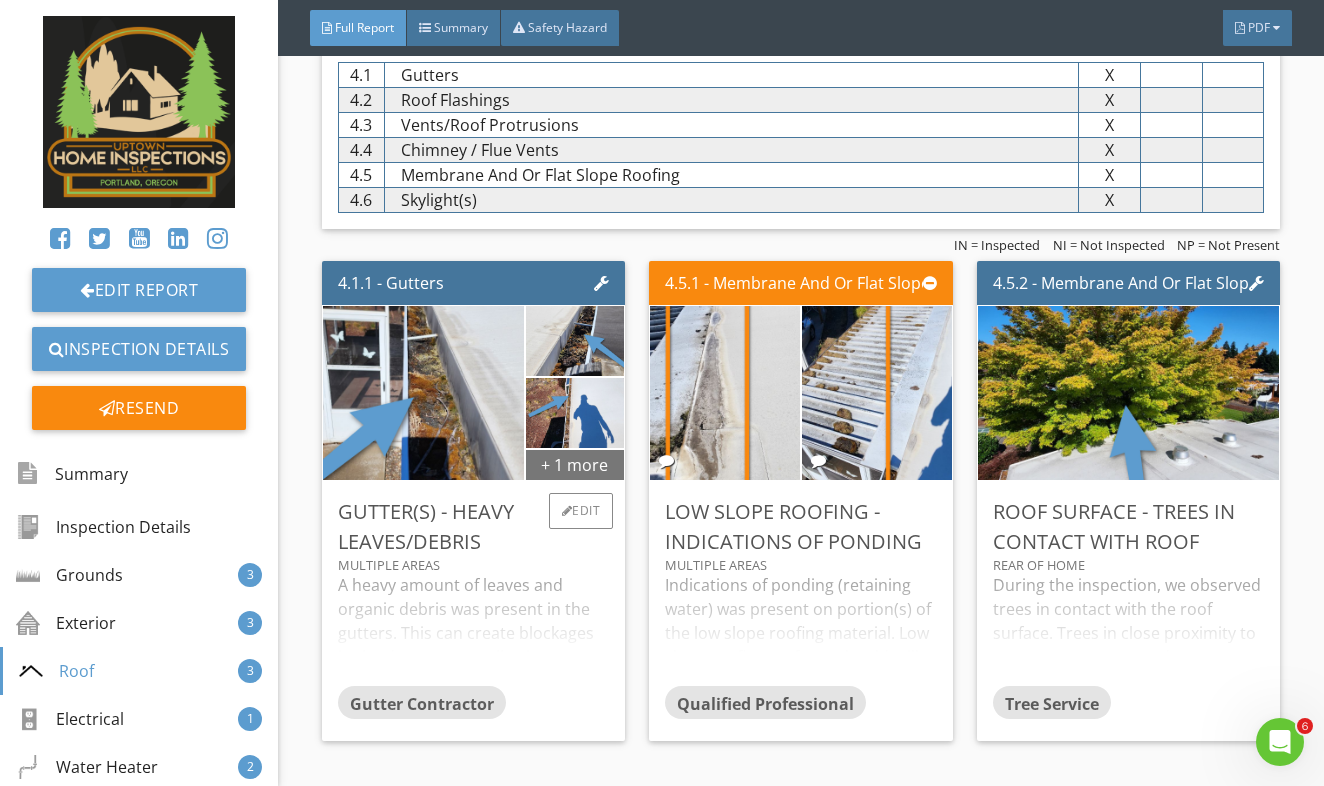 click on "+ 1 more" at bounding box center (575, 464) 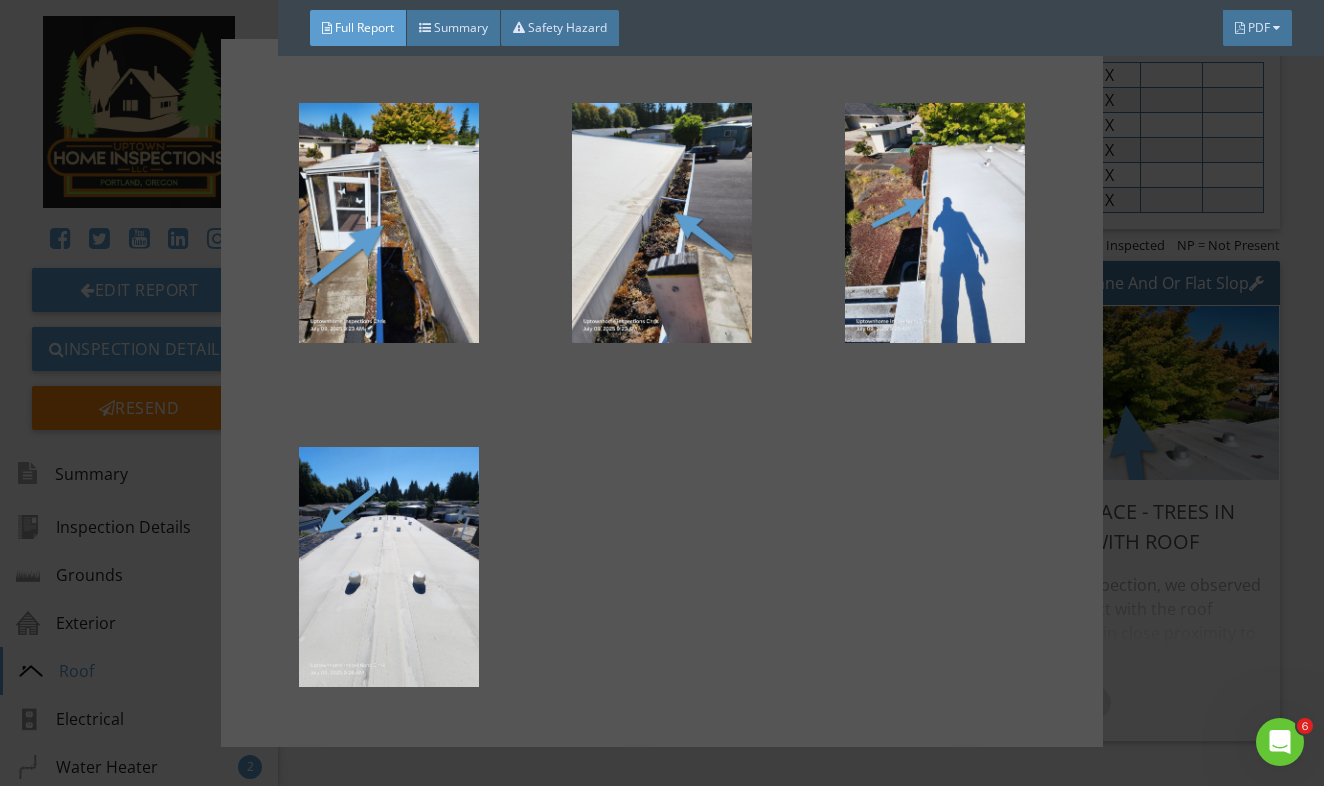 click at bounding box center [662, 393] 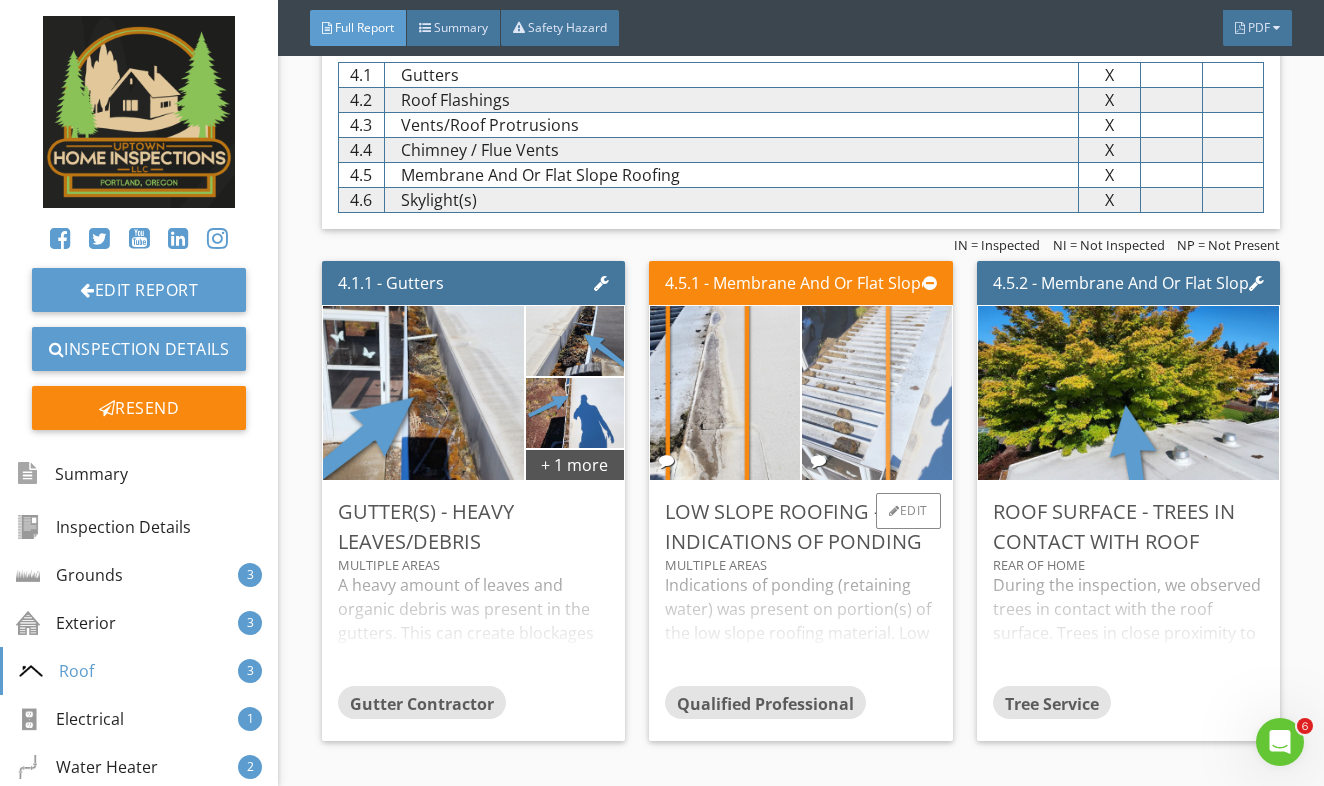 click at bounding box center [877, 393] 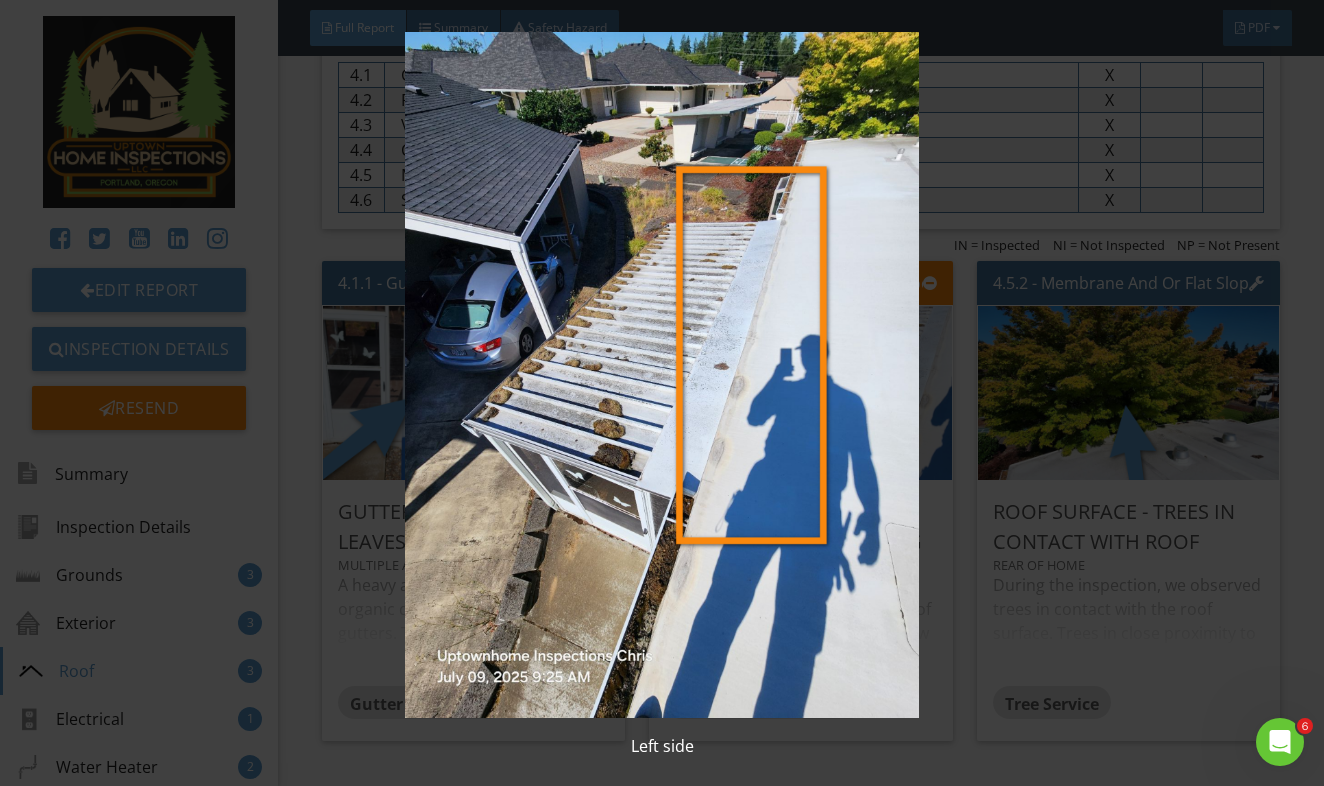 click at bounding box center (662, 375) 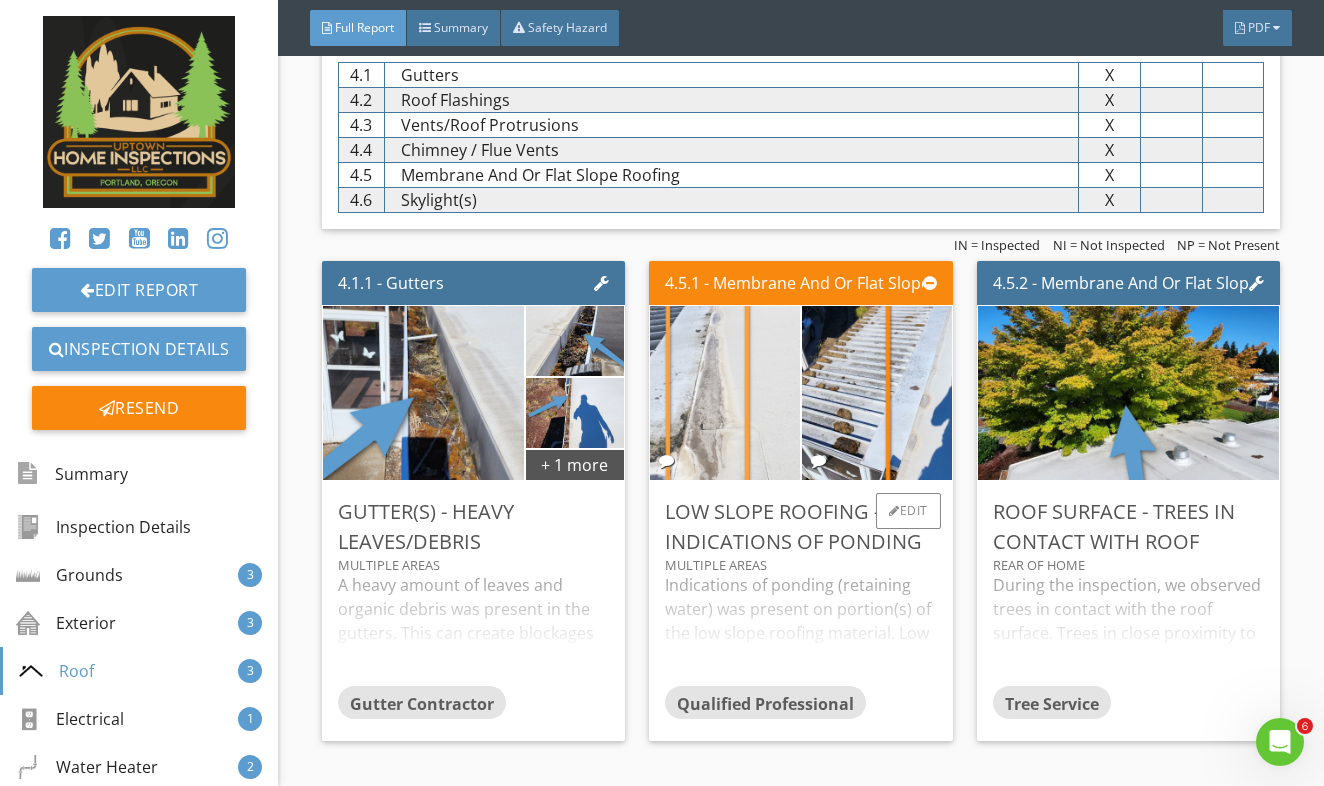 click at bounding box center (725, 393) 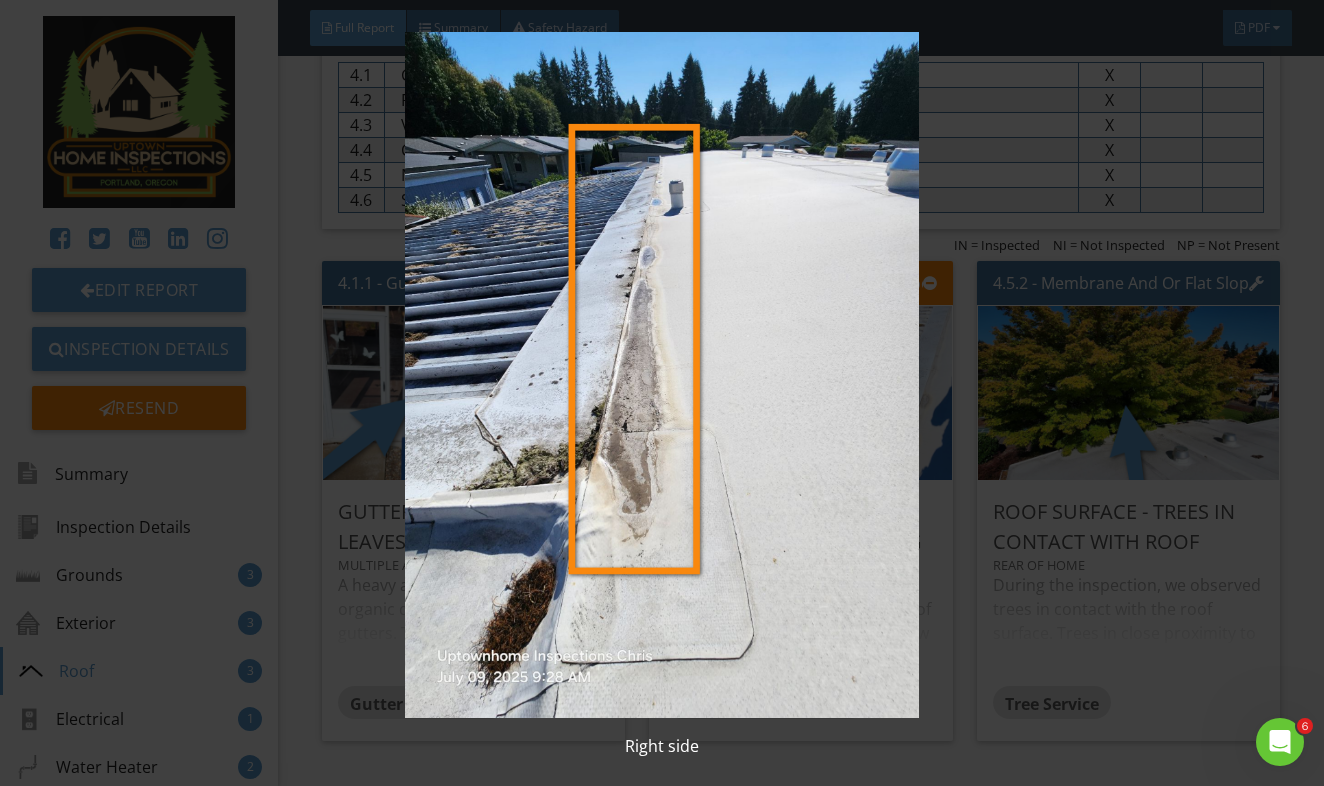 click at bounding box center (662, 375) 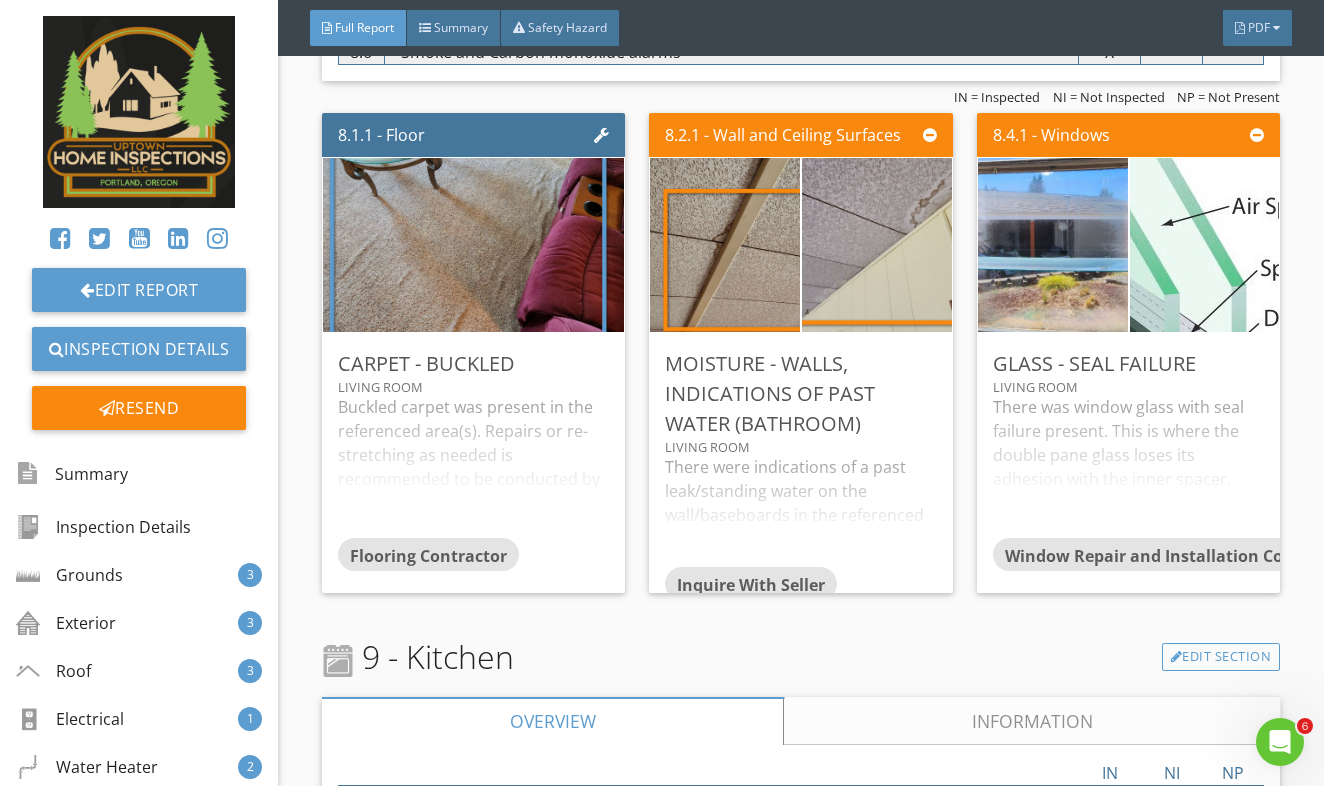 scroll, scrollTop: 12602, scrollLeft: 0, axis: vertical 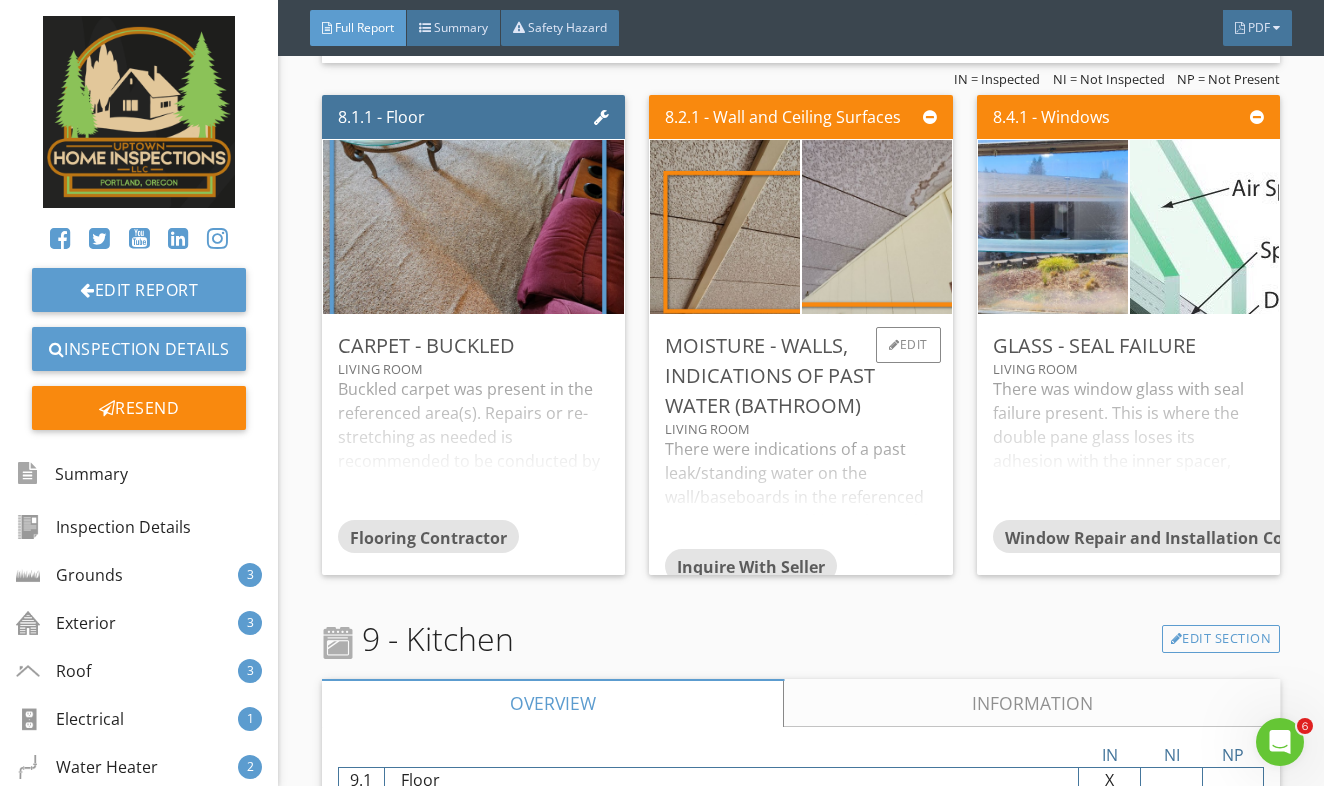 click on "Moisture - Walls, Indications of Past Water (Bathroom)" at bounding box center [801, 376] 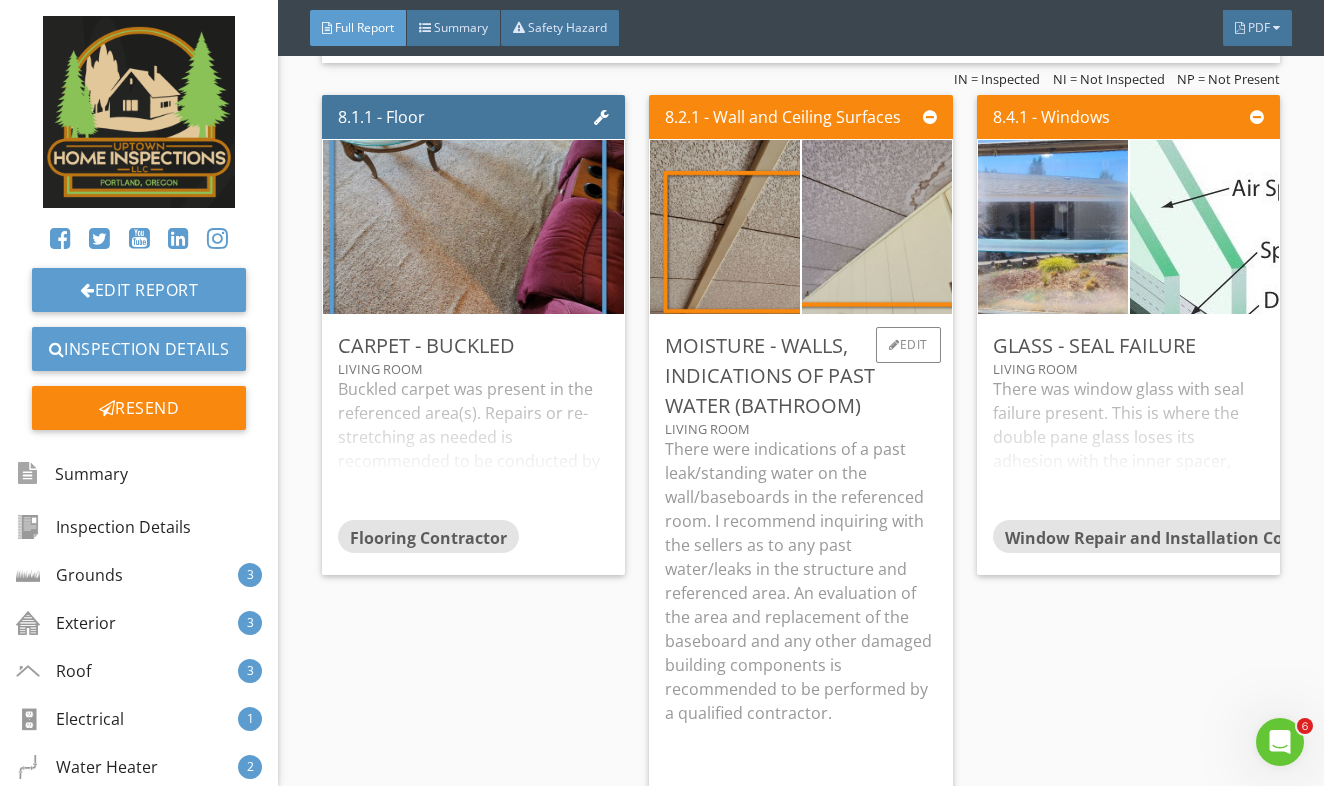 click on "Moisture - Walls, Indications of Past Water (Bathroom)" at bounding box center [801, 376] 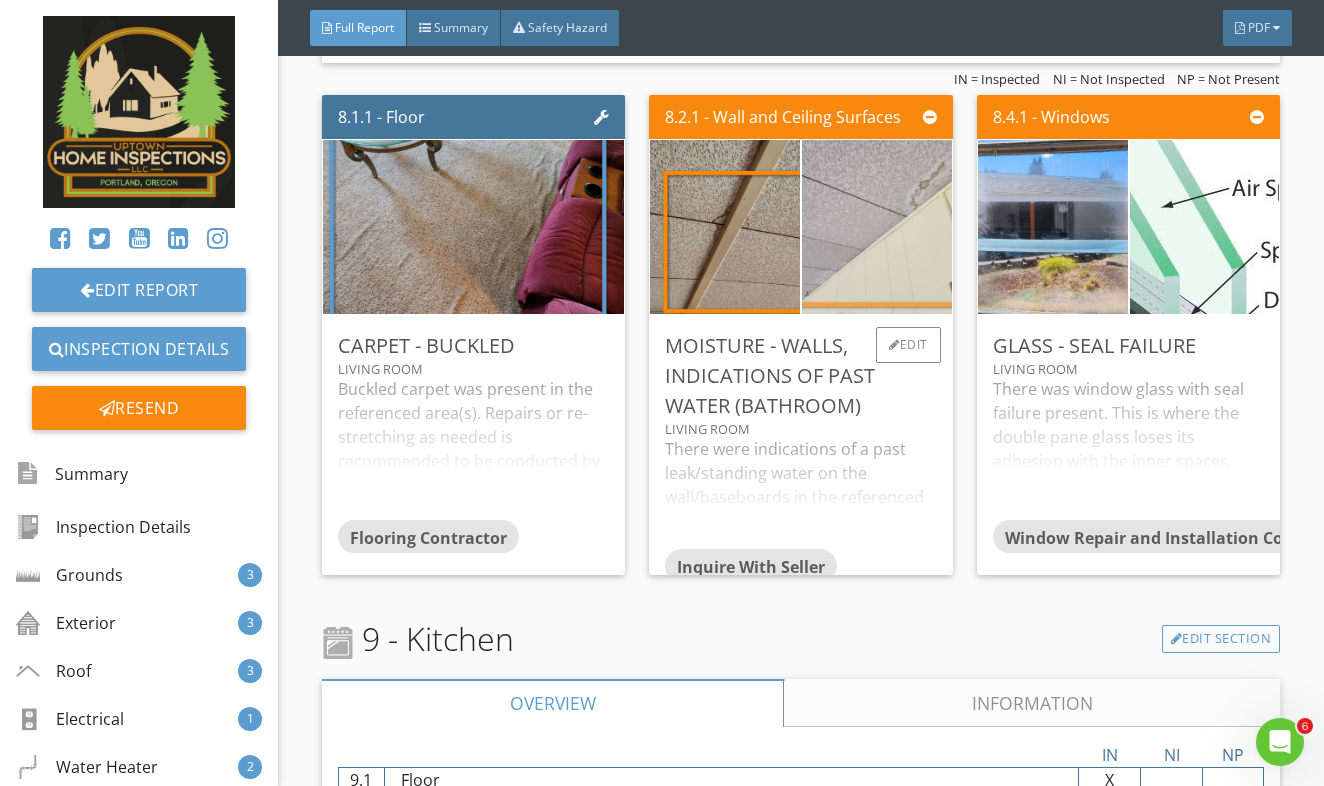 click at bounding box center (877, 227) 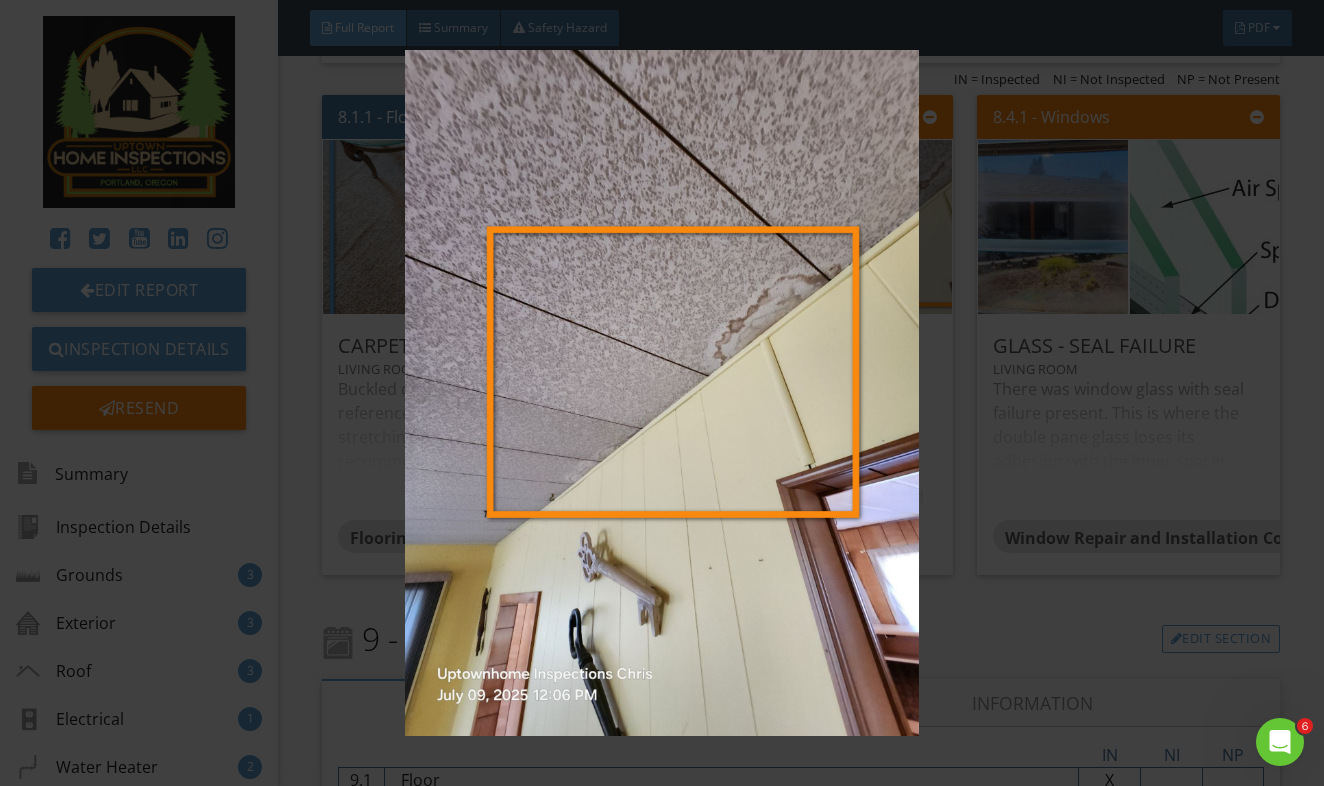 click at bounding box center (662, 393) 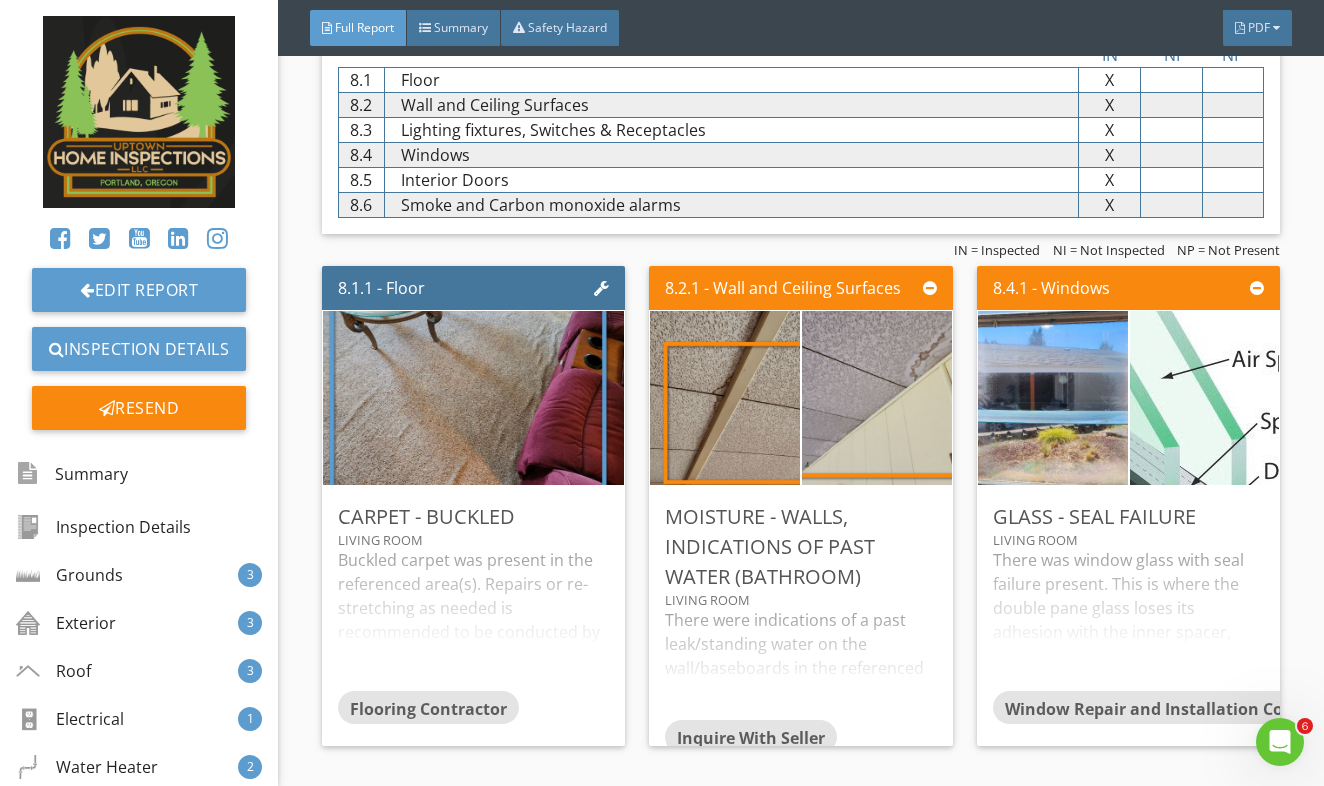 scroll, scrollTop: 12412, scrollLeft: 0, axis: vertical 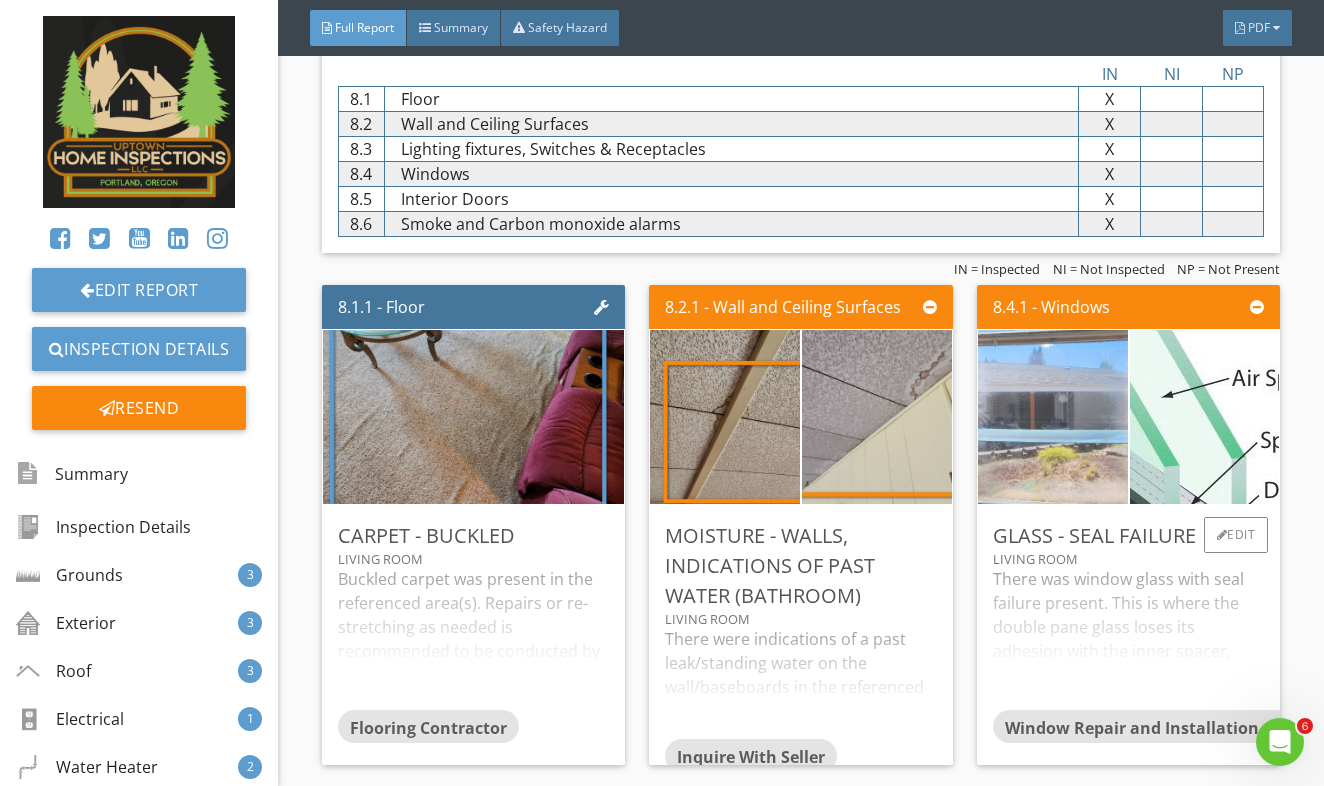 click at bounding box center (1053, 417) 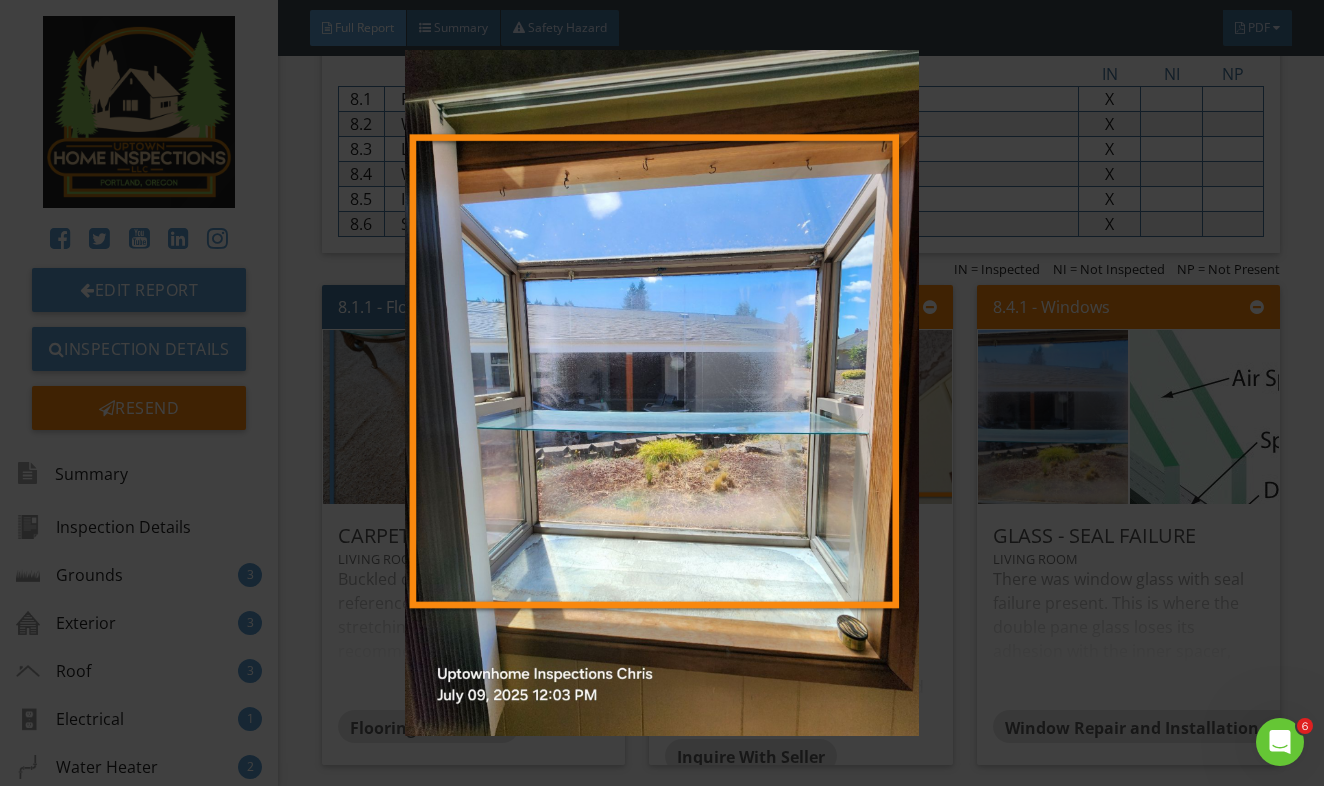 click at bounding box center [662, 393] 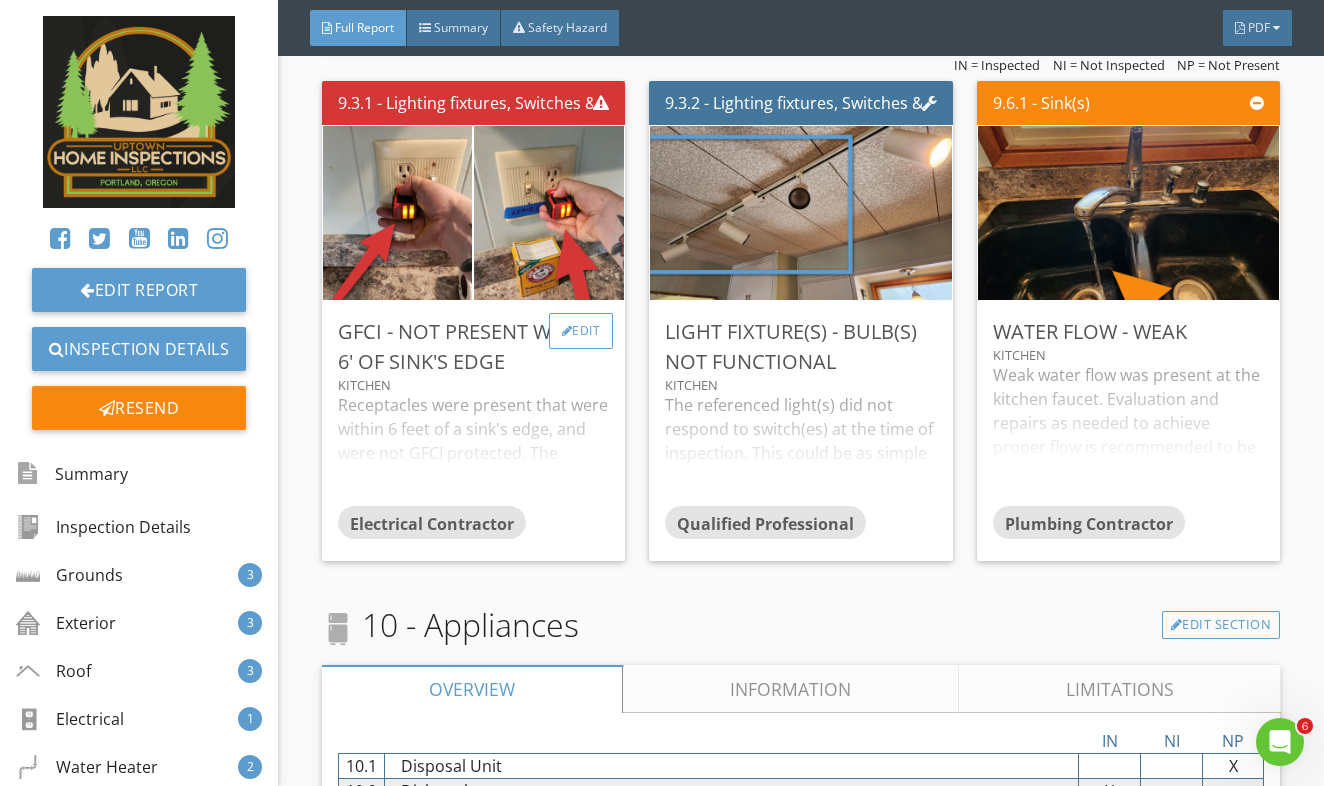 scroll, scrollTop: 13499, scrollLeft: 0, axis: vertical 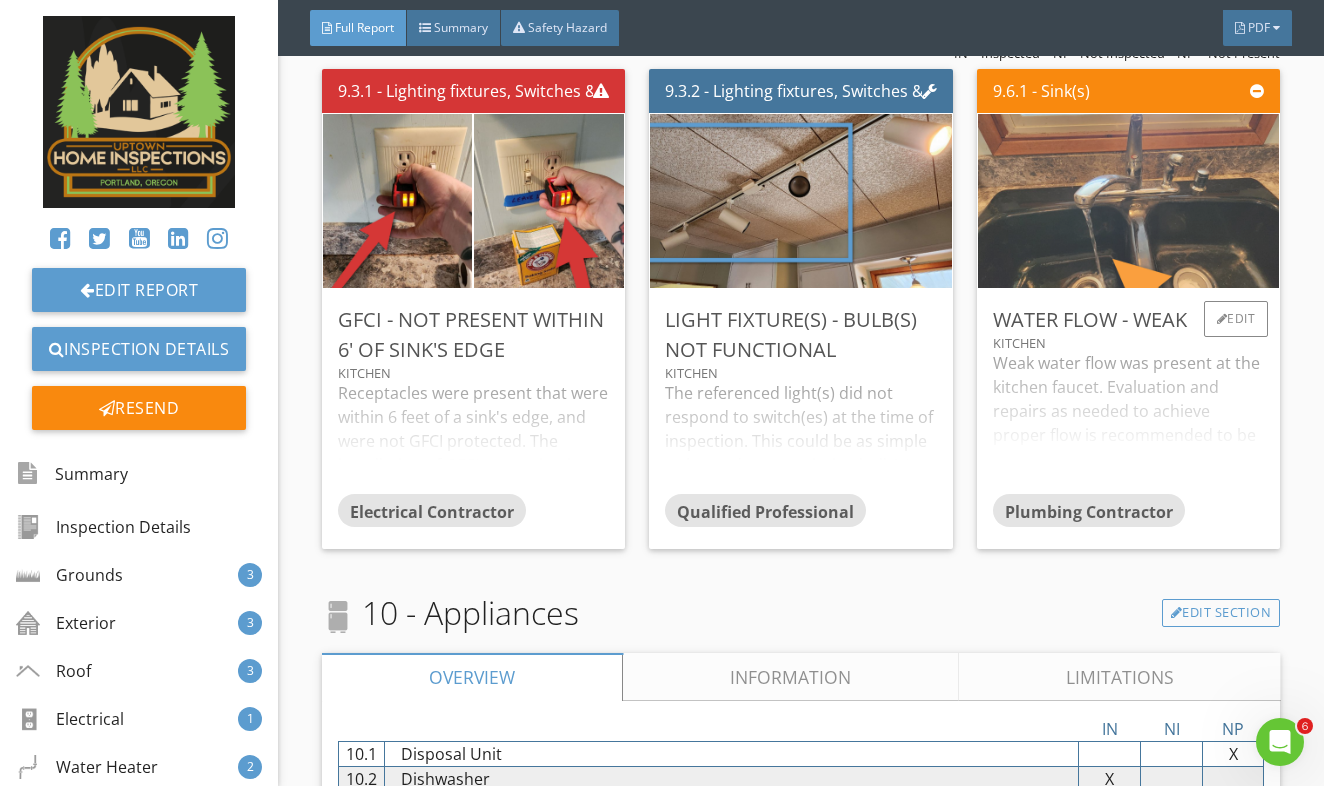 click at bounding box center (1128, 201) 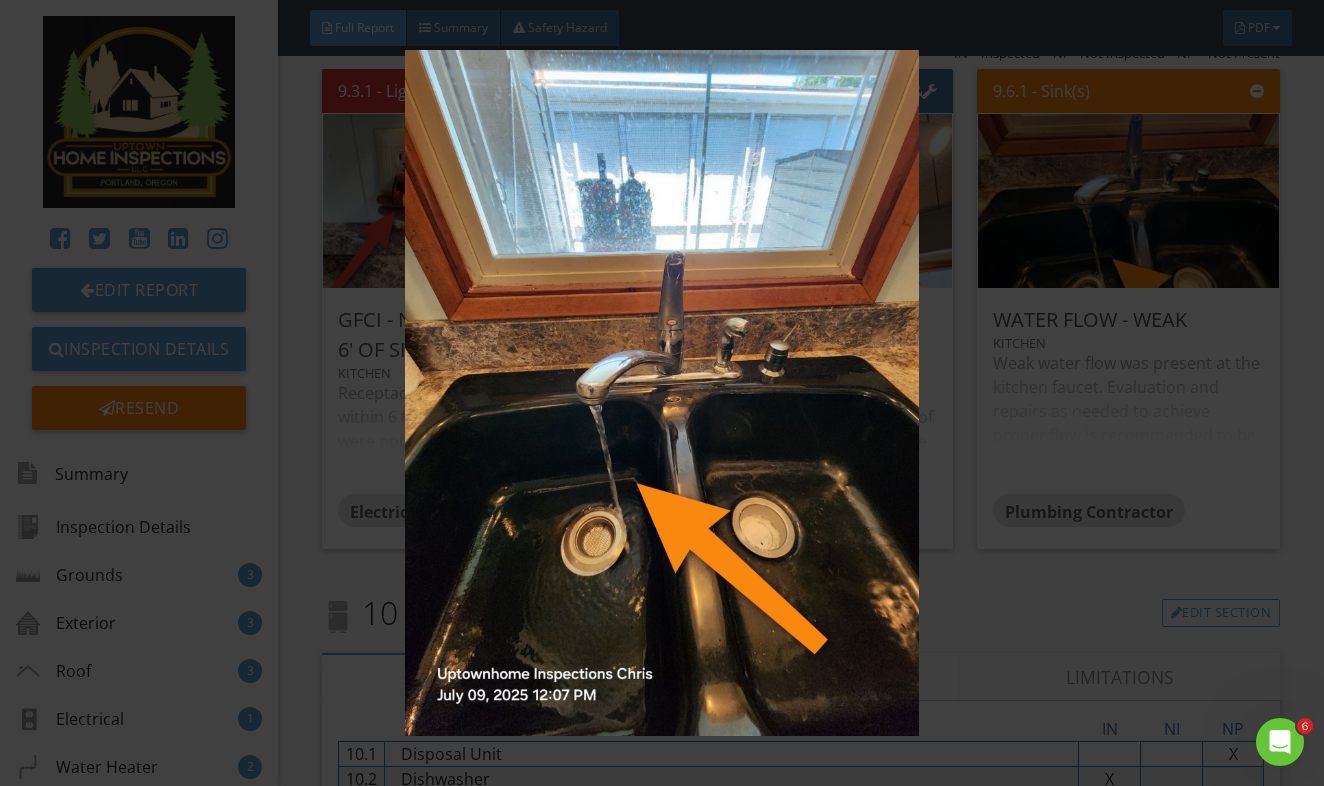 click at bounding box center [662, 393] 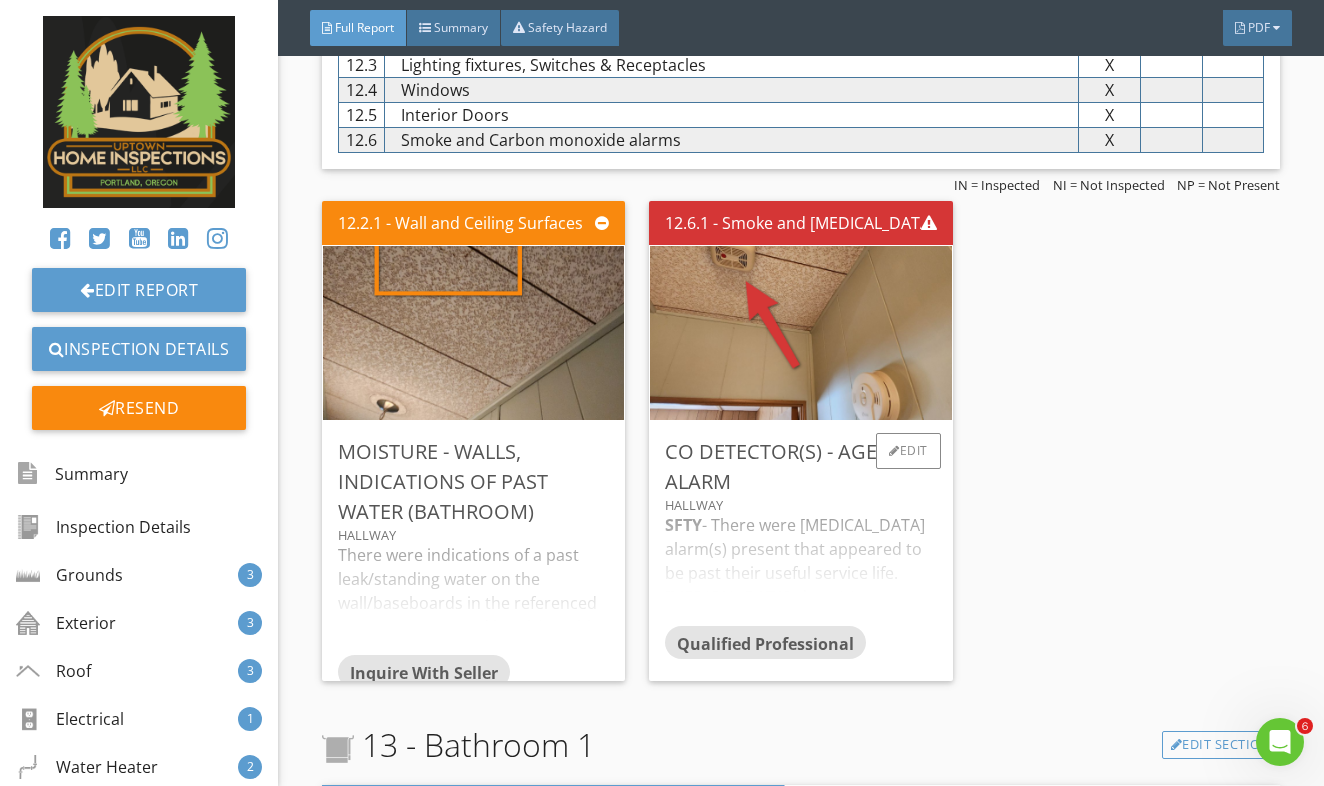 scroll, scrollTop: 16006, scrollLeft: 0, axis: vertical 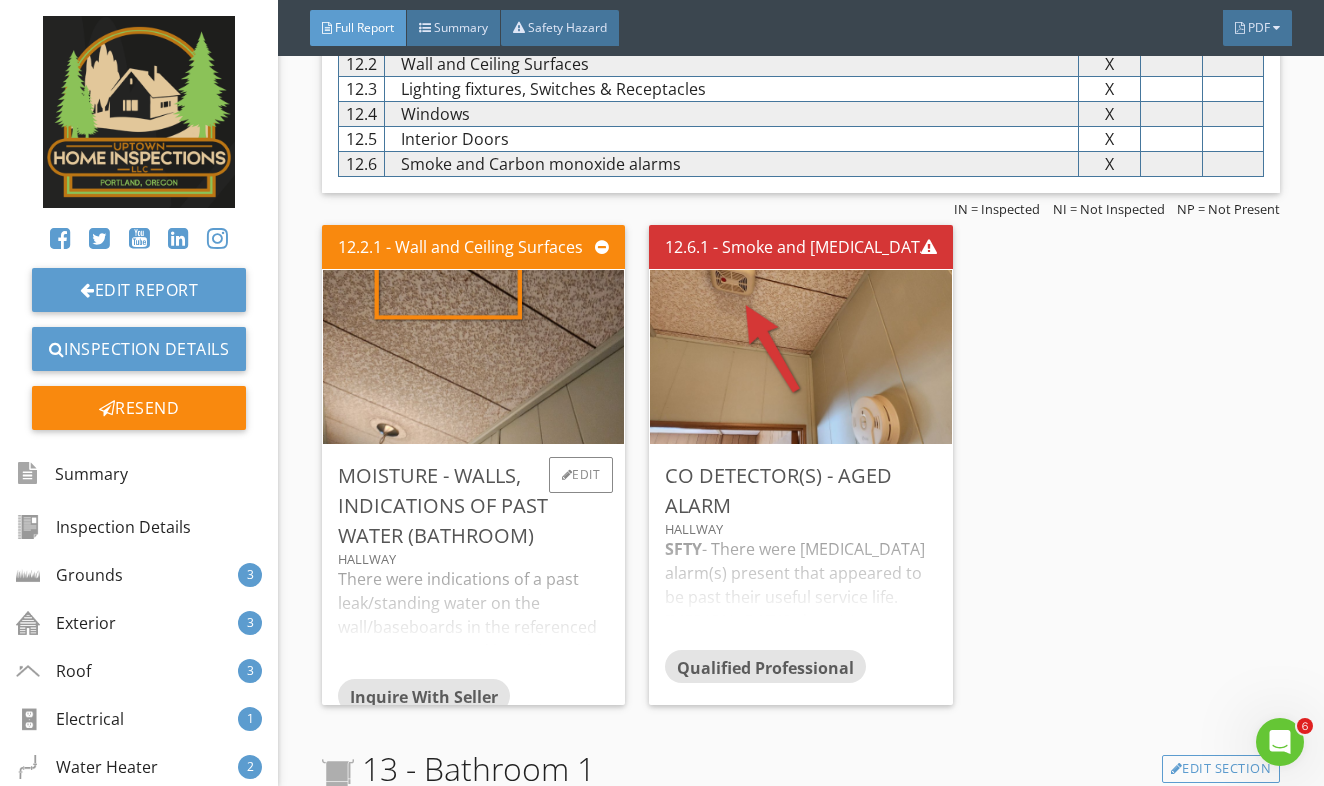 click on "There were indications of a past leak/standing water on the wall/baseboards in the referenced room. I recommend inquiring with the sellers as to any past water/leaks in the structure and referenced area. An evaluation of the area and replacement of the baseboard and any other damaged building components is recommended to be performed by a qualified contractor." at bounding box center (474, 623) 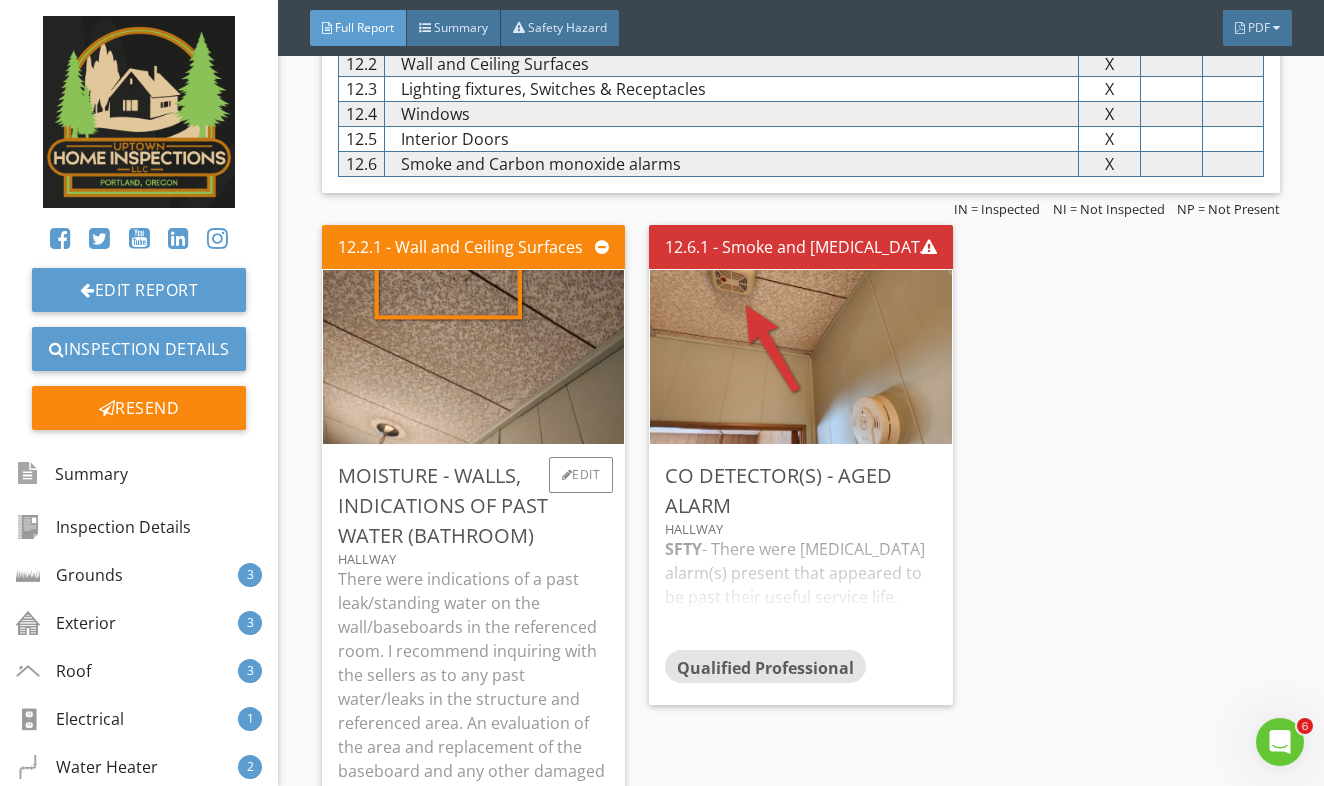 click on "There were indications of a past leak/standing water on the wall/baseboards in the referenced room. I recommend inquiring with the sellers as to any past water/leaks in the structure and referenced area. An evaluation of the area and replacement of the baseboard and any other damaged building components is recommended to be performed by a qualified contractor." at bounding box center [474, 711] 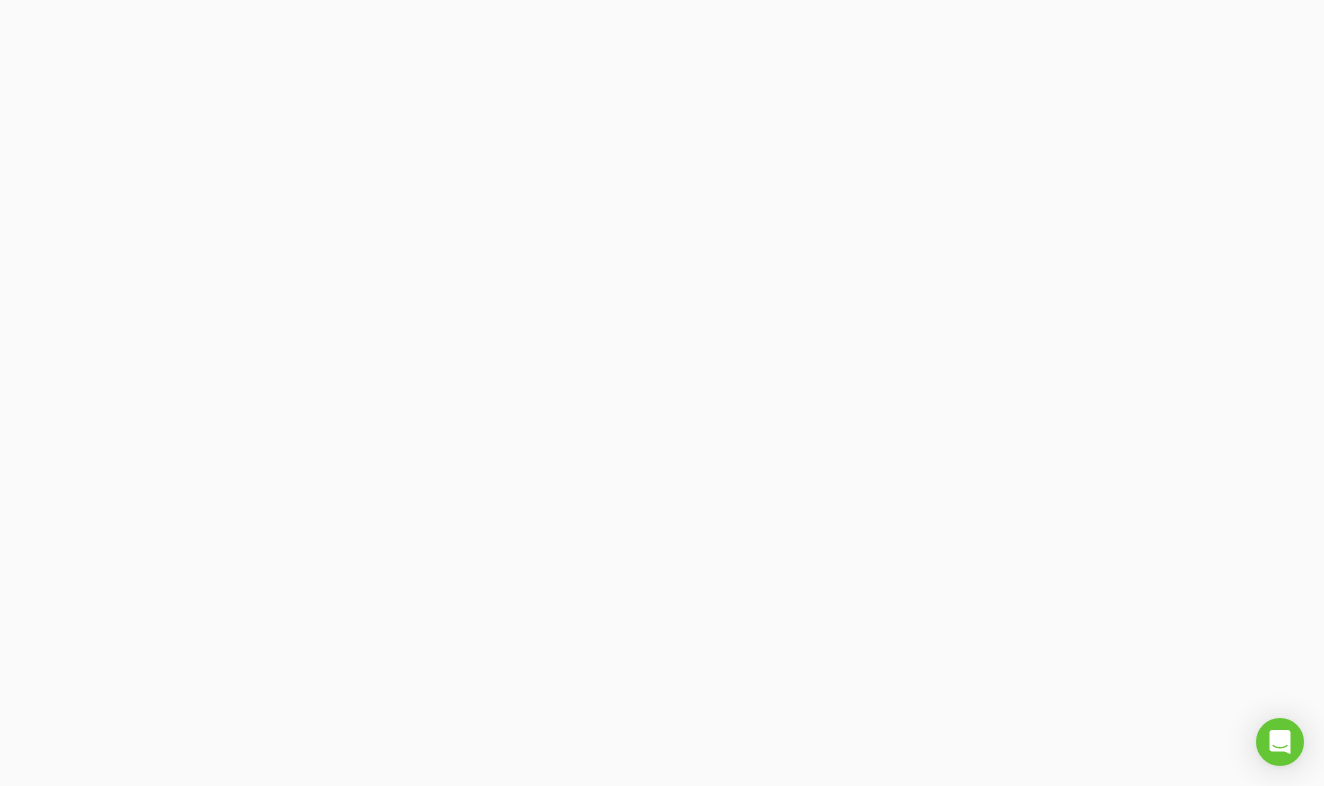 scroll, scrollTop: 0, scrollLeft: 0, axis: both 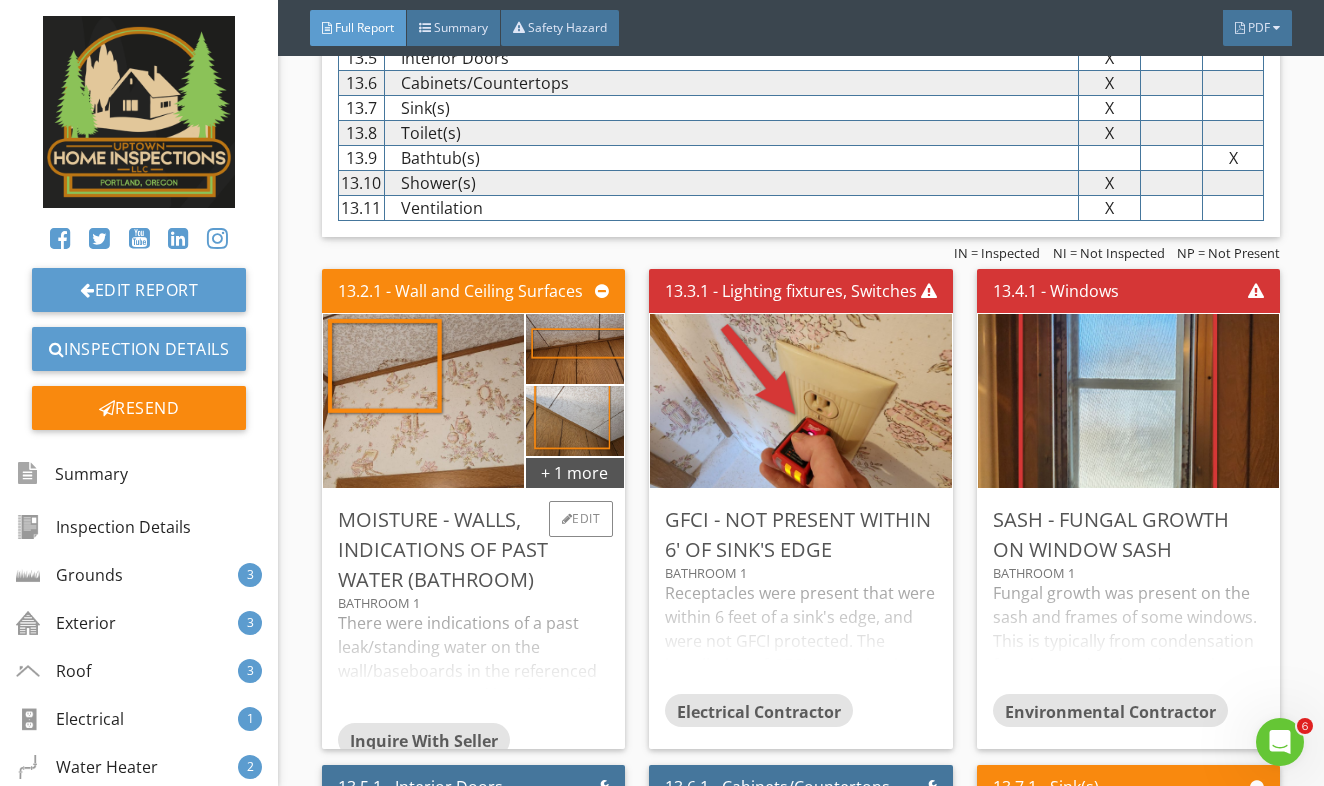 click on "There were indications of a past leak/standing water on the wall/baseboards in the referenced room. I recommend inquiring with the sellers as to any past water/leaks in the structure and referenced area. An evaluation of the area and replacement of the baseboard and any other damaged building components is recommended to be performed by a qualified contractor." at bounding box center [474, 667] 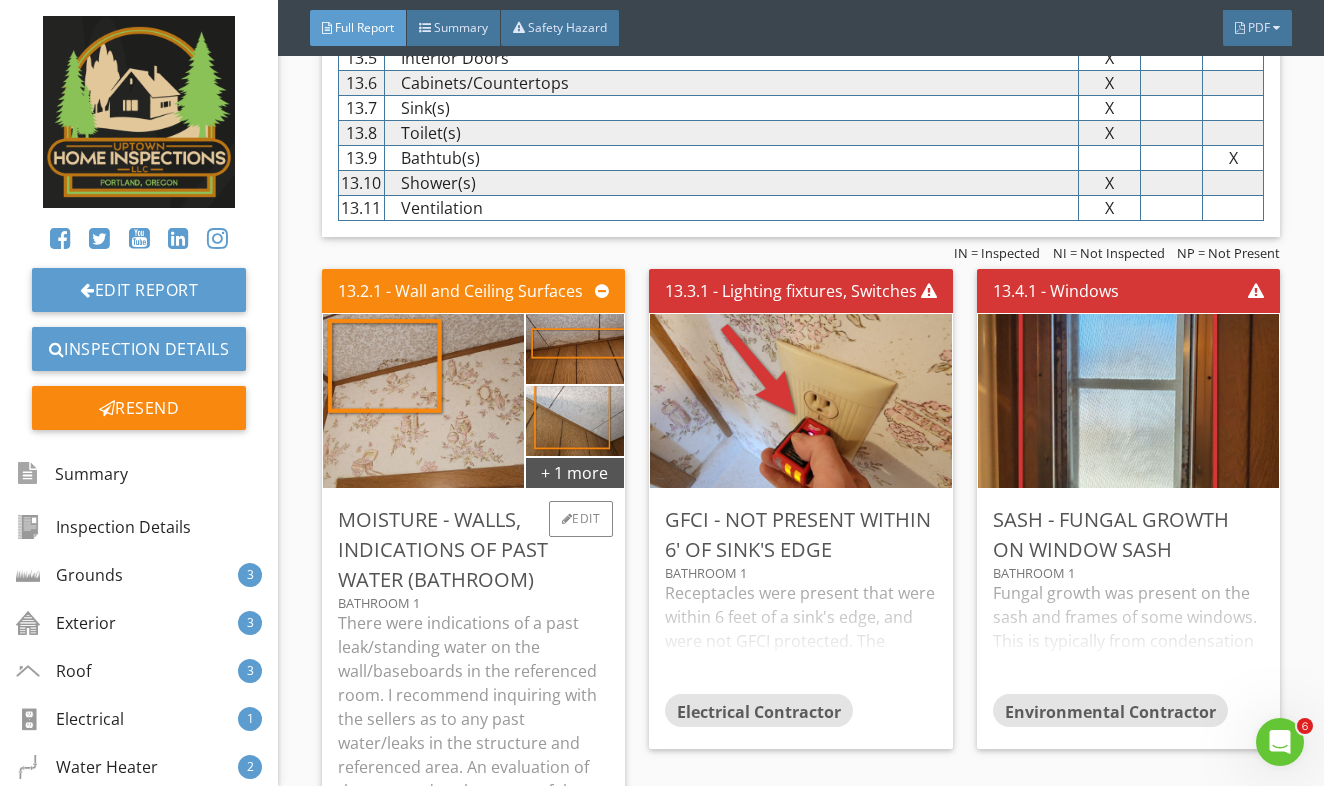 click on "There were indications of a past leak/standing water on the wall/baseboards in the referenced room. I recommend inquiring with the sellers as to any past water/leaks in the structure and referenced area. An evaluation of the area and replacement of the baseboard and any other damaged building components is recommended to be performed by a qualified contractor." at bounding box center (474, 755) 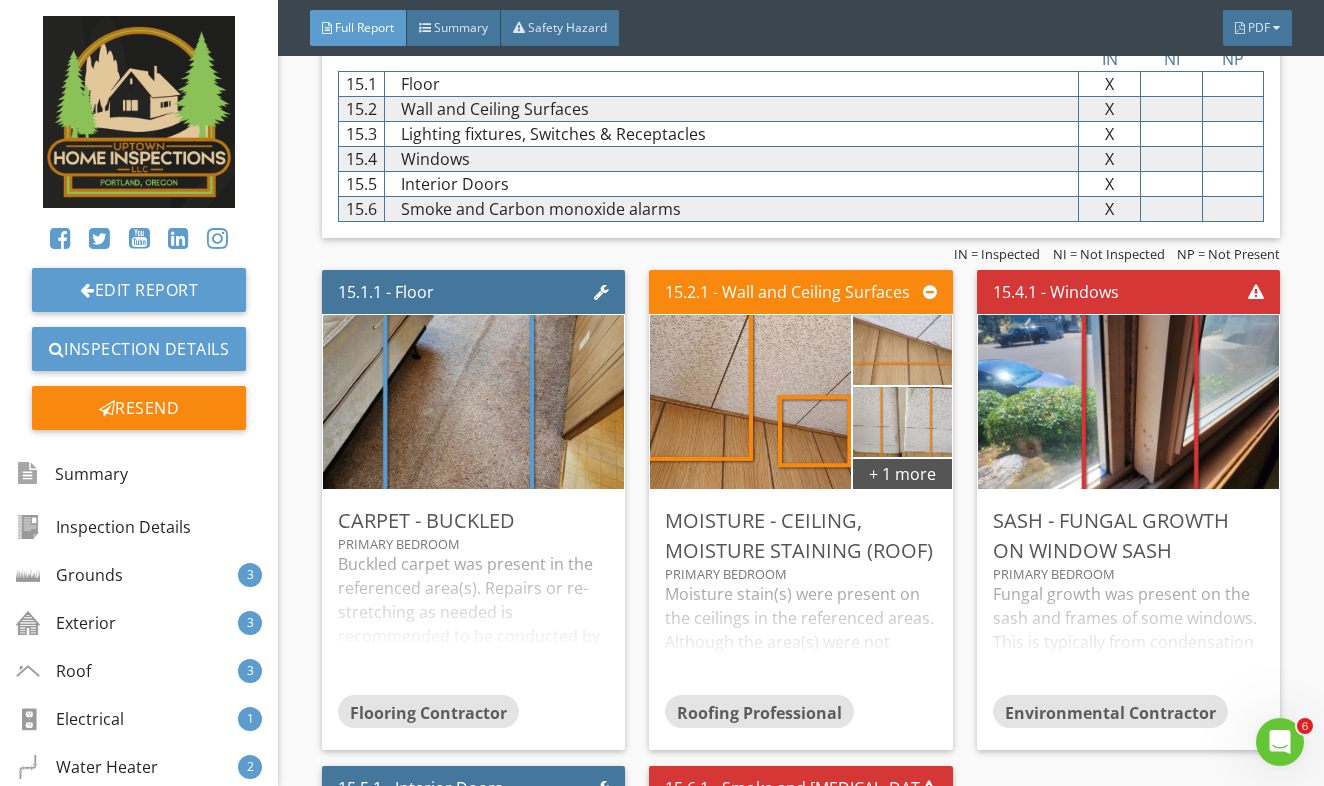 scroll, scrollTop: 20323, scrollLeft: 0, axis: vertical 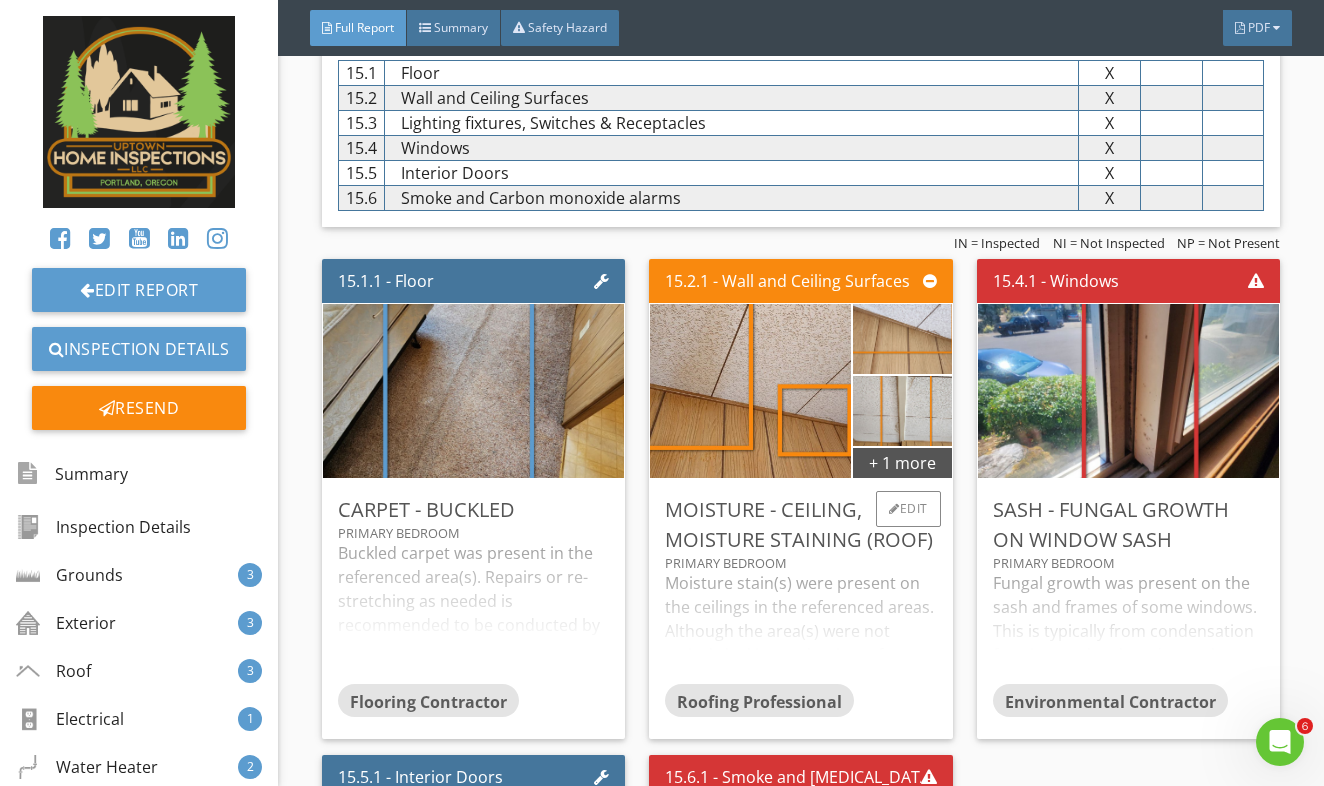 click on "Moisture stain(s) were present on the ceilings in the referenced areas. Although the area(s) were not actively leaking at the time of inspection, moisture stains should be viewed as active leaks until they prove themselves otherwise. I recommend inquiring with the sellers about the stains as they would have firsthand knowledge of why the stain is present, and what repairs were carried out to address it. If they are unsure of the stains, a roofing contractor is recommended to evaluate and make repairs as needed. Painting and/or repairs as needed to the area(s) of the staining is recommended to be conducted by a qualified person." at bounding box center [801, 627] 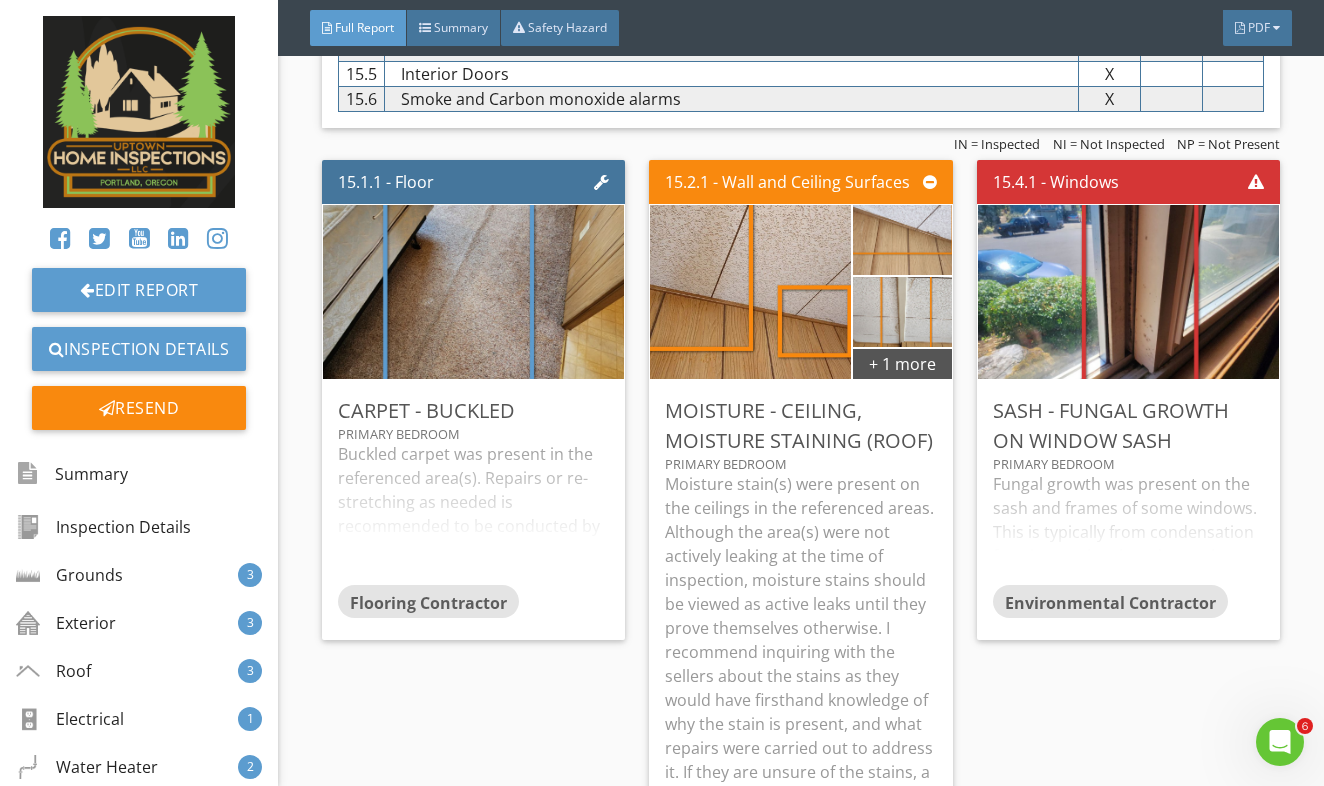 scroll, scrollTop: 20404, scrollLeft: 0, axis: vertical 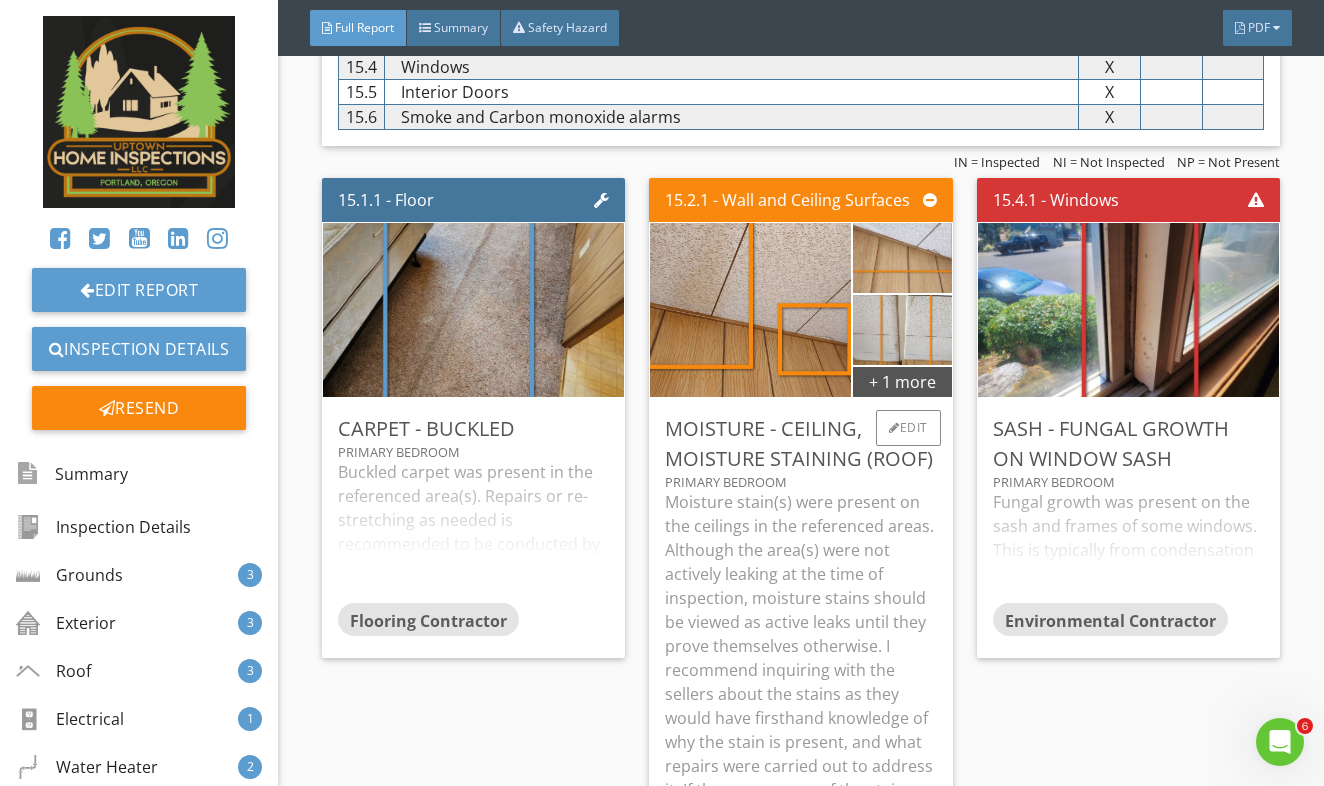 click on "Moisture stain(s) were present on the ceilings in the referenced areas. Although the area(s) were not actively leaking at the time of inspection, moisture stains should be viewed as active leaks until they prove themselves otherwise. I recommend inquiring with the sellers about the stains as they would have firsthand knowledge of why the stain is present, and what repairs were carried out to address it. If they are unsure of the stains, a roofing contractor is recommended to evaluate and make repairs as needed. Painting and/or repairs as needed to the area(s) of the staining is recommended to be conducted by a qualified person." at bounding box center [801, 730] 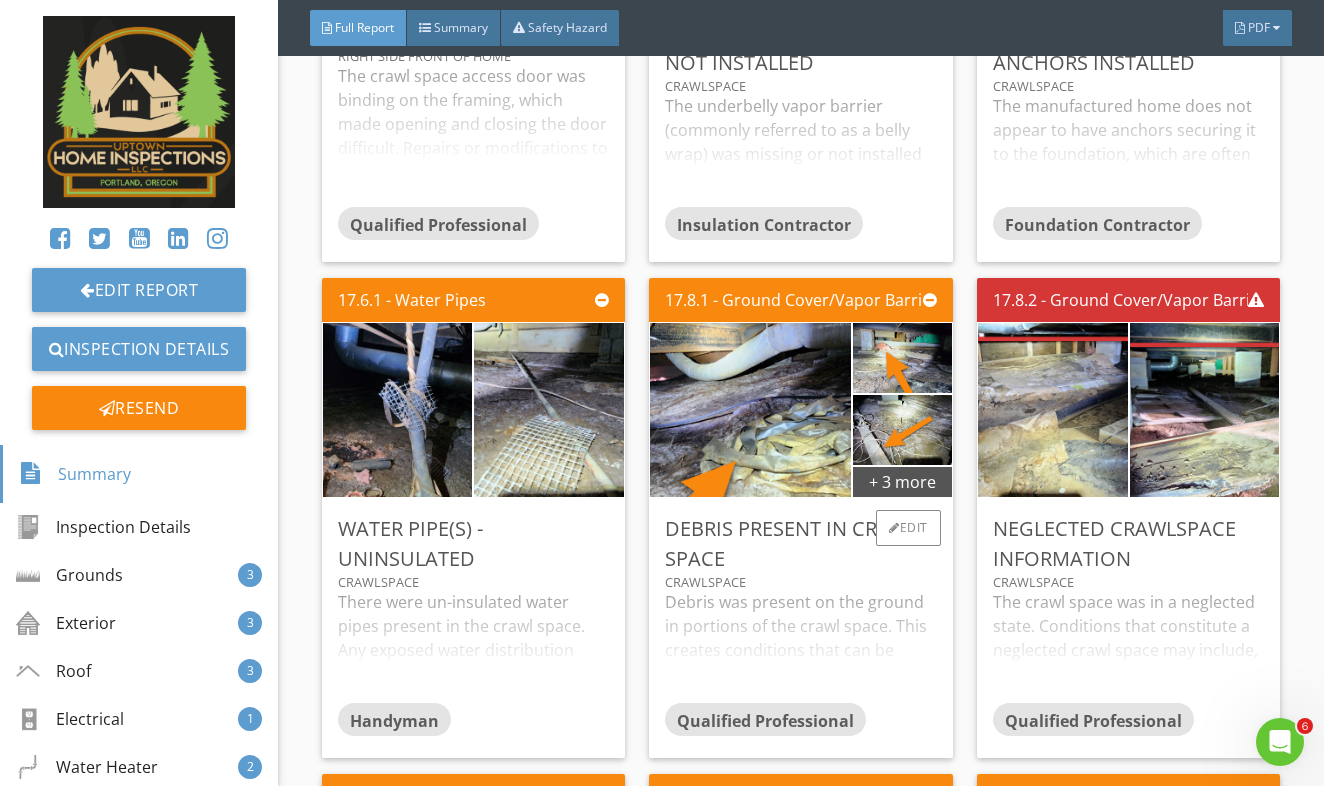 scroll, scrollTop: 23136, scrollLeft: 0, axis: vertical 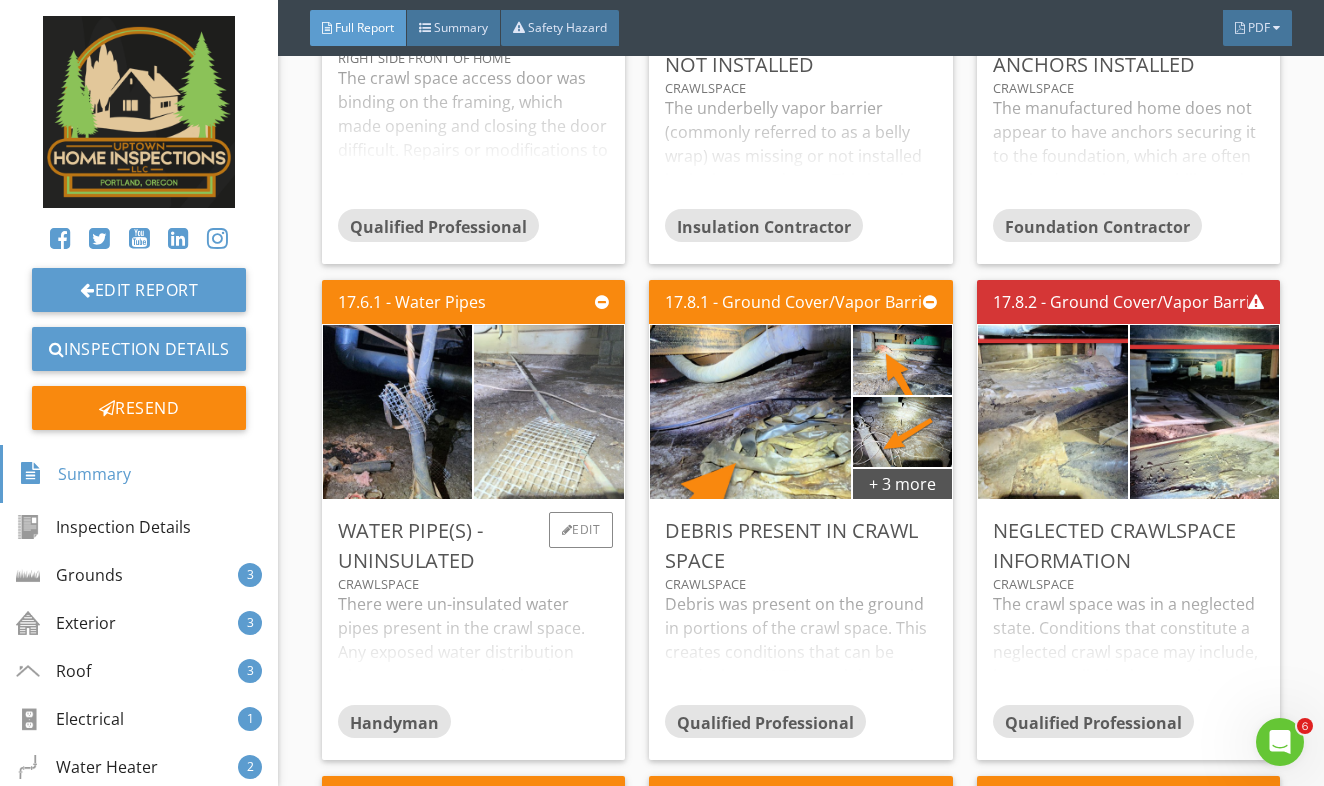 click at bounding box center [549, 412] 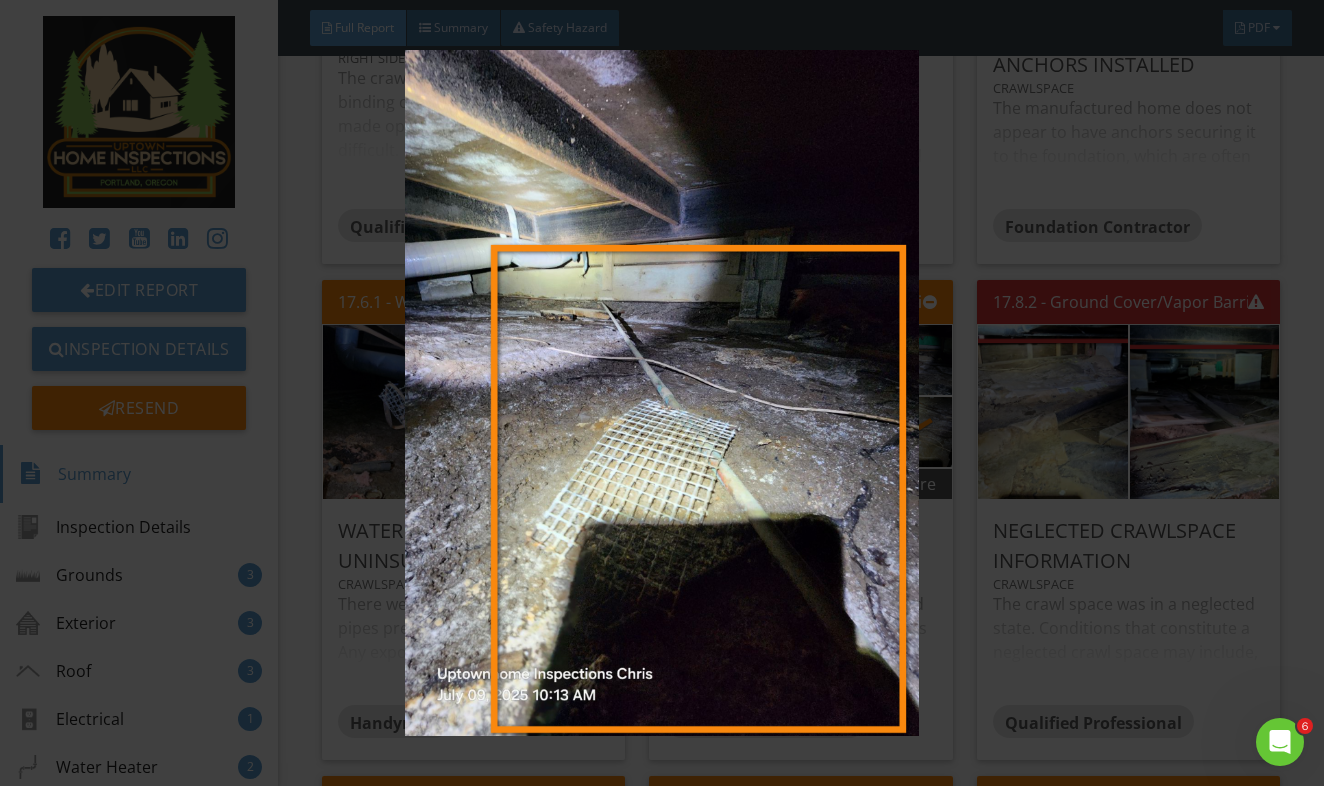 click at bounding box center (662, 393) 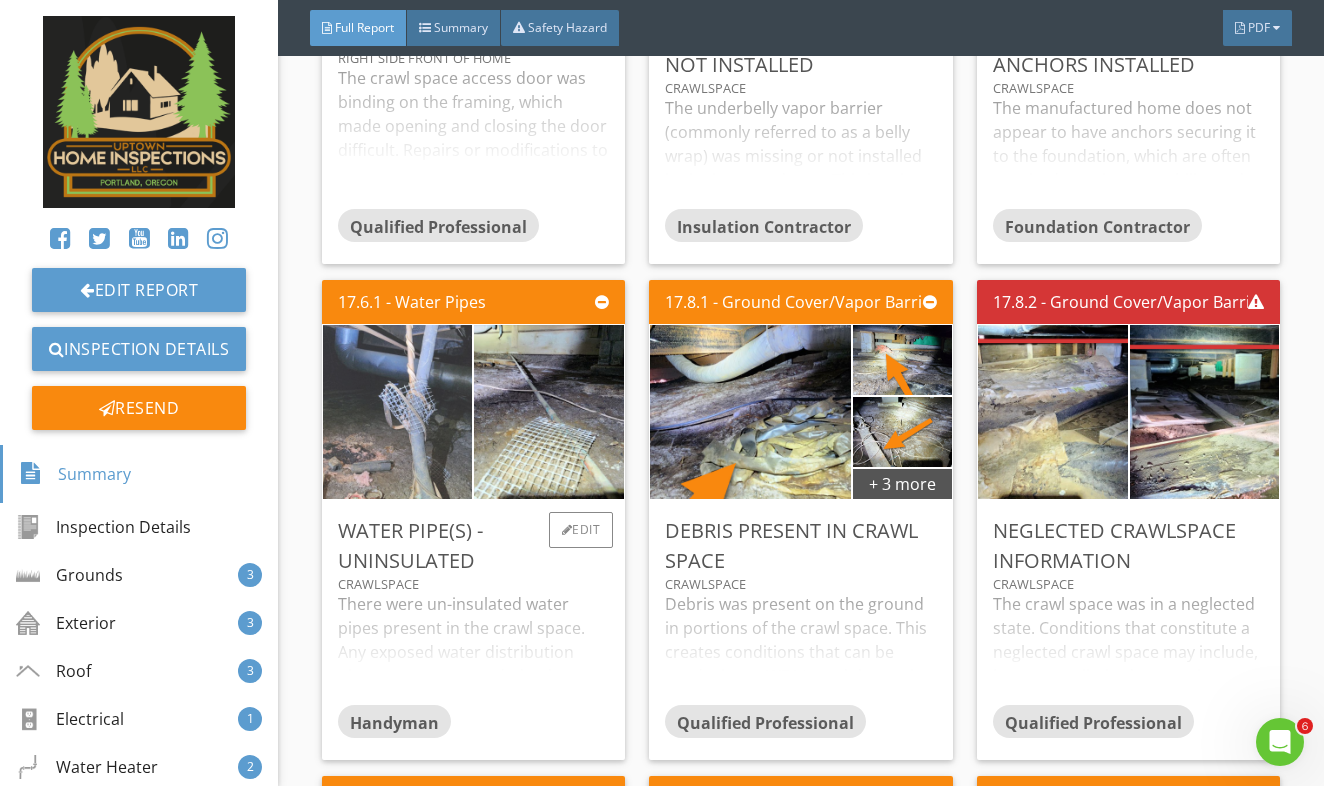 click at bounding box center [397, 412] 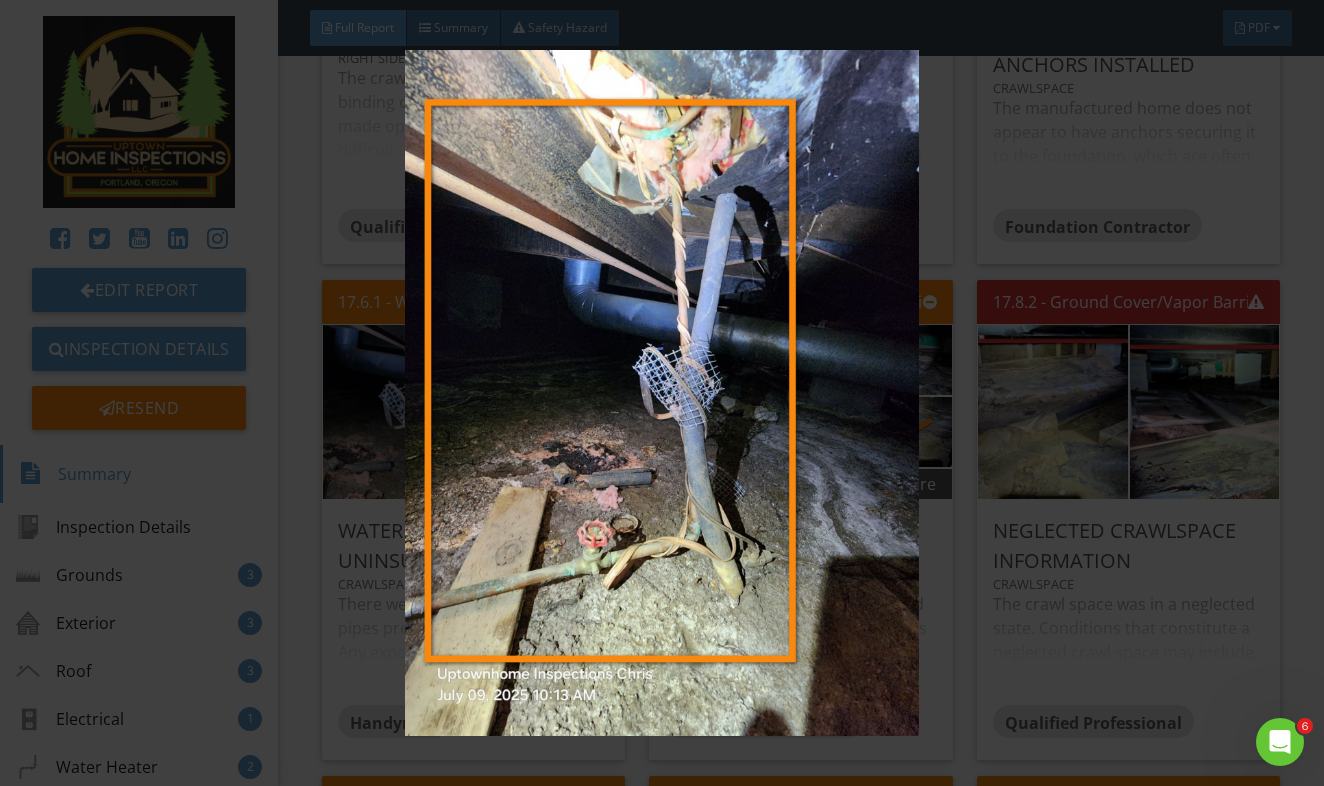click at bounding box center (662, 393) 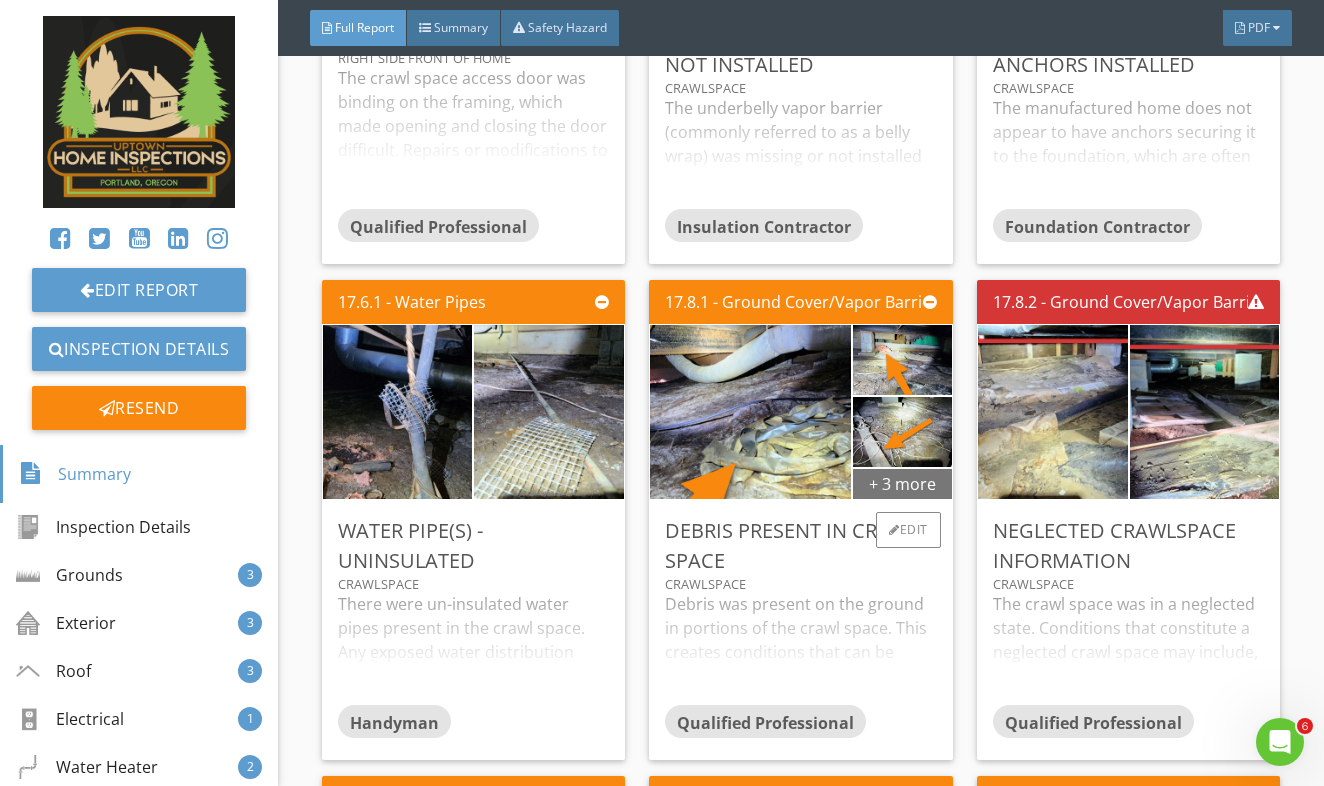 click on "+ 3 more" at bounding box center (902, 483) 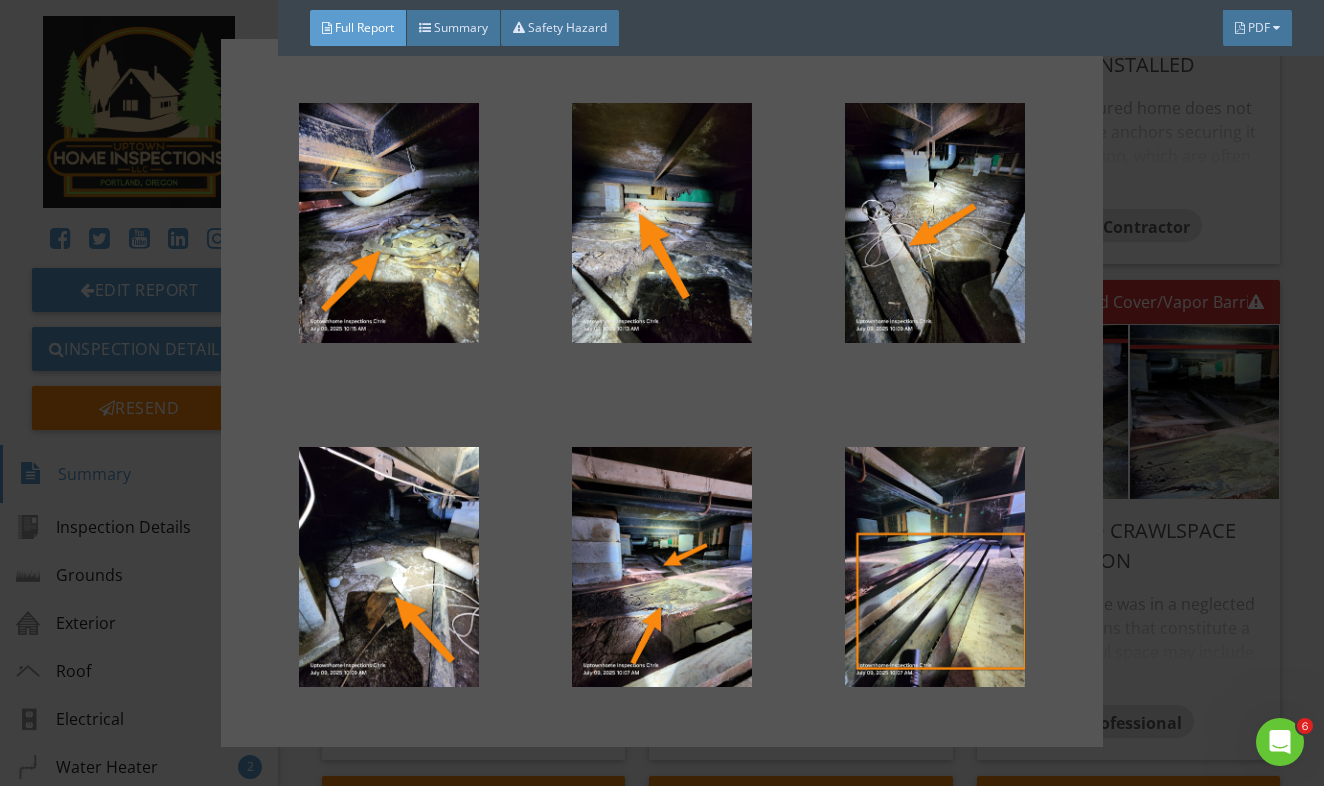 click at bounding box center [662, 393] 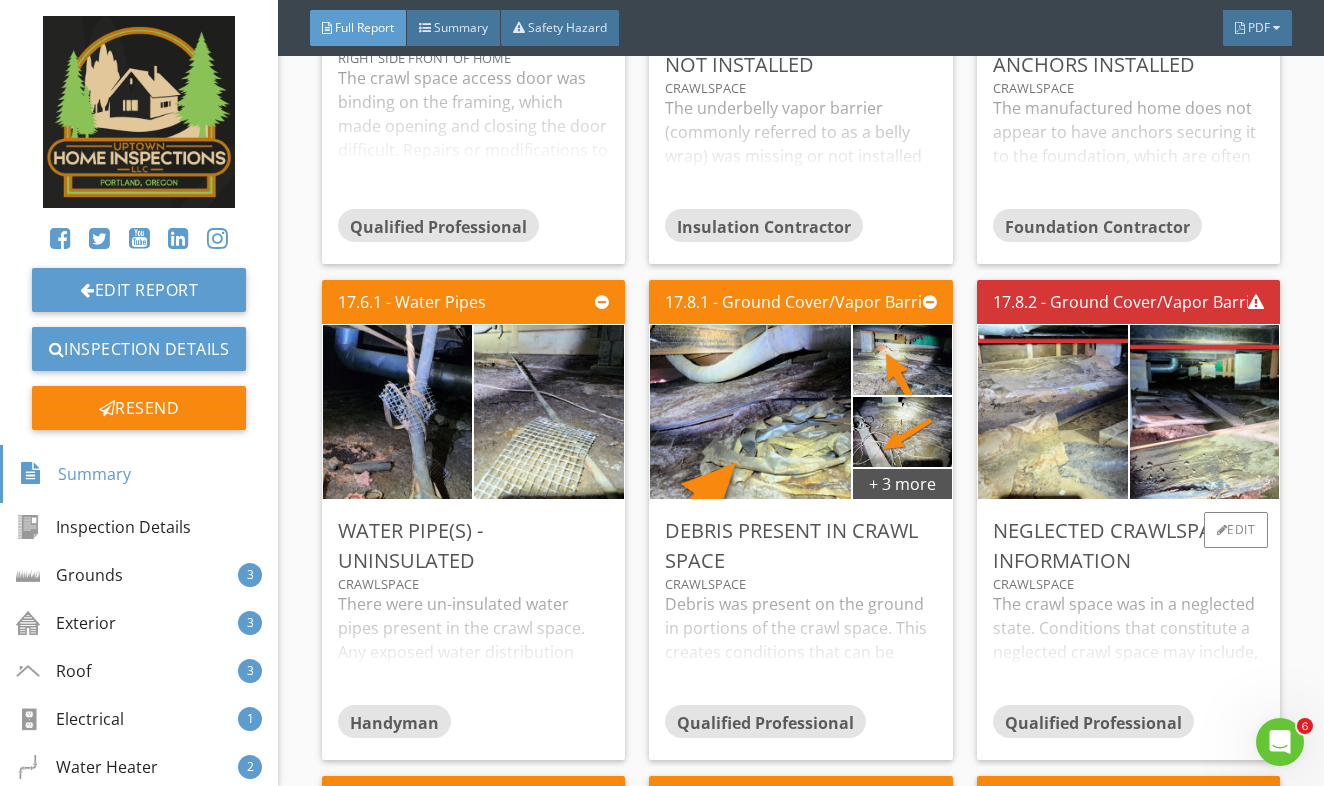 click on "Crawlspace" at bounding box center [1129, 584] 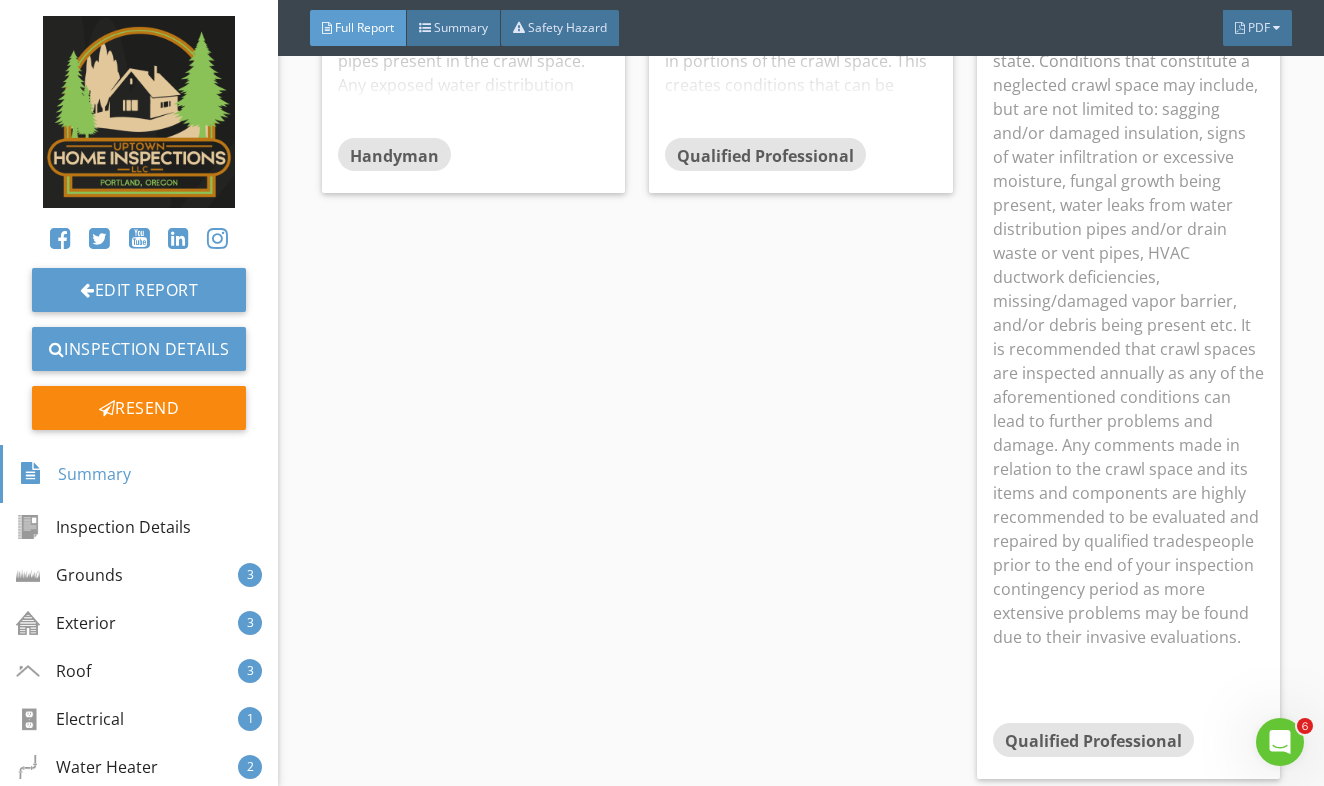 scroll, scrollTop: 23714, scrollLeft: 0, axis: vertical 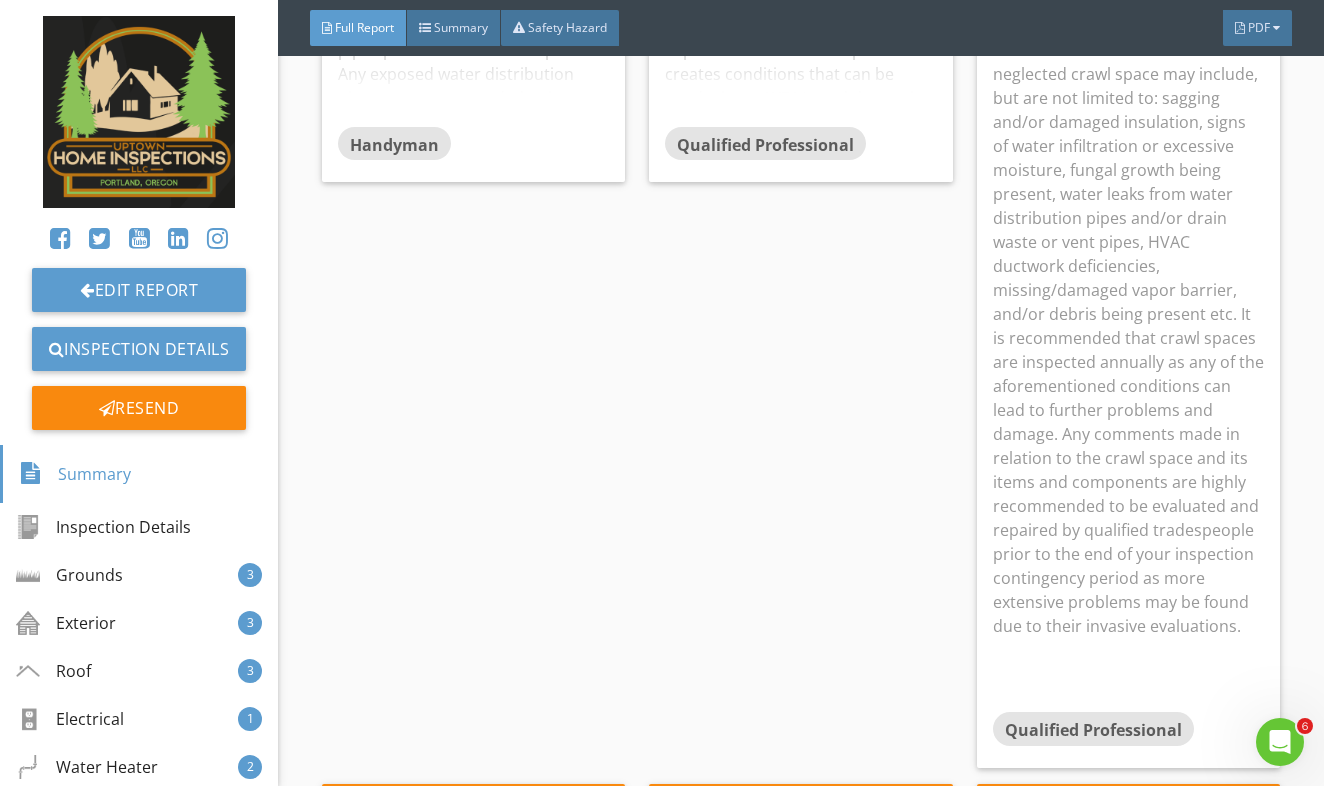 click on "The crawl space was in a neglected state. Conditions that constitute a neglected crawl space may include, but are not limited to: sagging and/or damaged insulation, signs of water infiltration or excessive moisture, fungal growth being present, water leaks from water distribution pipes and/or drain waste or vent pipes, HVAC ductwork deficiencies, missing/damaged vapor barrier, and/or debris being present etc. It is recommended that crawl spaces are inspected annually as any of the aforementioned conditions can lead to further problems and damage. Any comments made in relation to the crawl space and its items and components are highly recommended to be evaluated and repaired by qualified tradespeople prior to the end of your inspection contingency period as more extensive problems may be found due to their invasive evaluations." at bounding box center [1129, 326] 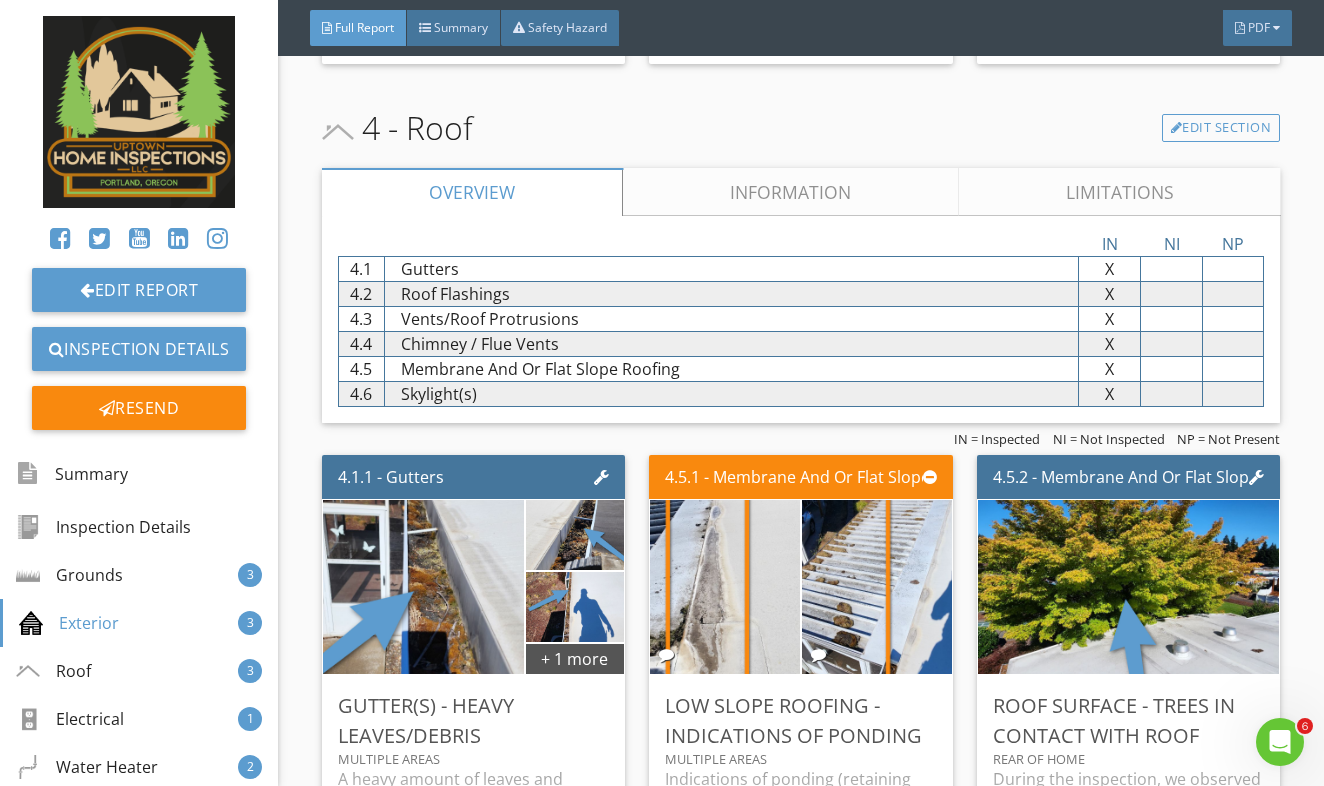 scroll, scrollTop: 8814, scrollLeft: 0, axis: vertical 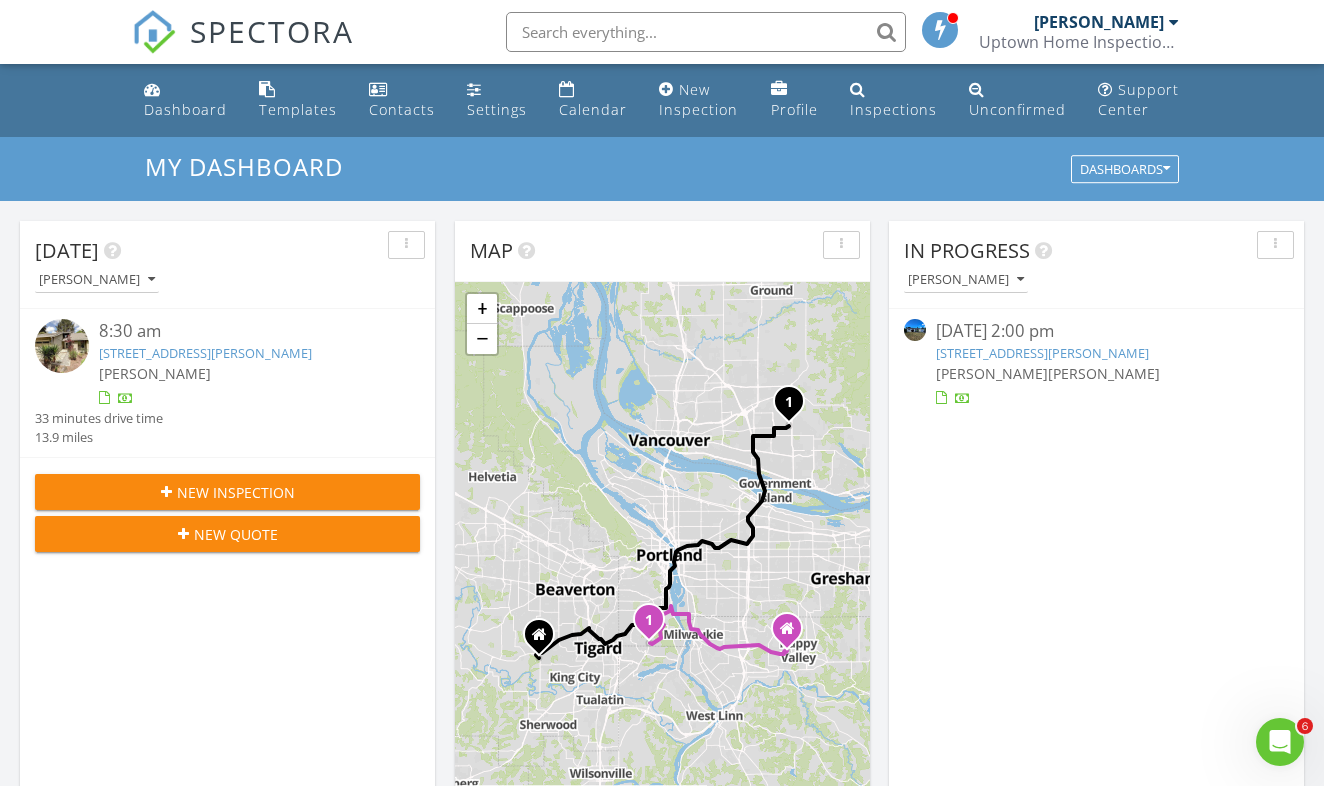 click on "12420 SW Orchard Hill Rd, Lake Oswego, OR 97035" at bounding box center (205, 353) 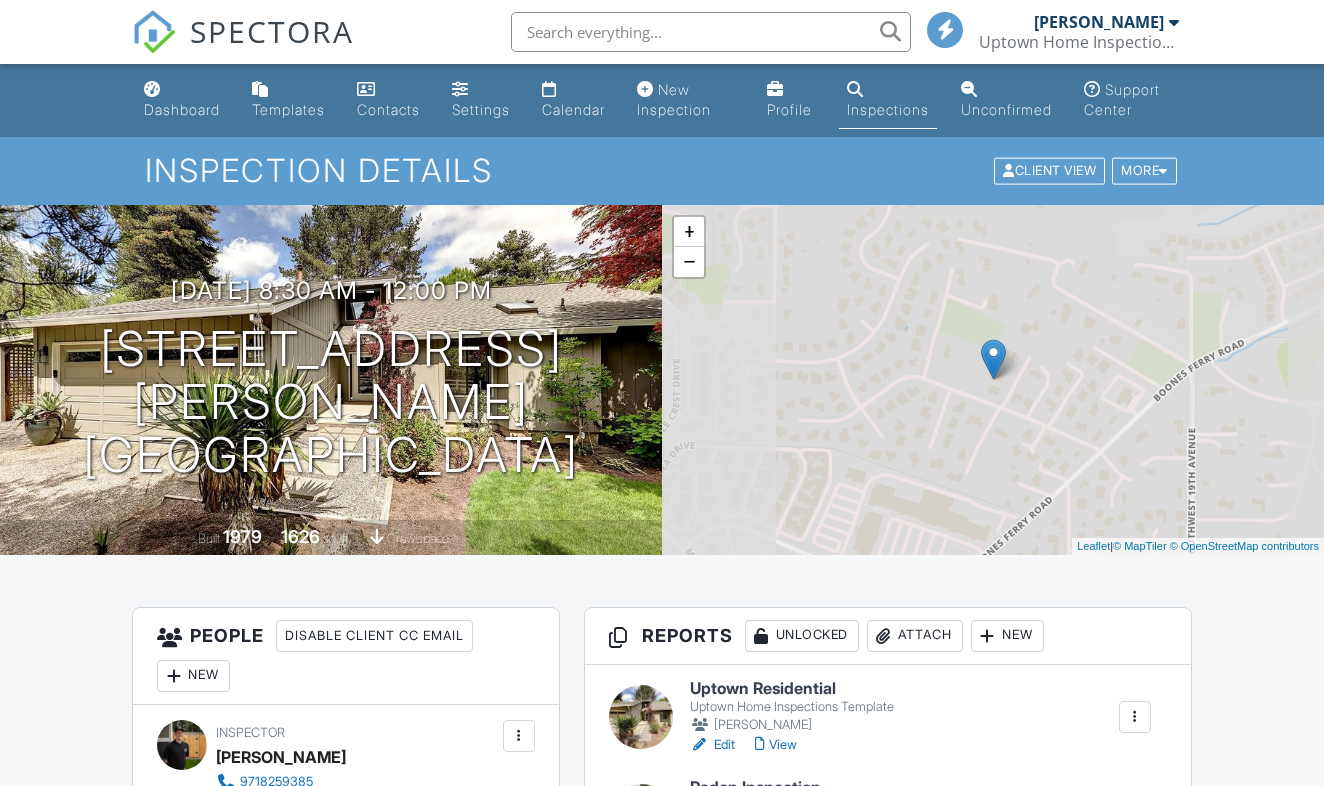 scroll, scrollTop: 0, scrollLeft: 0, axis: both 